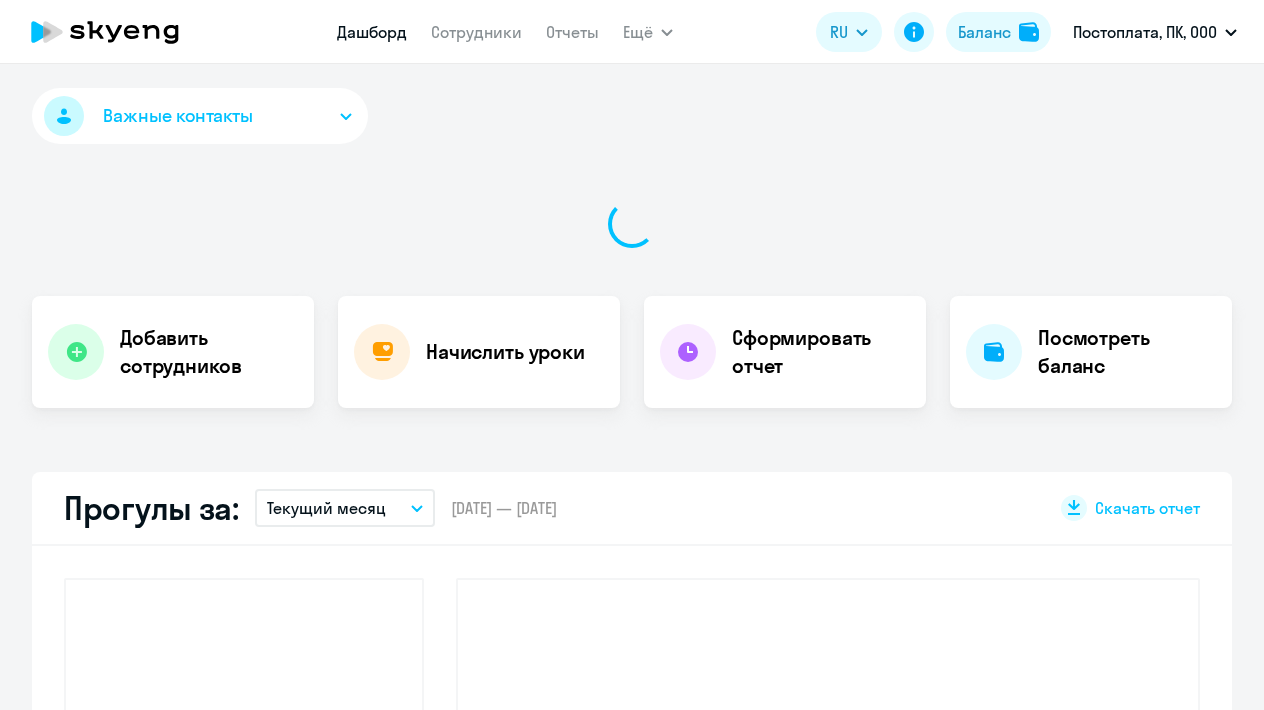 scroll, scrollTop: 0, scrollLeft: 0, axis: both 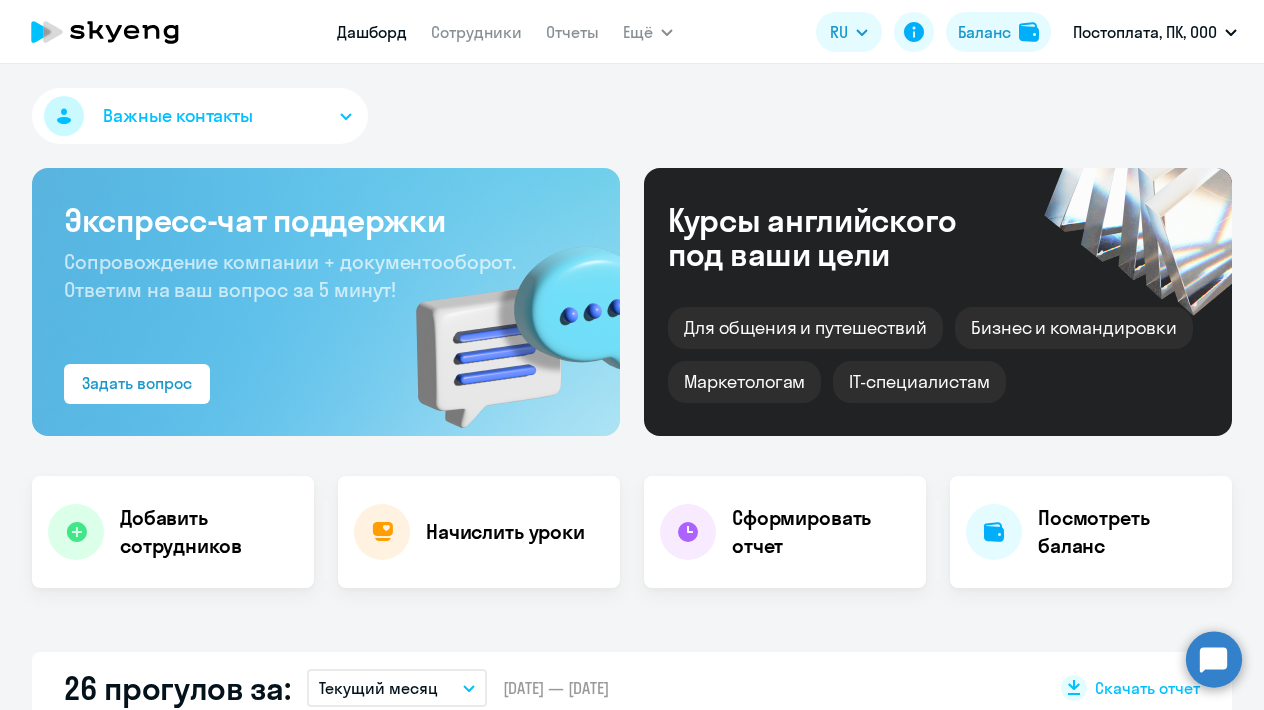 select on "30" 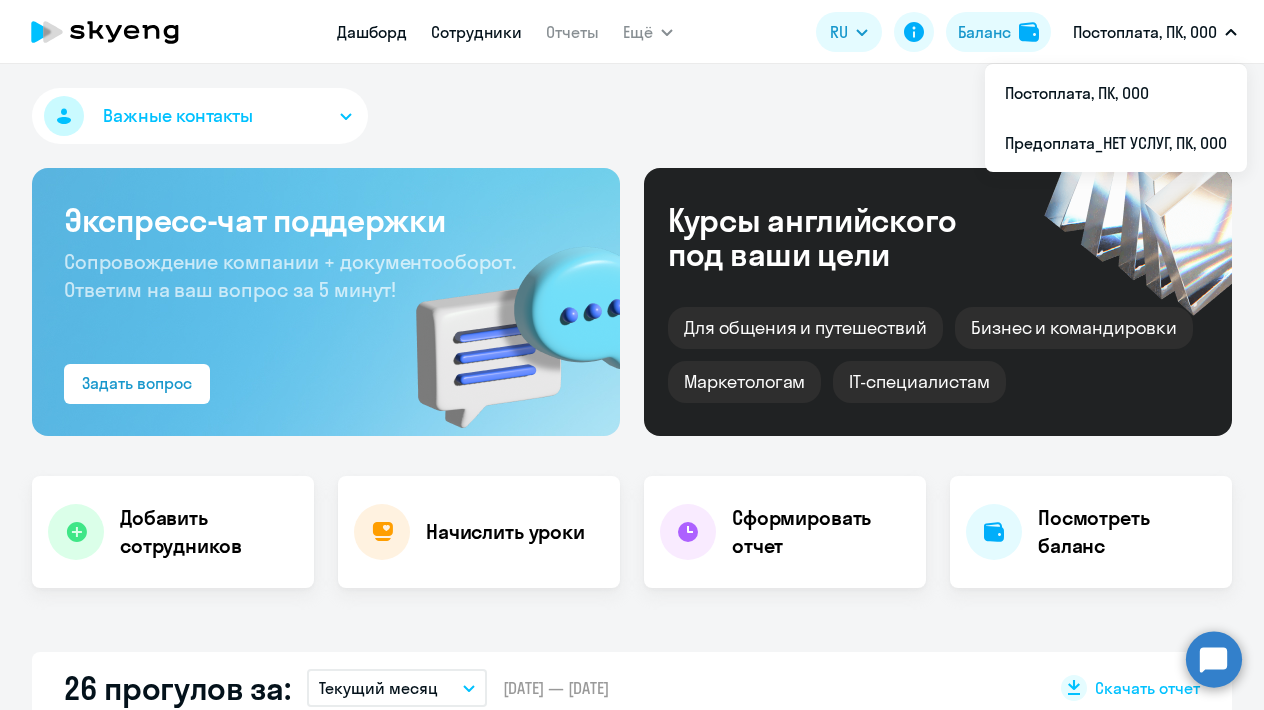 click on "Сотрудники" at bounding box center [476, 32] 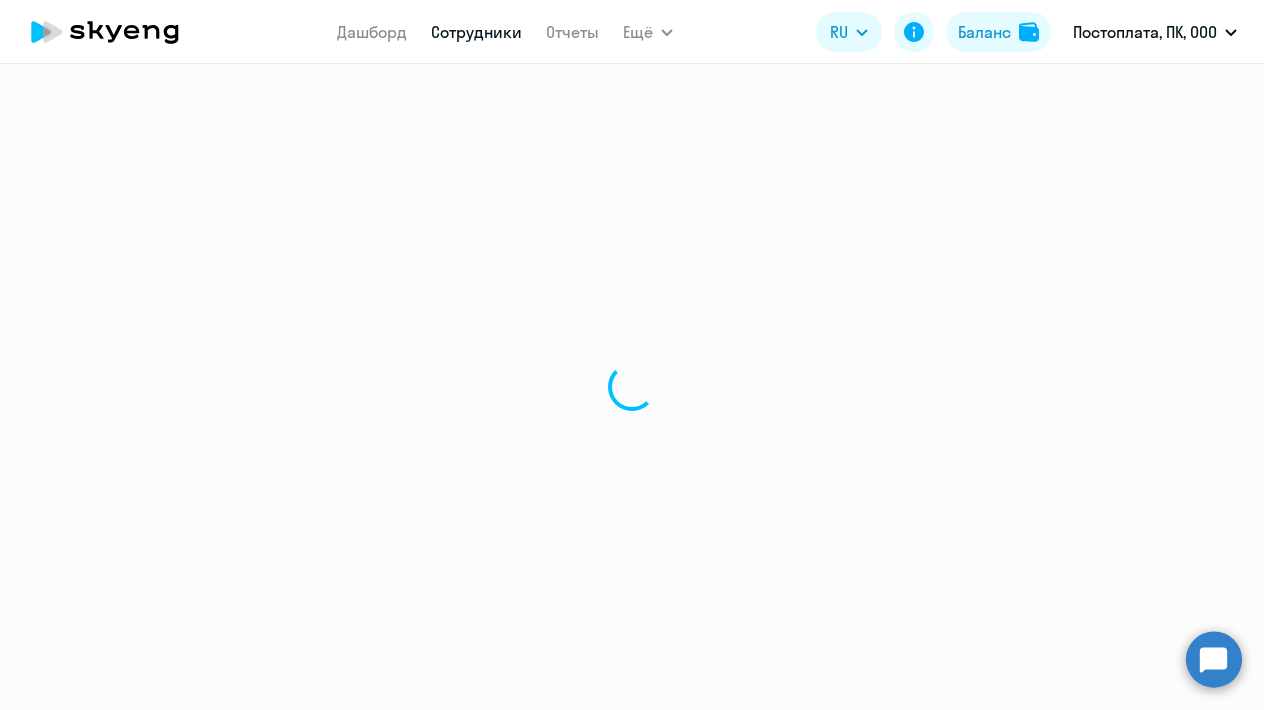 select on "30" 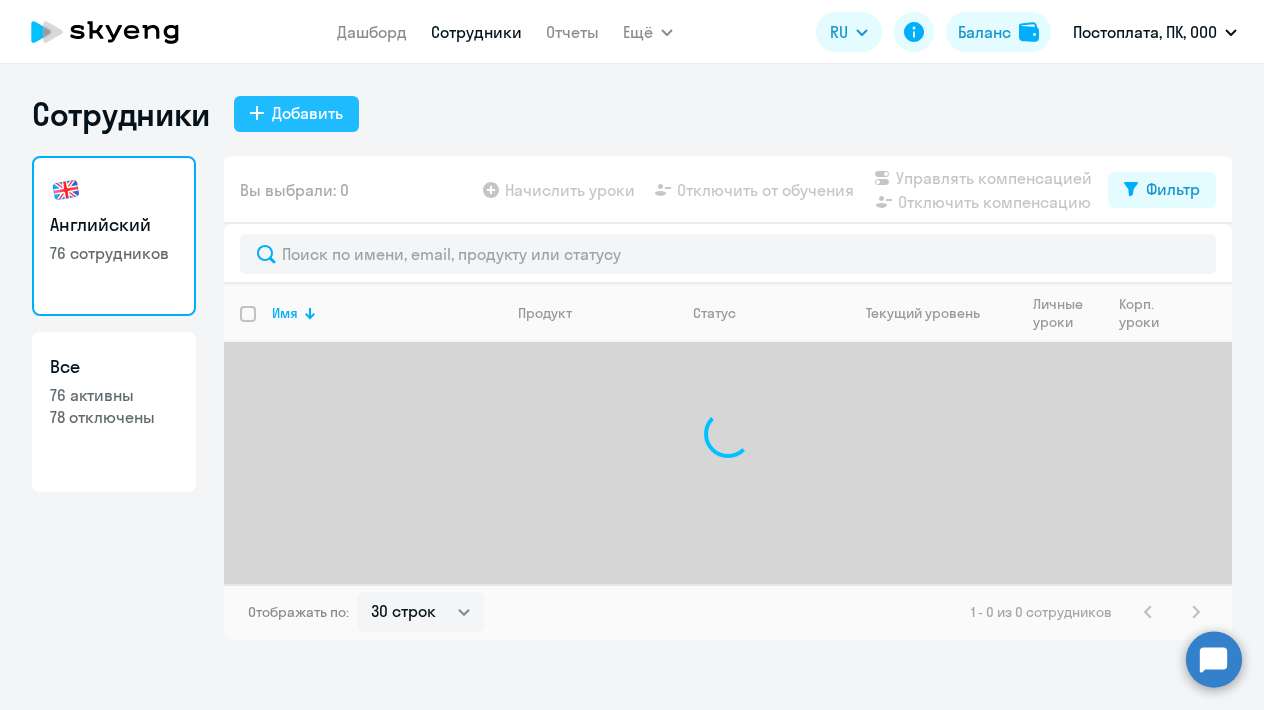 click on "Добавить" 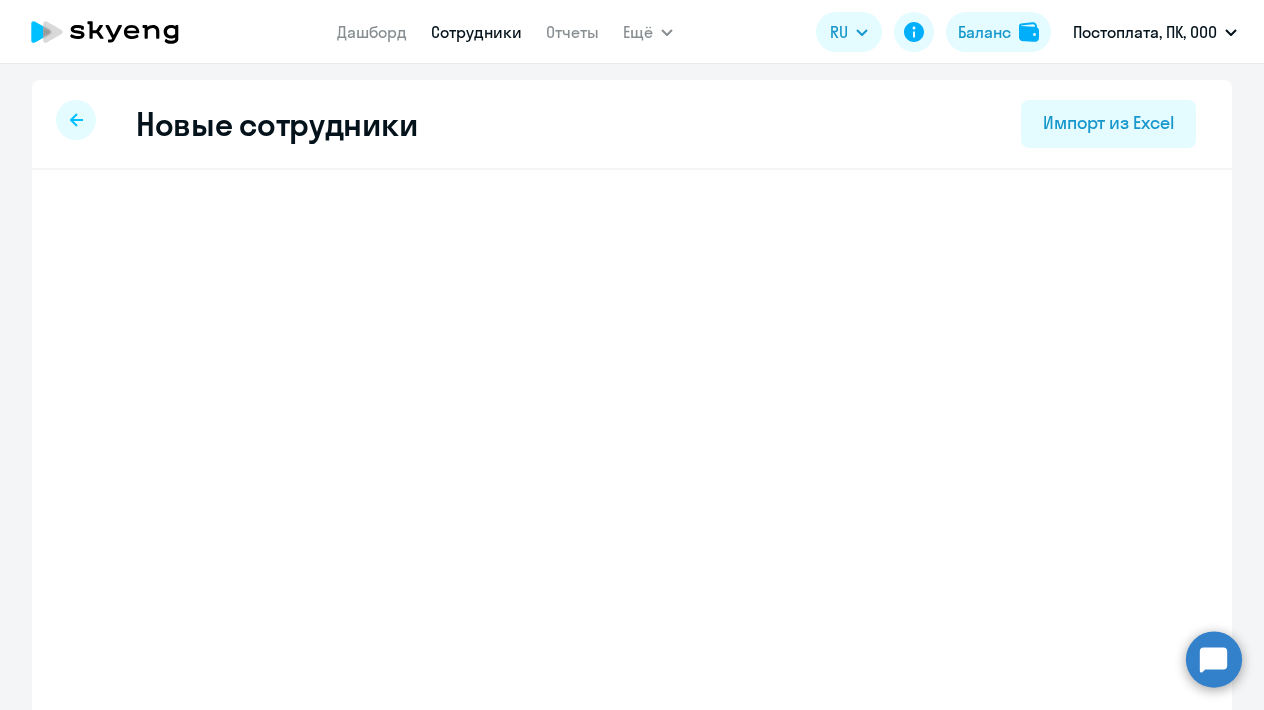select on "english_adult_not_native_speaker" 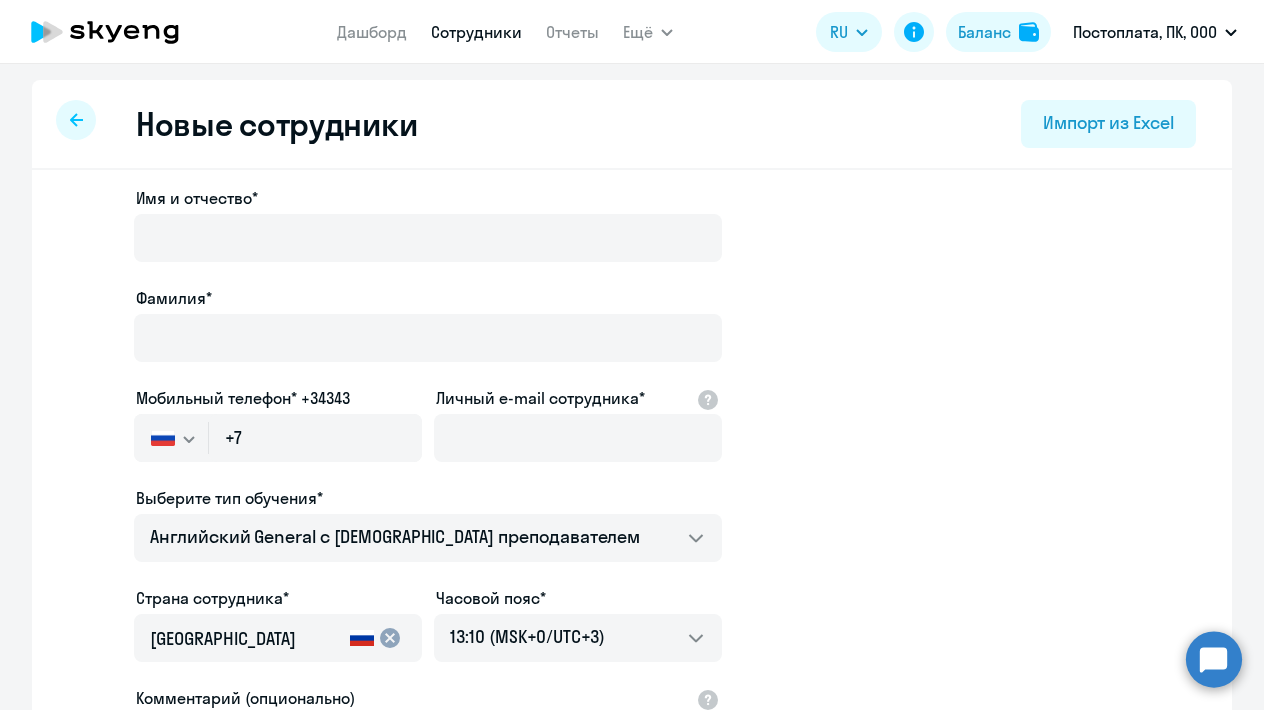 click on "Сотрудники" at bounding box center [476, 32] 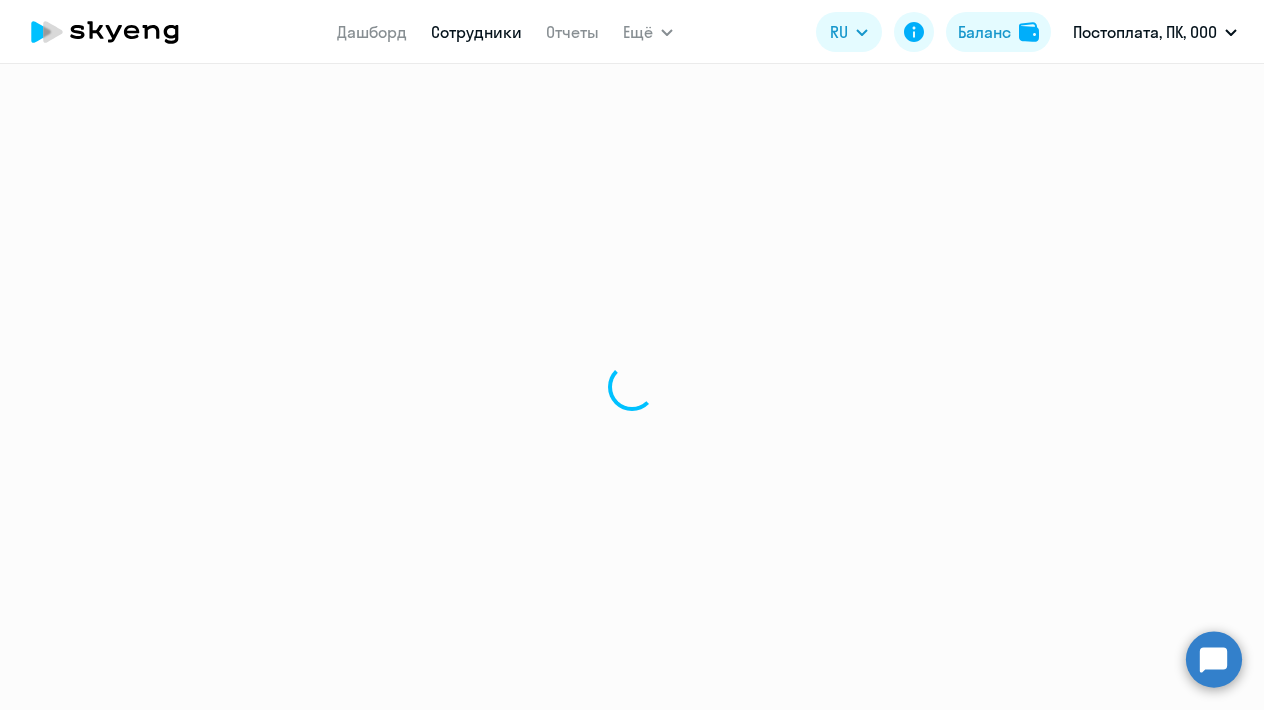 select on "30" 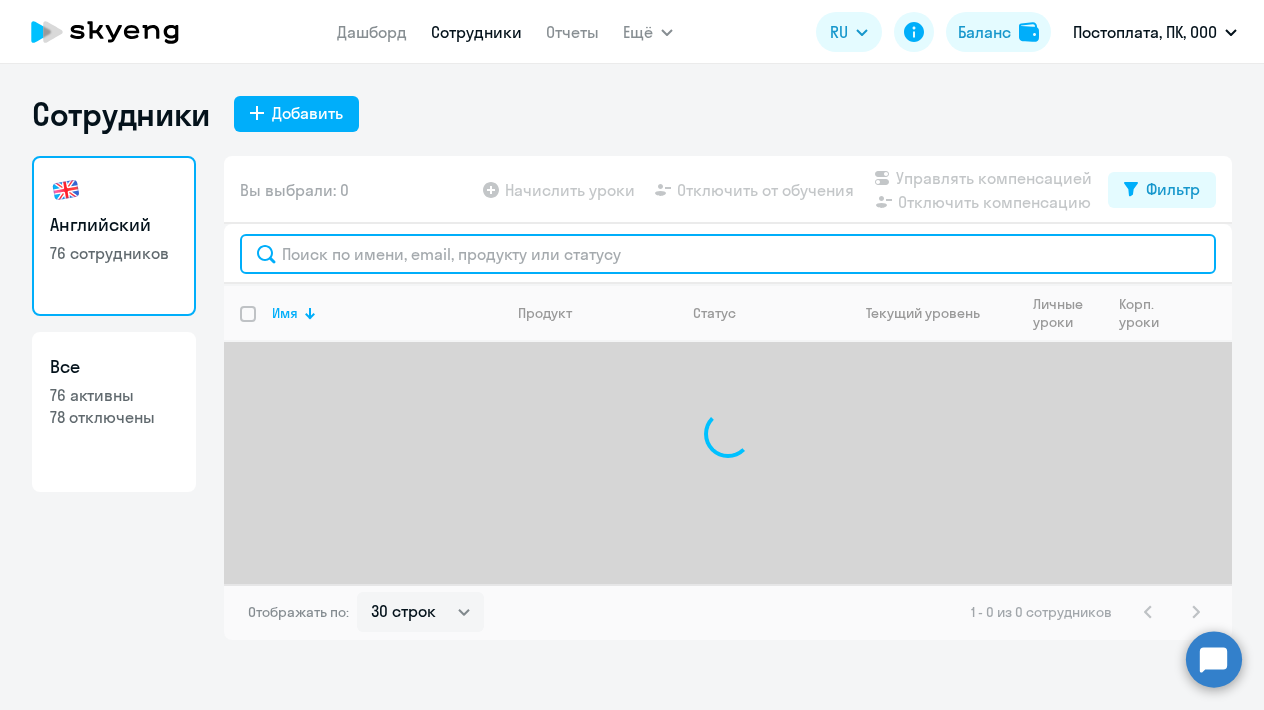 click 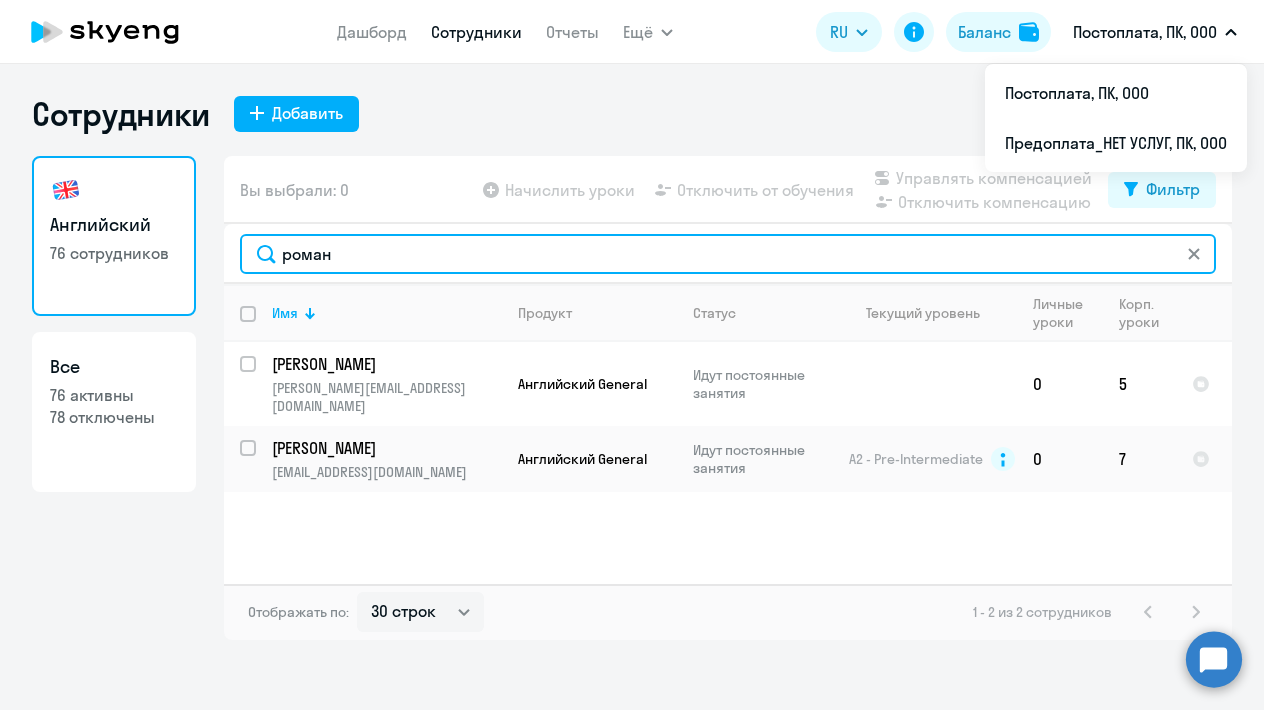 drag, startPoint x: 359, startPoint y: 266, endPoint x: 250, endPoint y: 254, distance: 109.65856 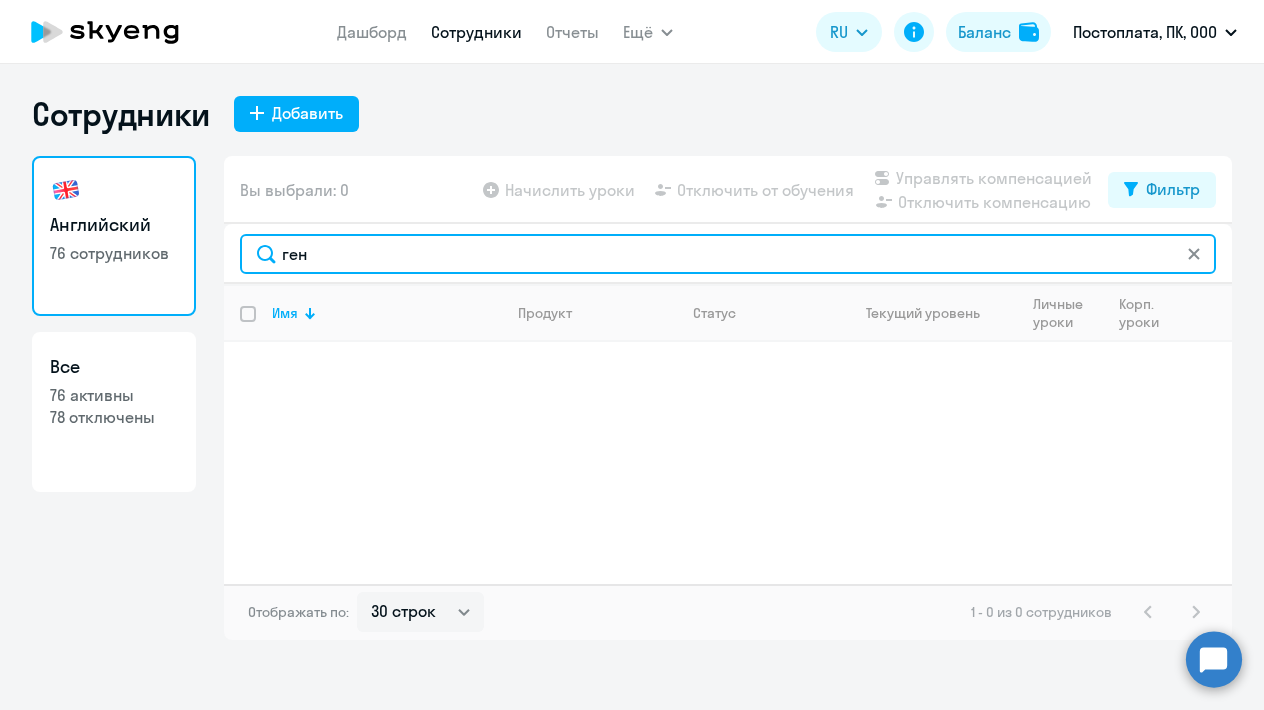type on "ген" 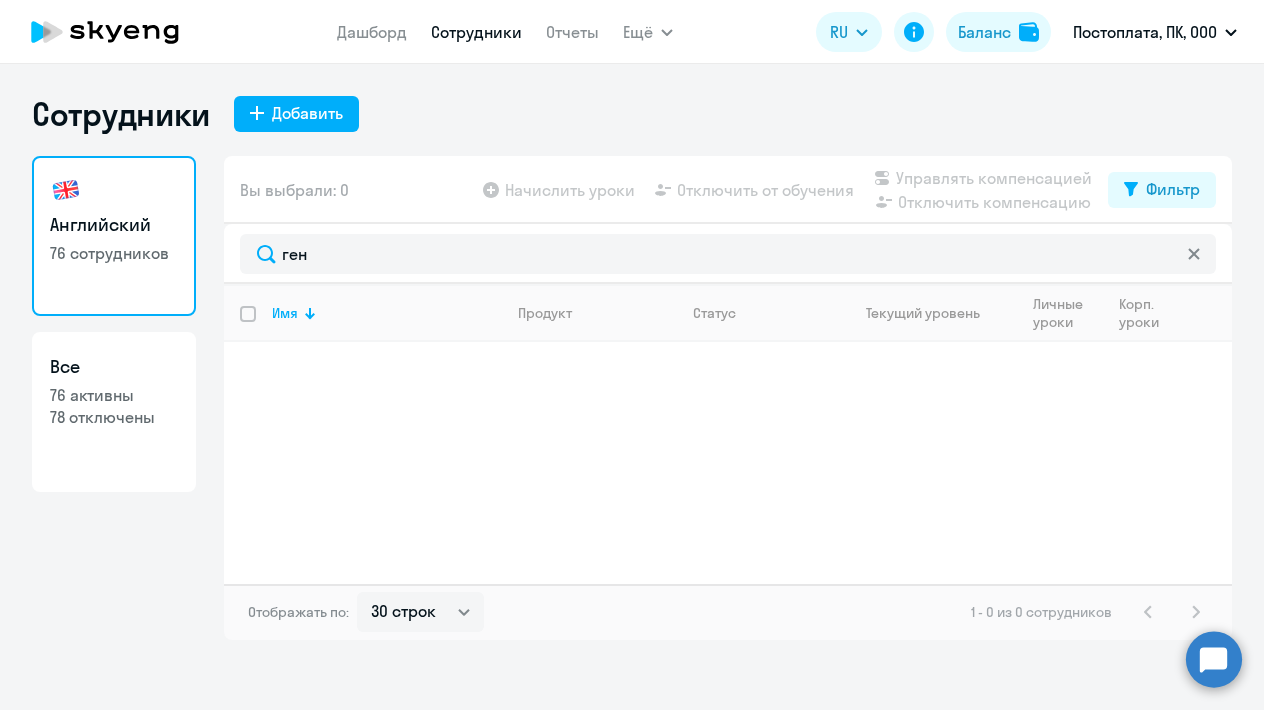drag, startPoint x: 254, startPoint y: 254, endPoint x: 498, endPoint y: 36, distance: 327.20026 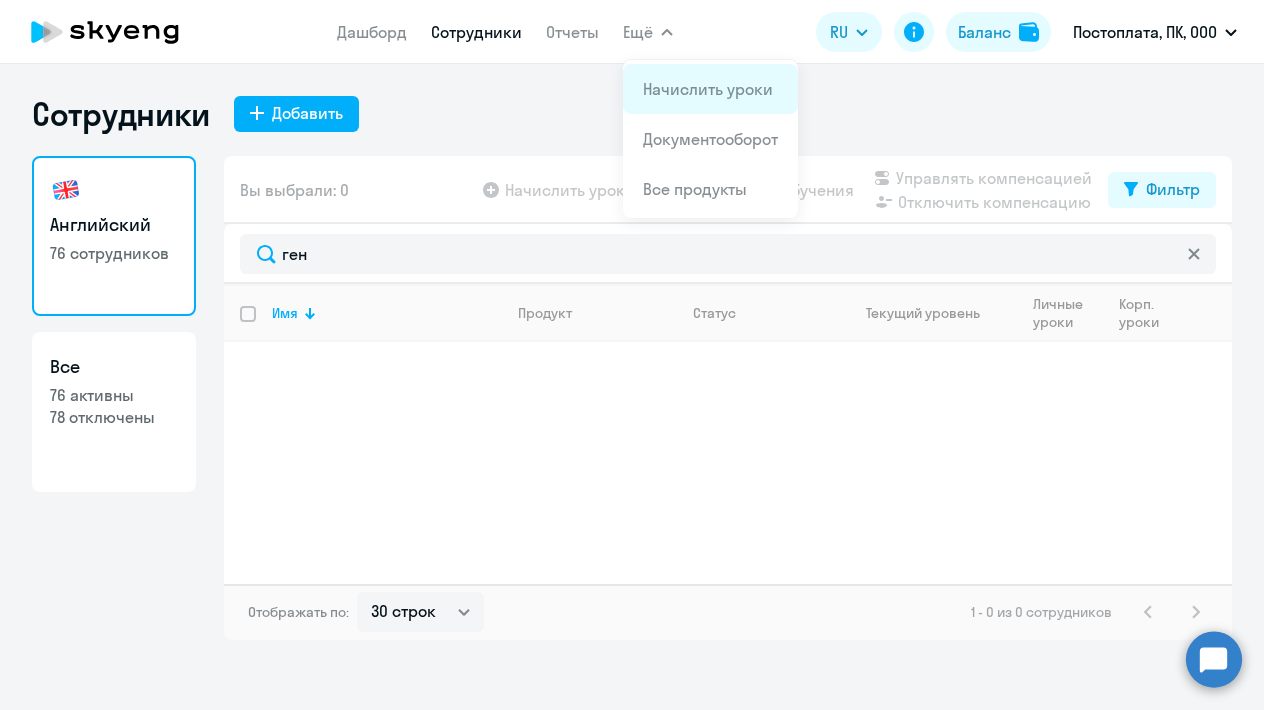 click on "Начислить уроки" at bounding box center (708, 89) 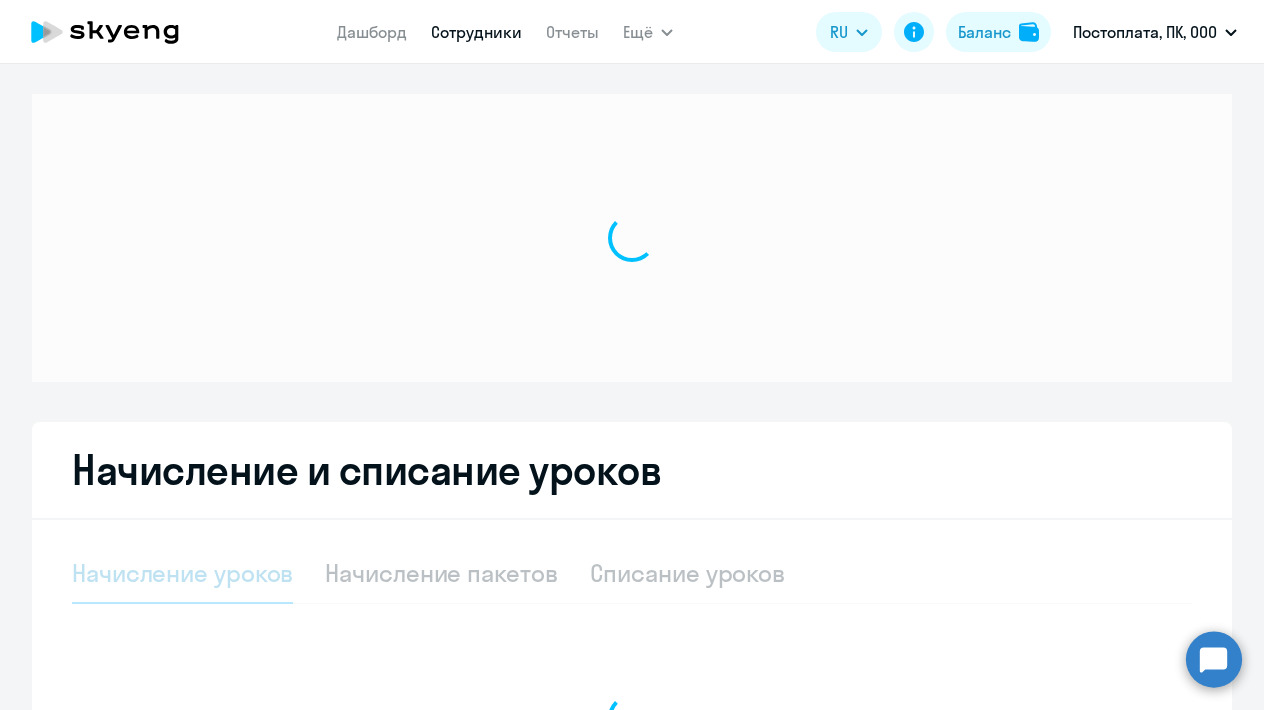 click on "Сотрудники" at bounding box center [476, 32] 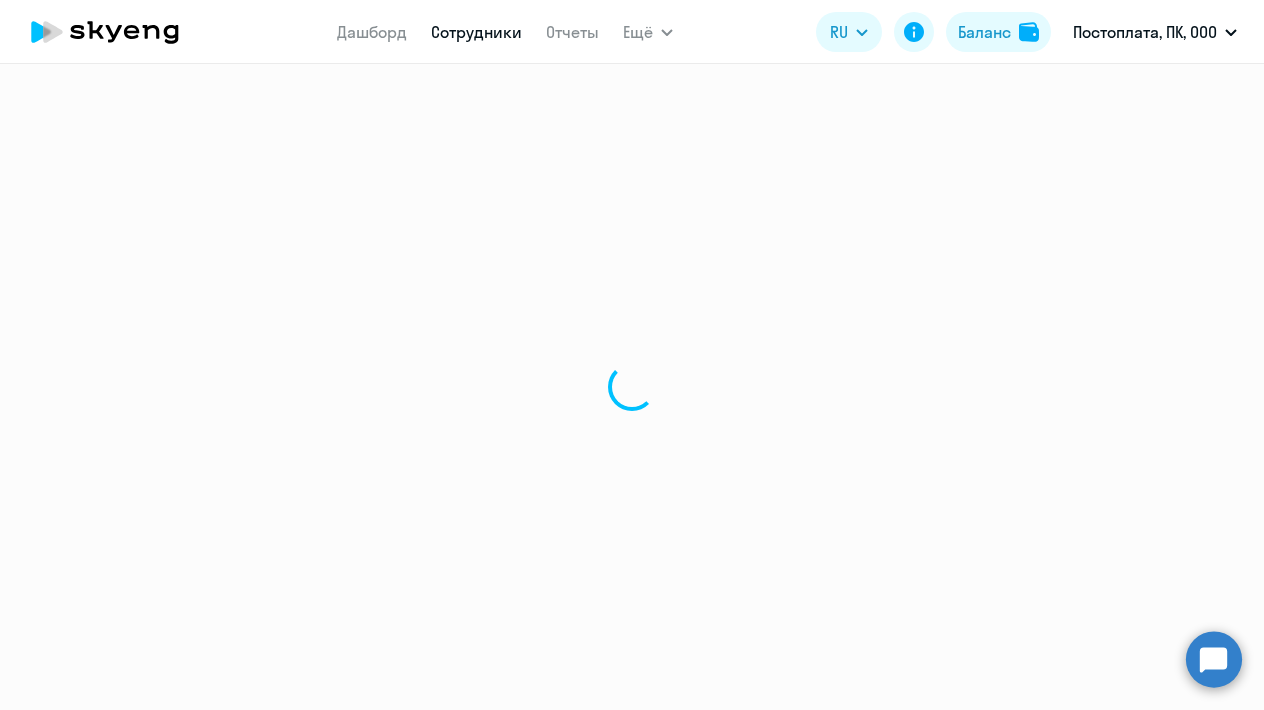 select on "30" 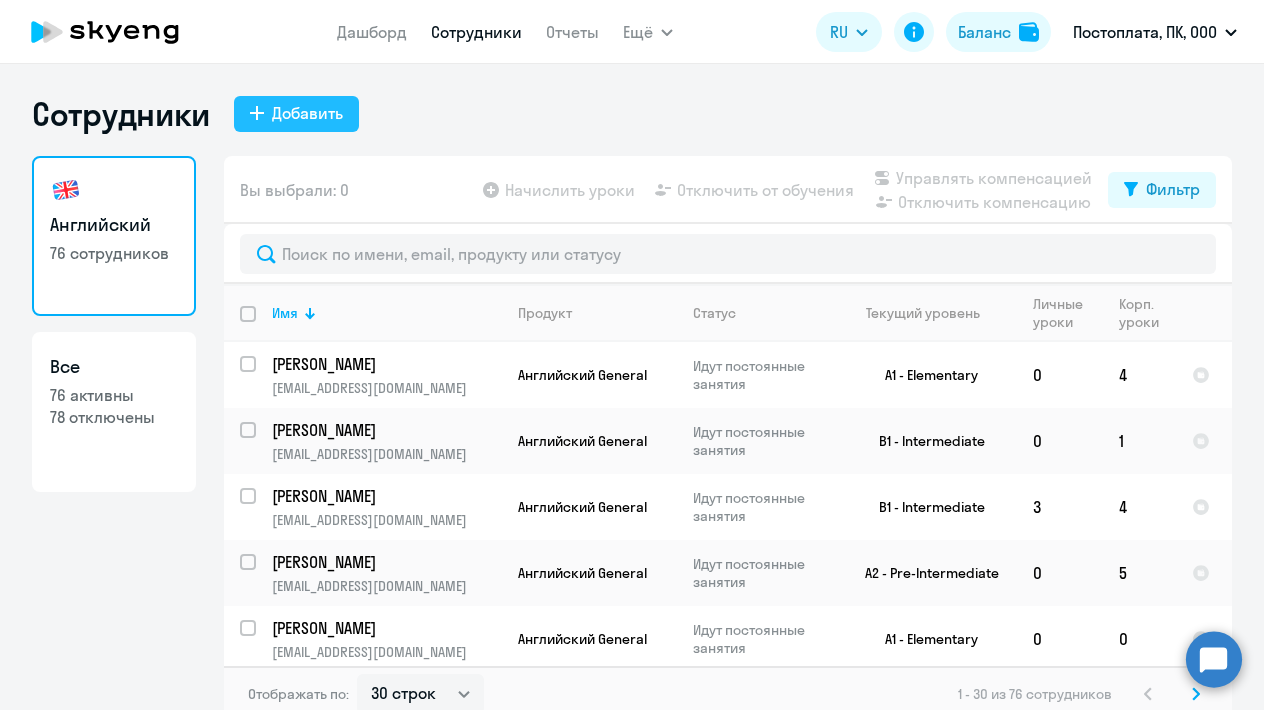 click on "Добавить" 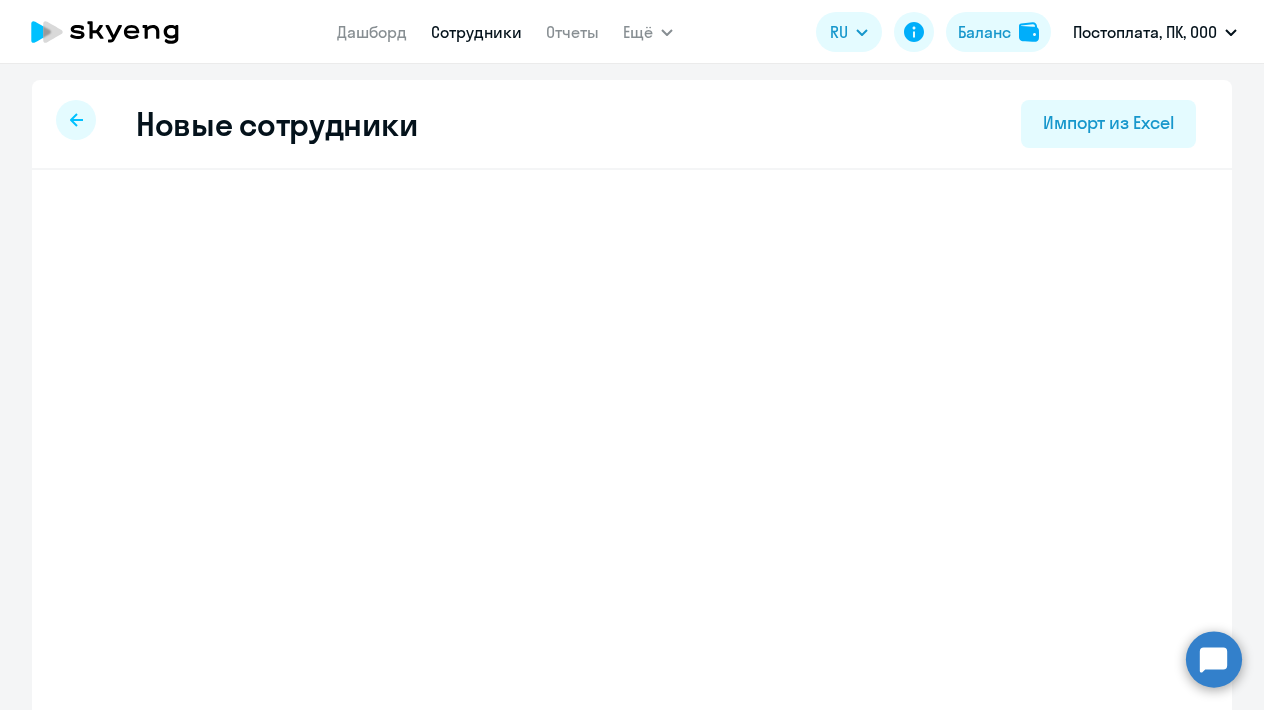 select on "english_adult_not_native_speaker" 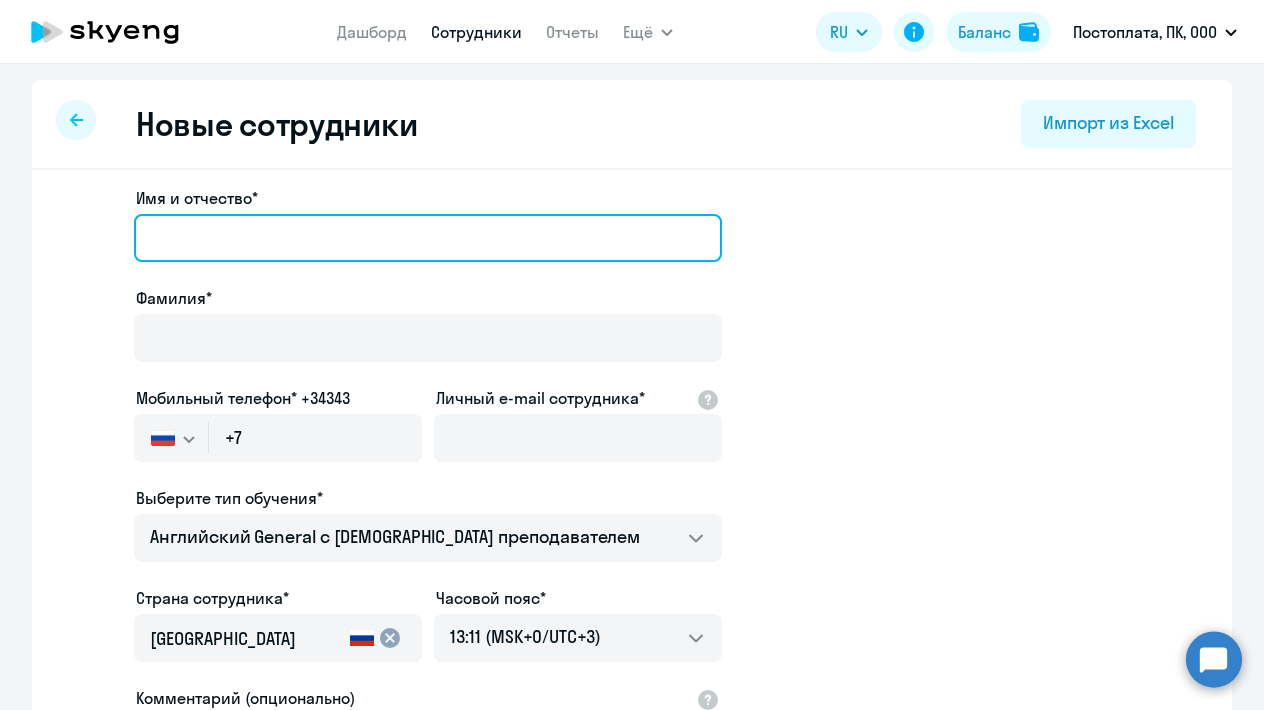 paste on "[PERSON_NAME]" 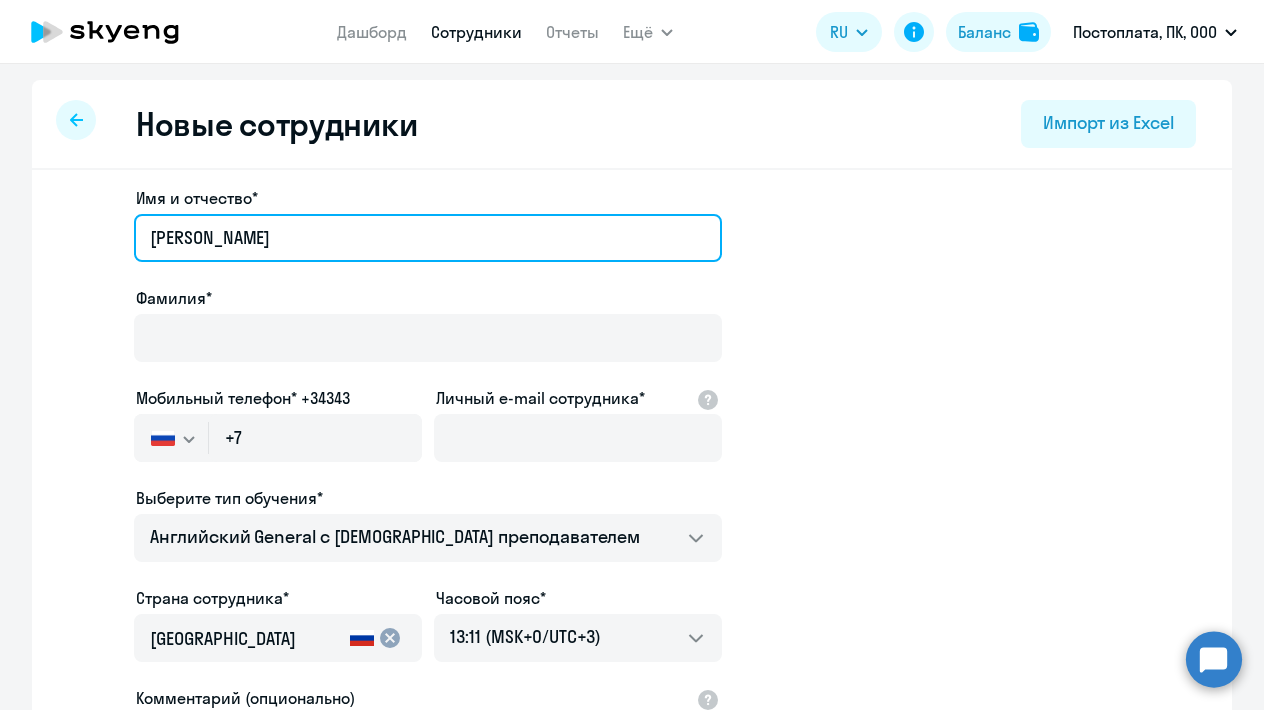 drag, startPoint x: 194, startPoint y: 237, endPoint x: 424, endPoint y: 254, distance: 230.62741 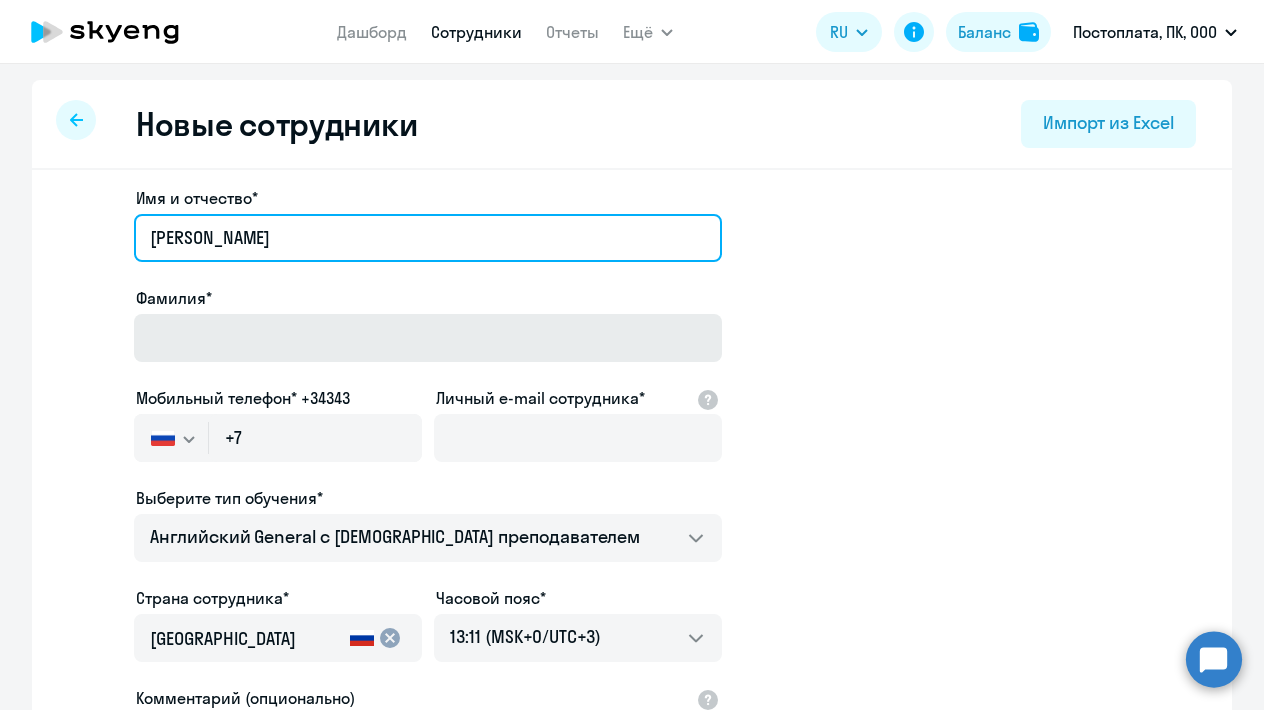 type on "[PERSON_NAME]" 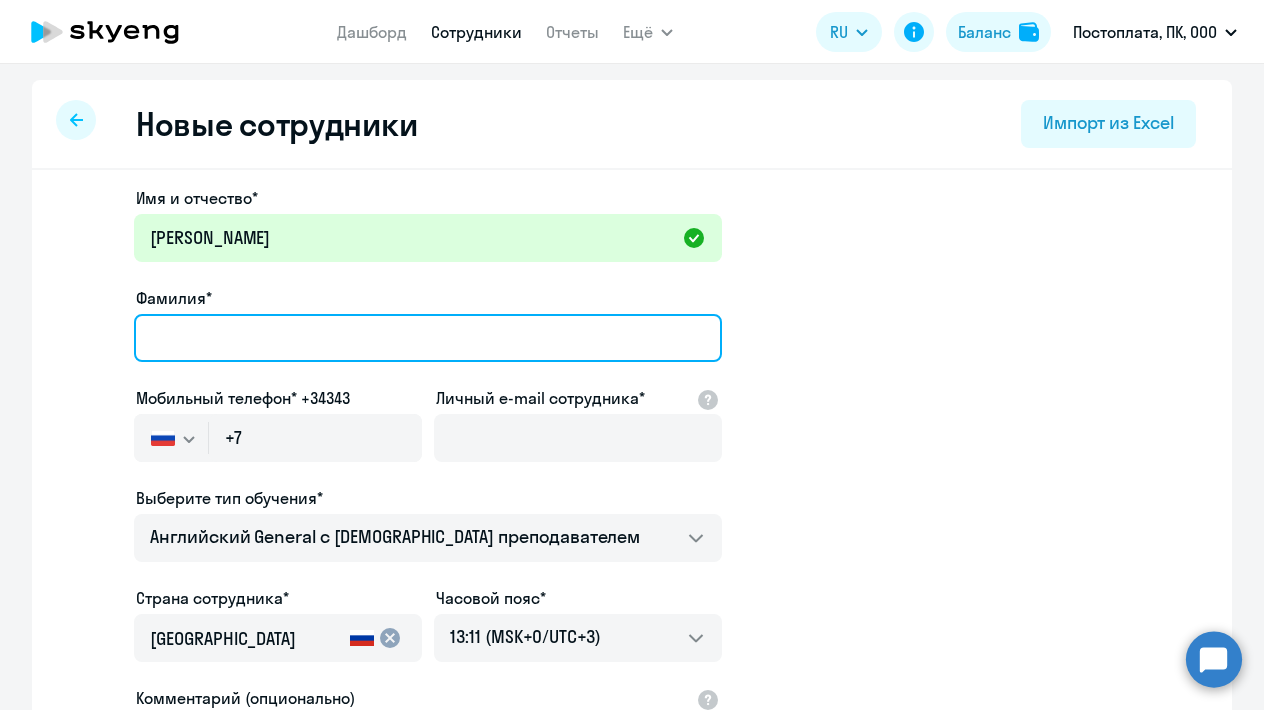 paste on "[PERSON_NAME]" 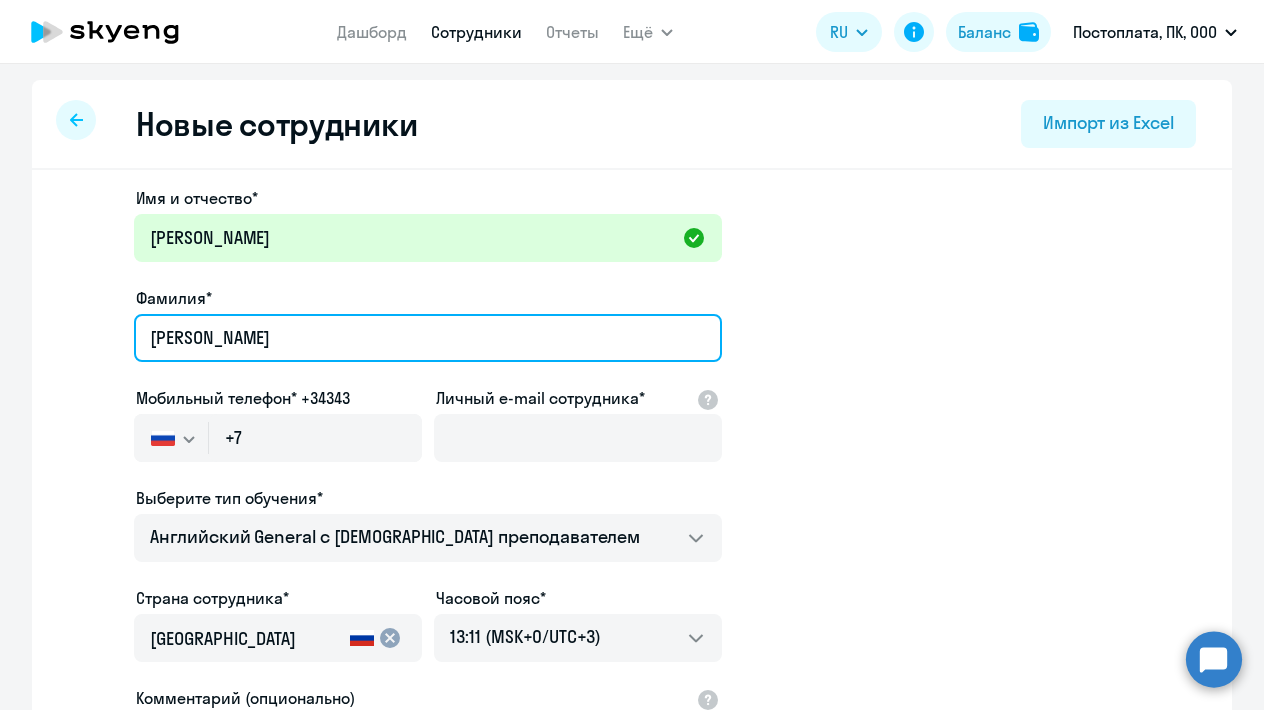drag, startPoint x: 203, startPoint y: 340, endPoint x: 81, endPoint y: 347, distance: 122.20065 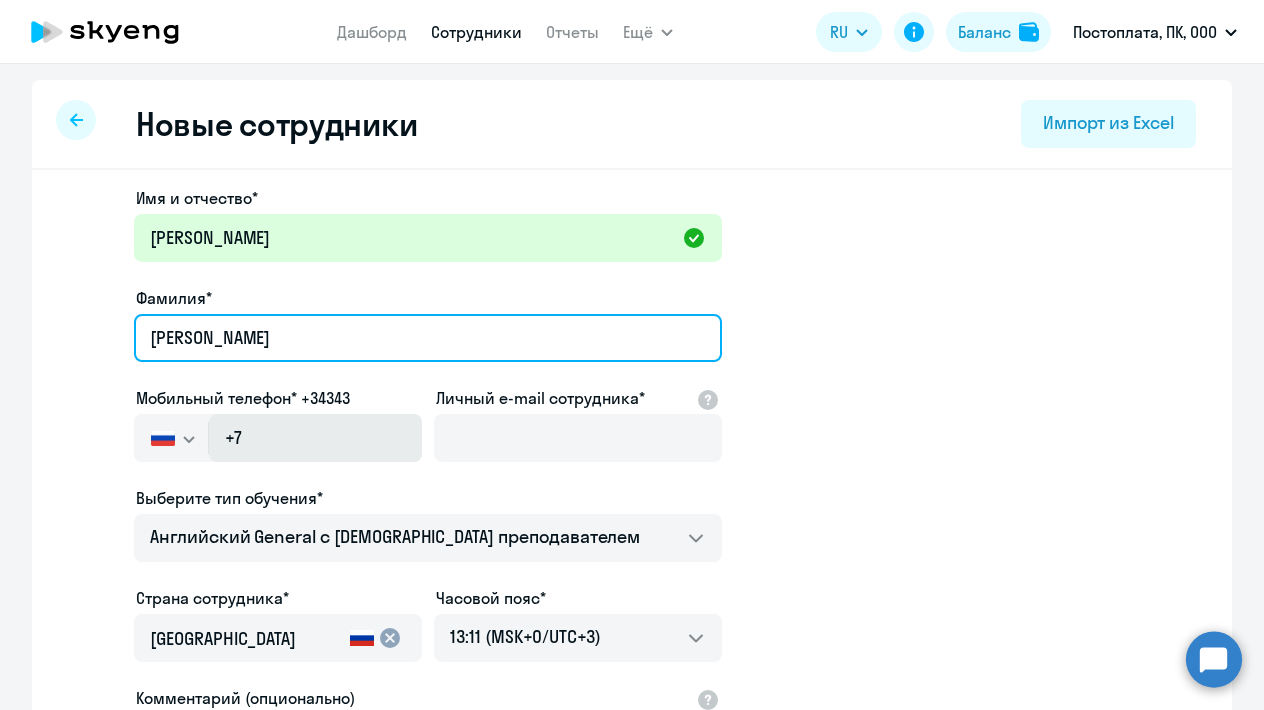 type on "[PERSON_NAME]" 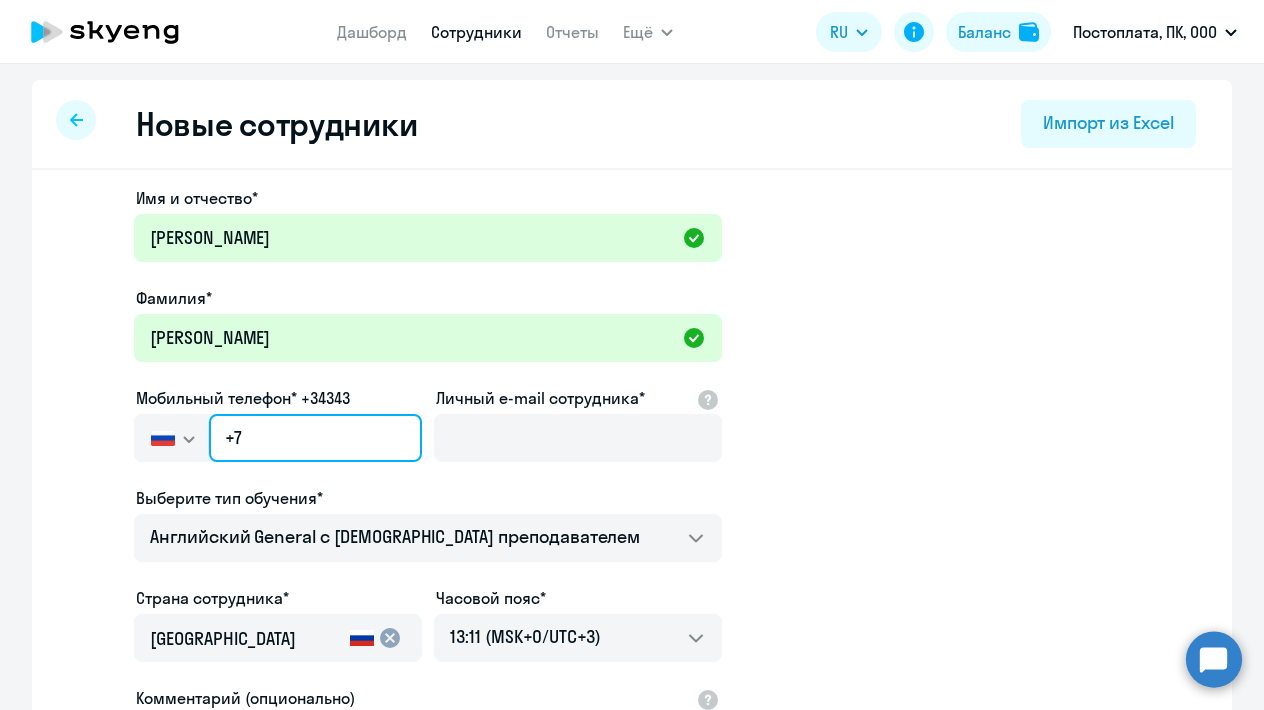 click on "+7" 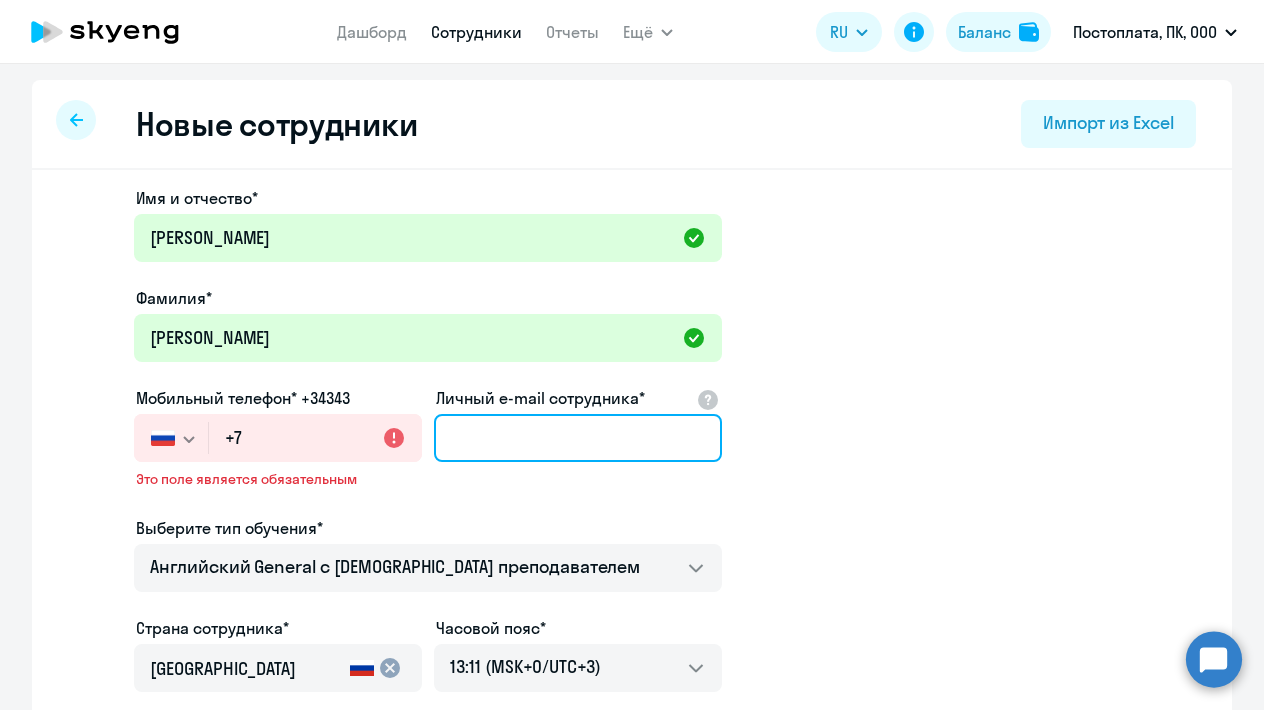 paste on "[EMAIL_ADDRESS][DOMAIN_NAME]" 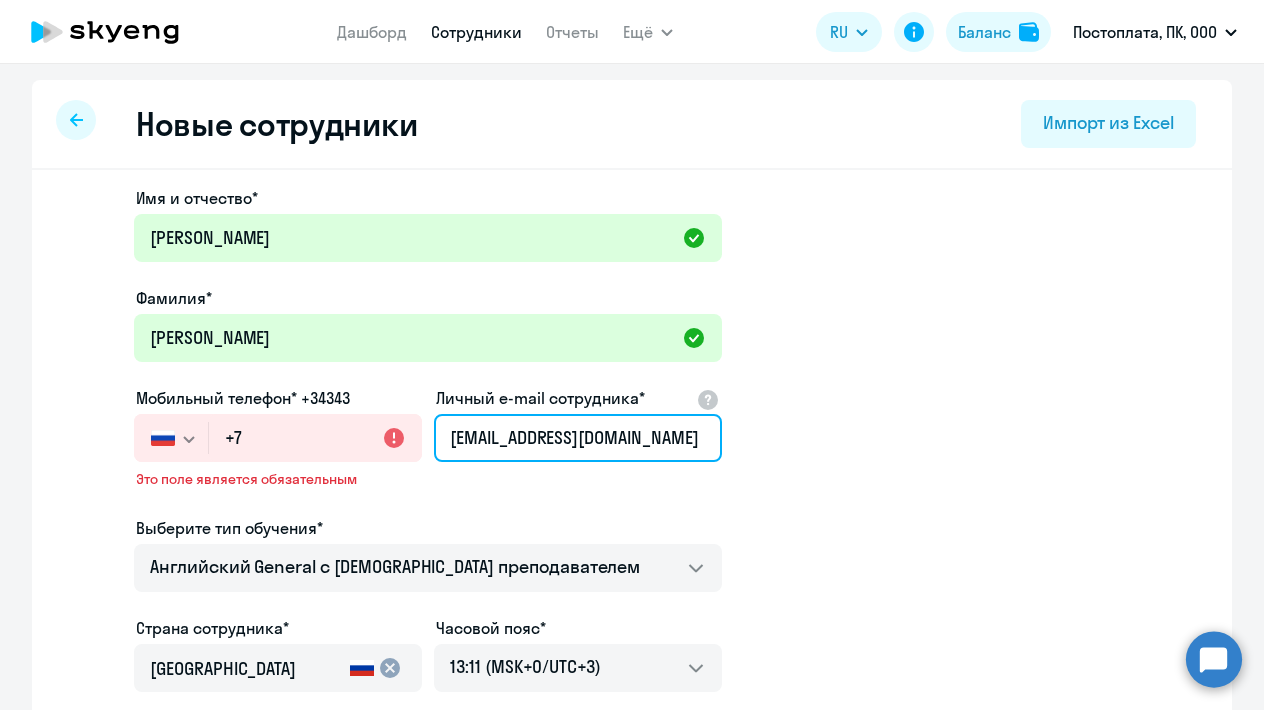 type on "[EMAIL_ADDRESS][DOMAIN_NAME]" 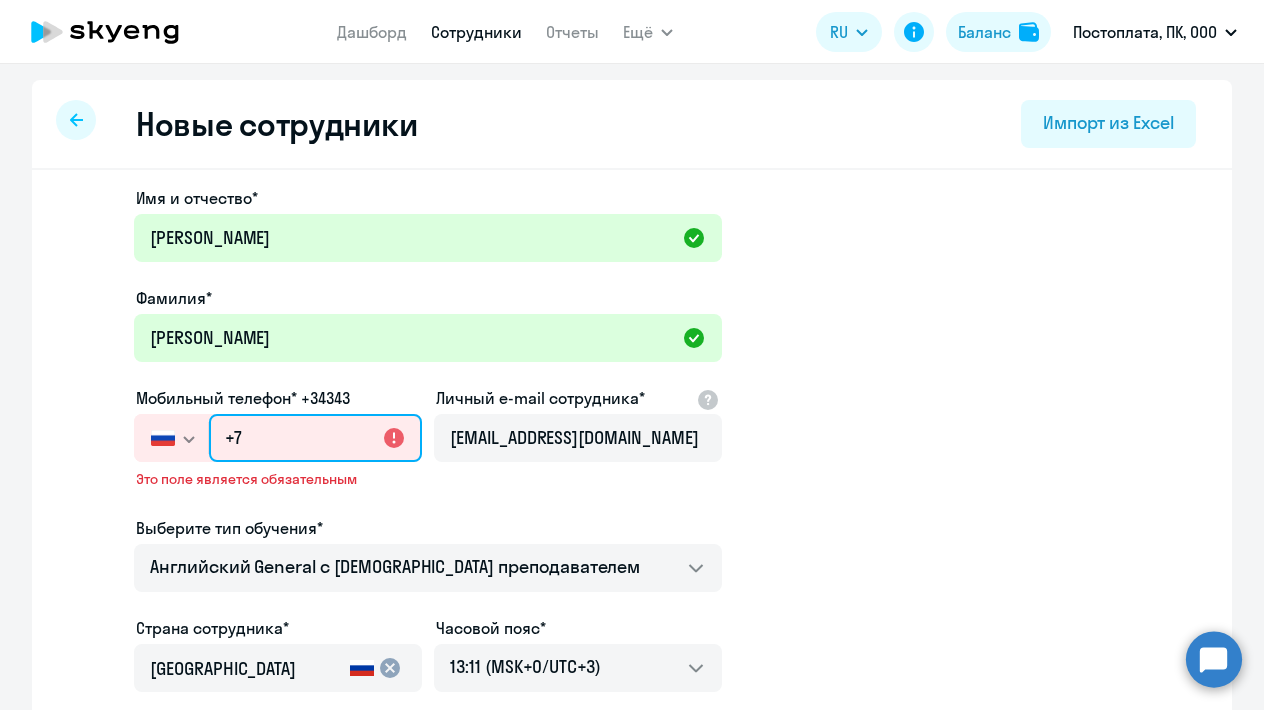 click on "+7" 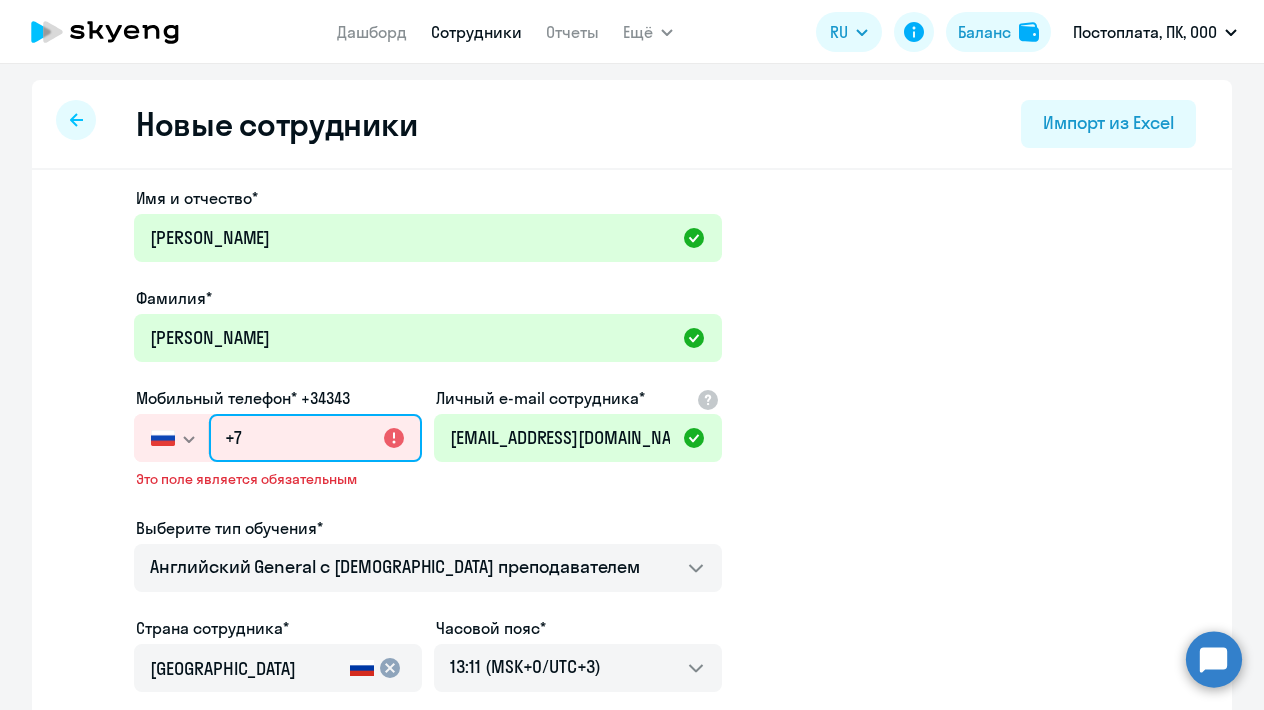 paste on "[PHONE_NUMBER]" 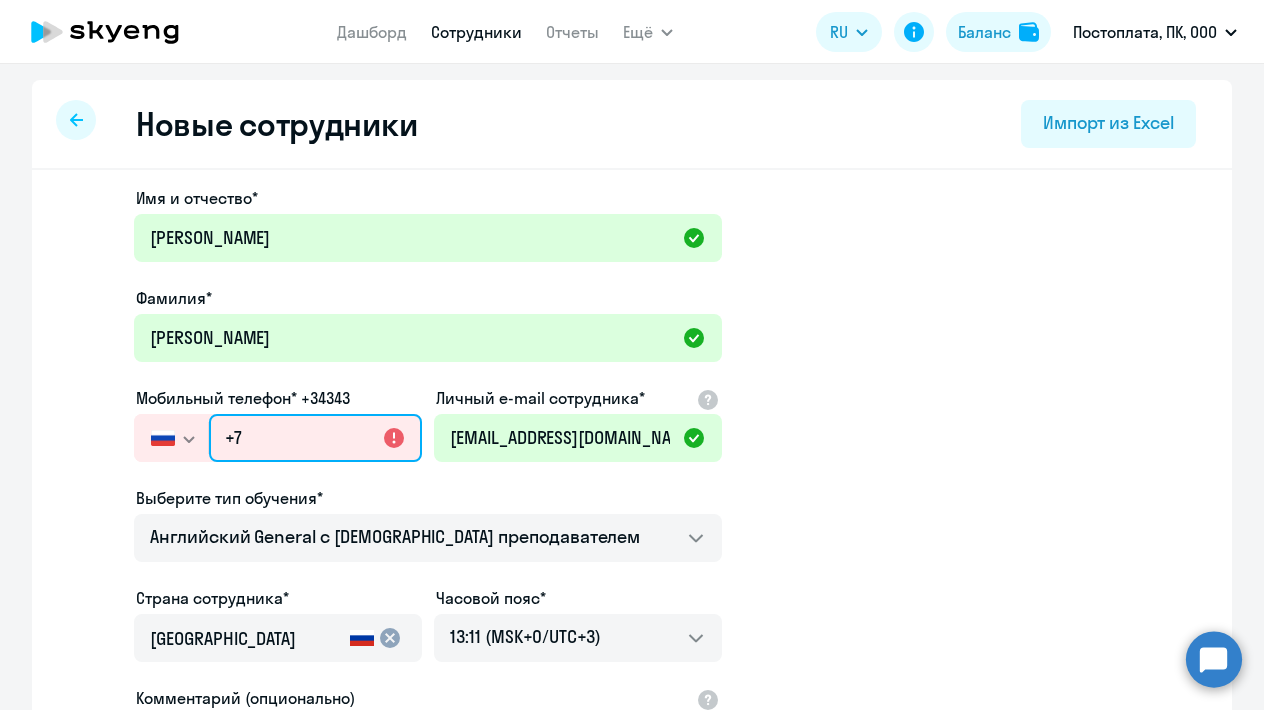type on "[PHONE_NUMBER]" 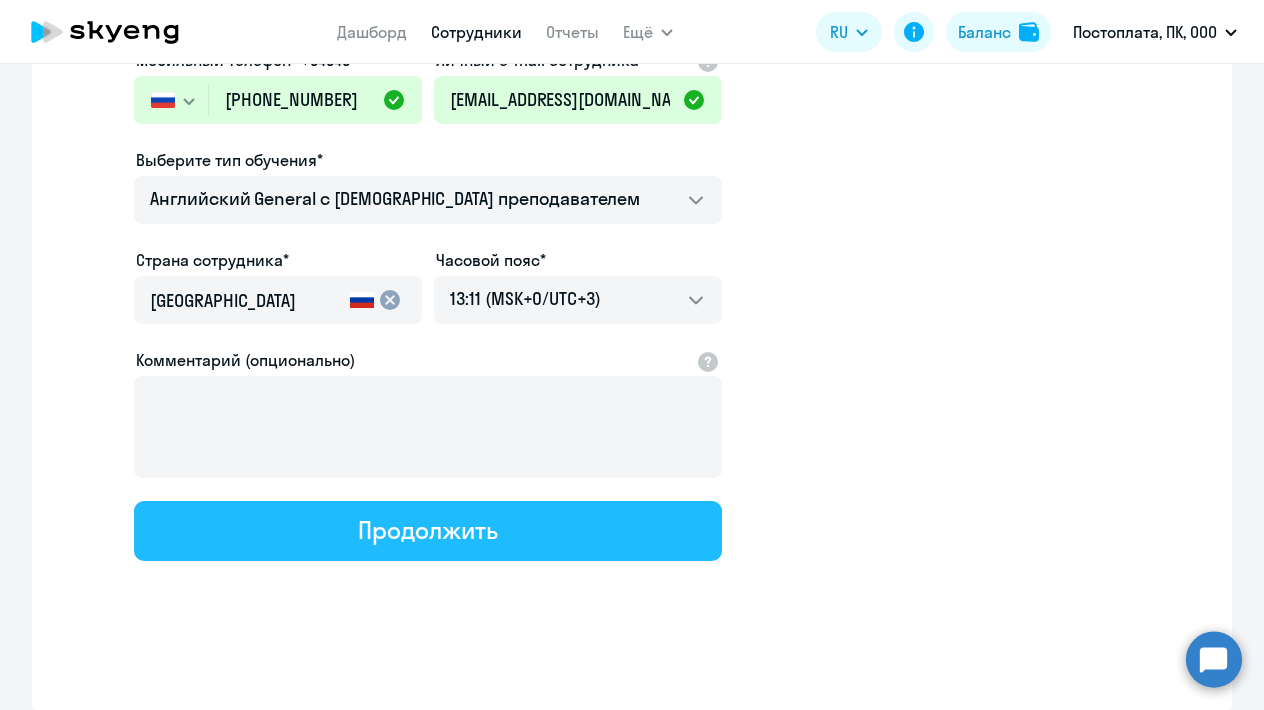 click on "Продолжить" 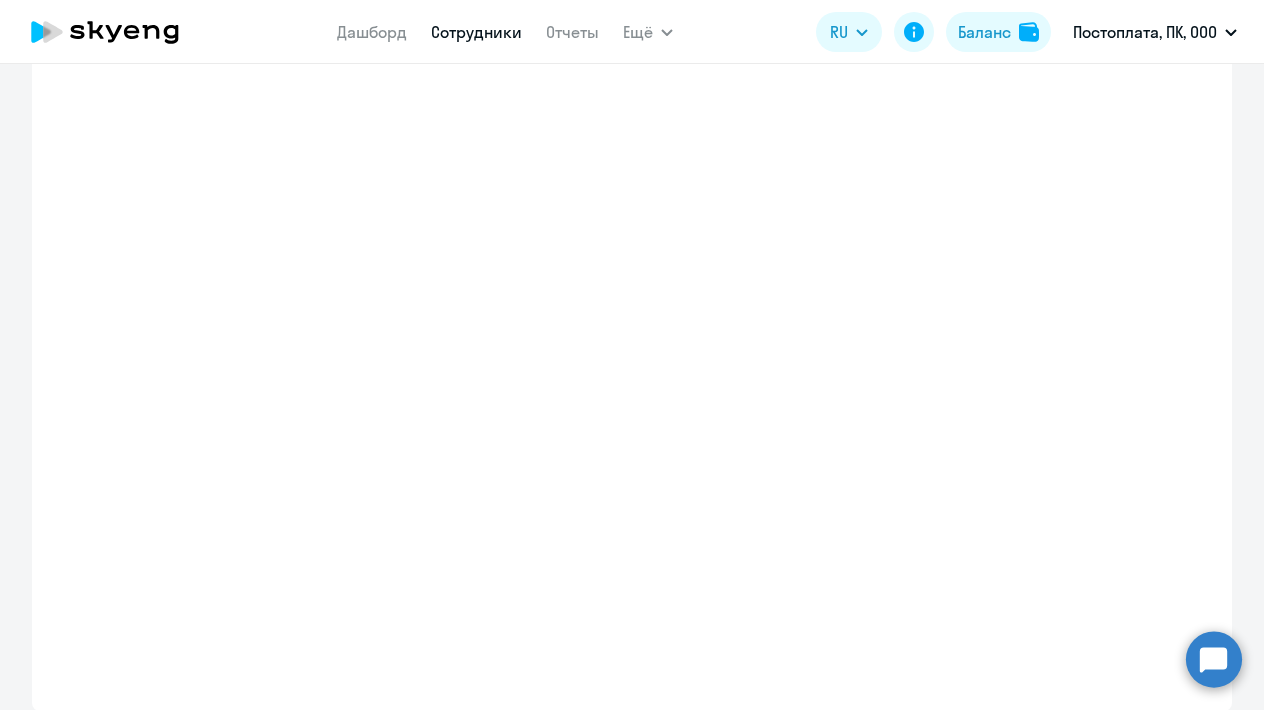 select on "english_adult_not_native_speaker" 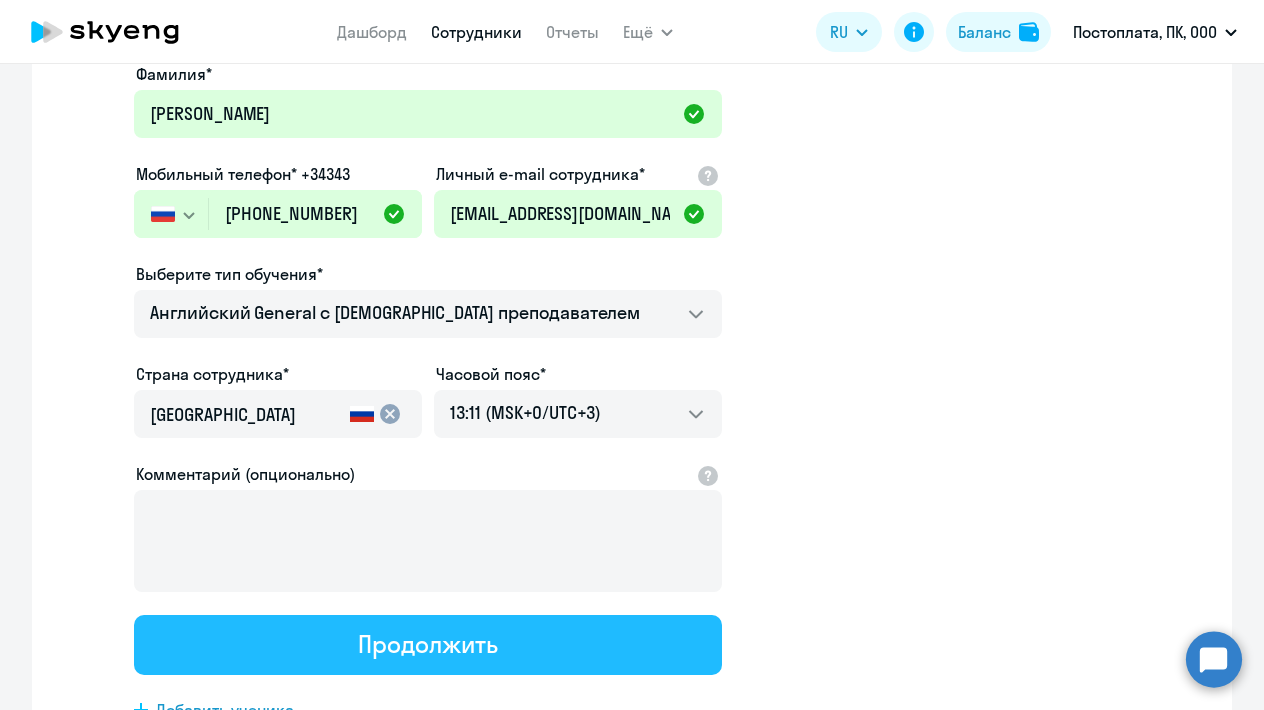 scroll, scrollTop: 9, scrollLeft: 0, axis: vertical 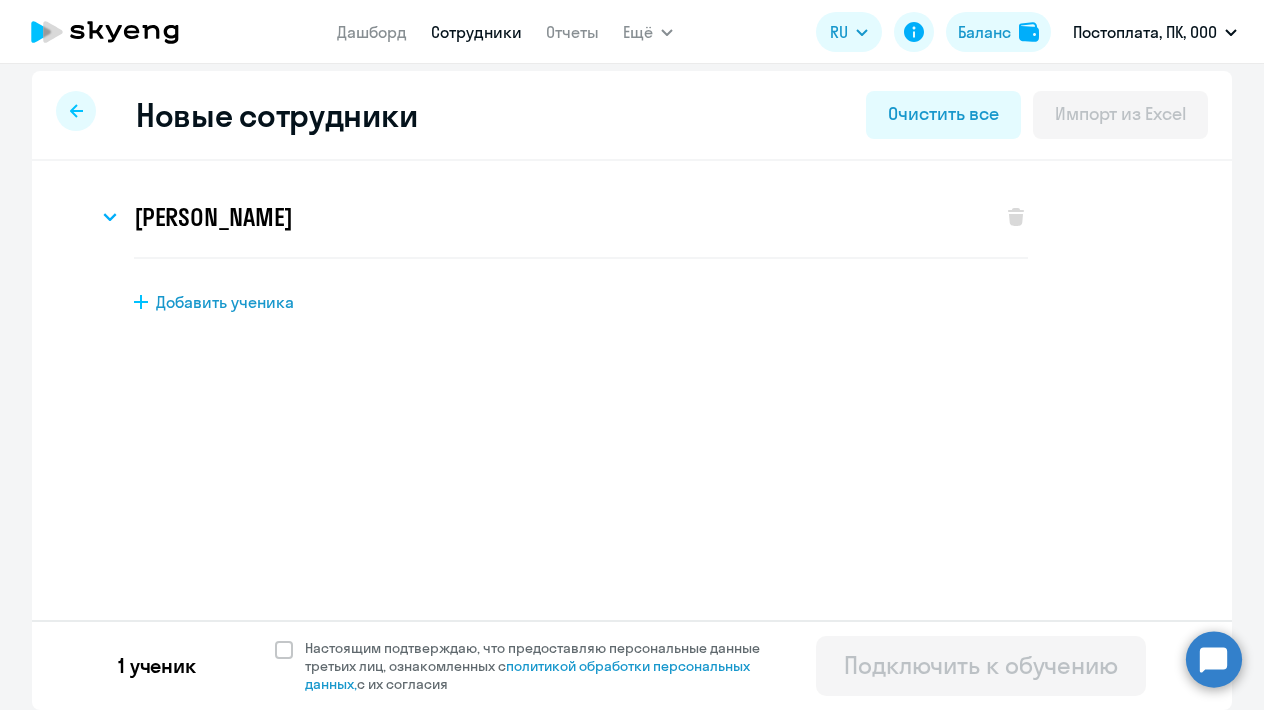 click on "Добавить ученика" 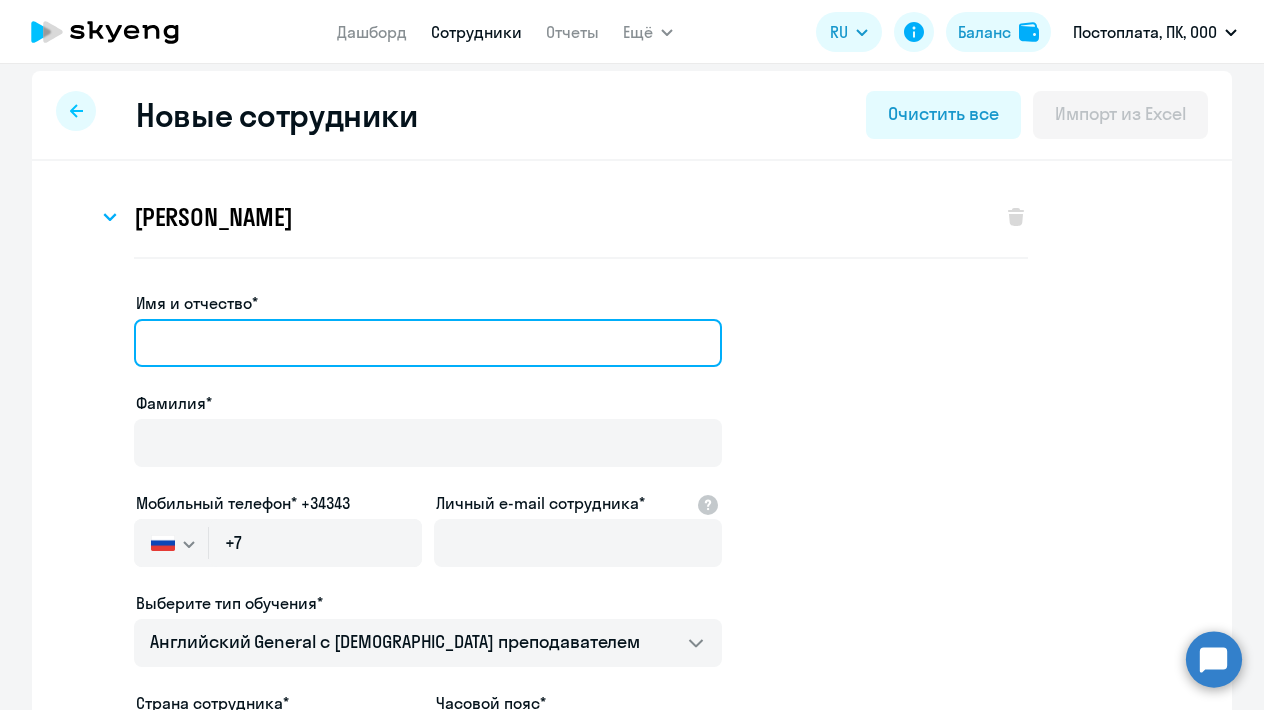 paste on "[PERSON_NAME]" 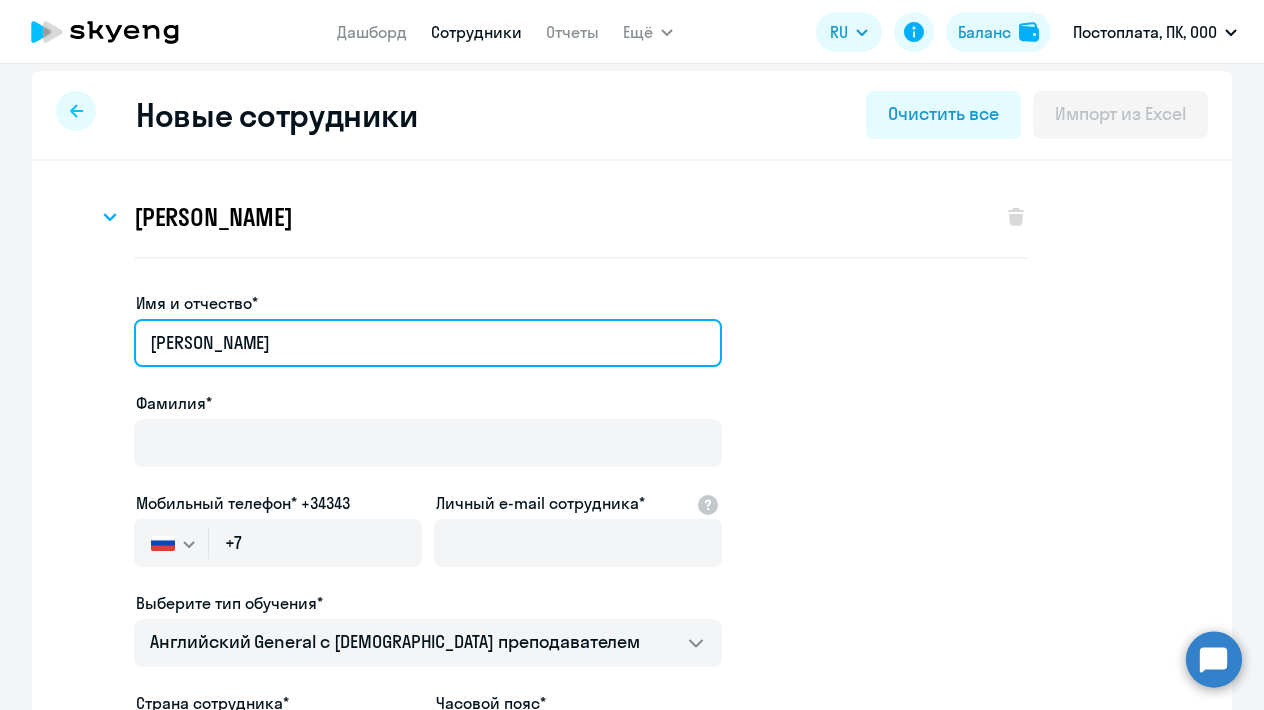 drag, startPoint x: 206, startPoint y: 341, endPoint x: 38, endPoint y: 355, distance: 168.58232 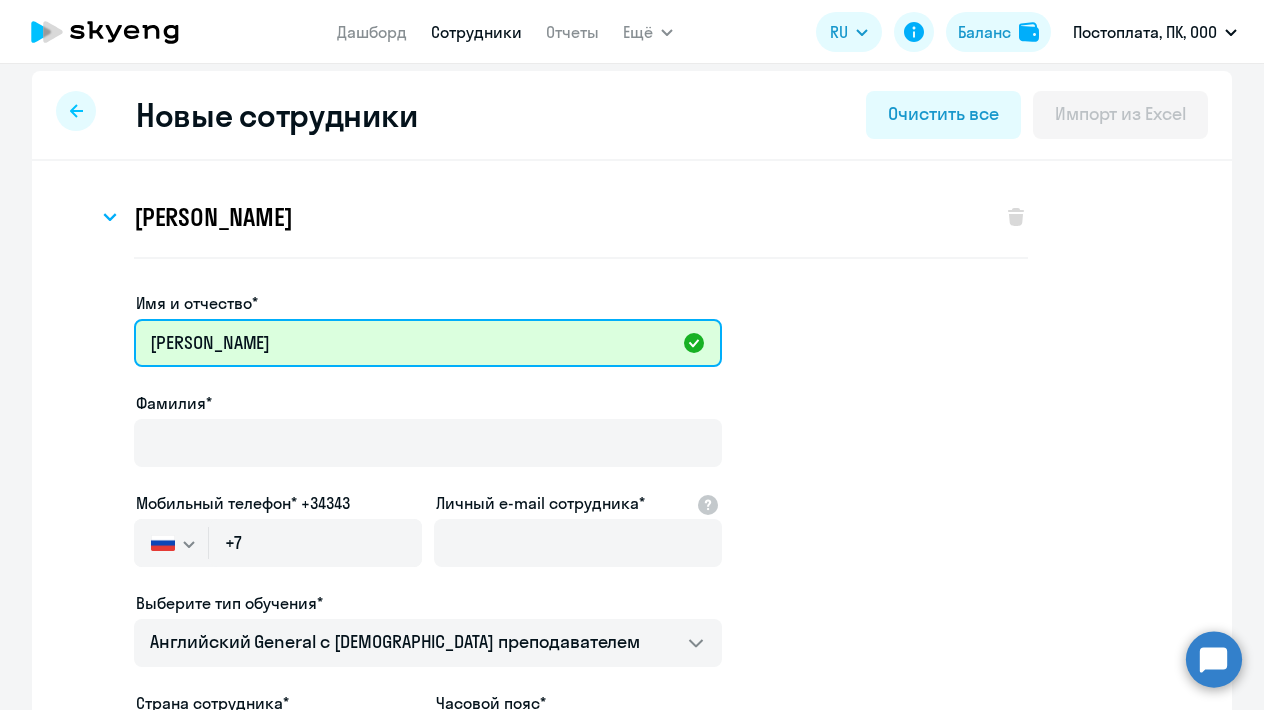 drag, startPoint x: 285, startPoint y: 348, endPoint x: 95, endPoint y: 340, distance: 190.16835 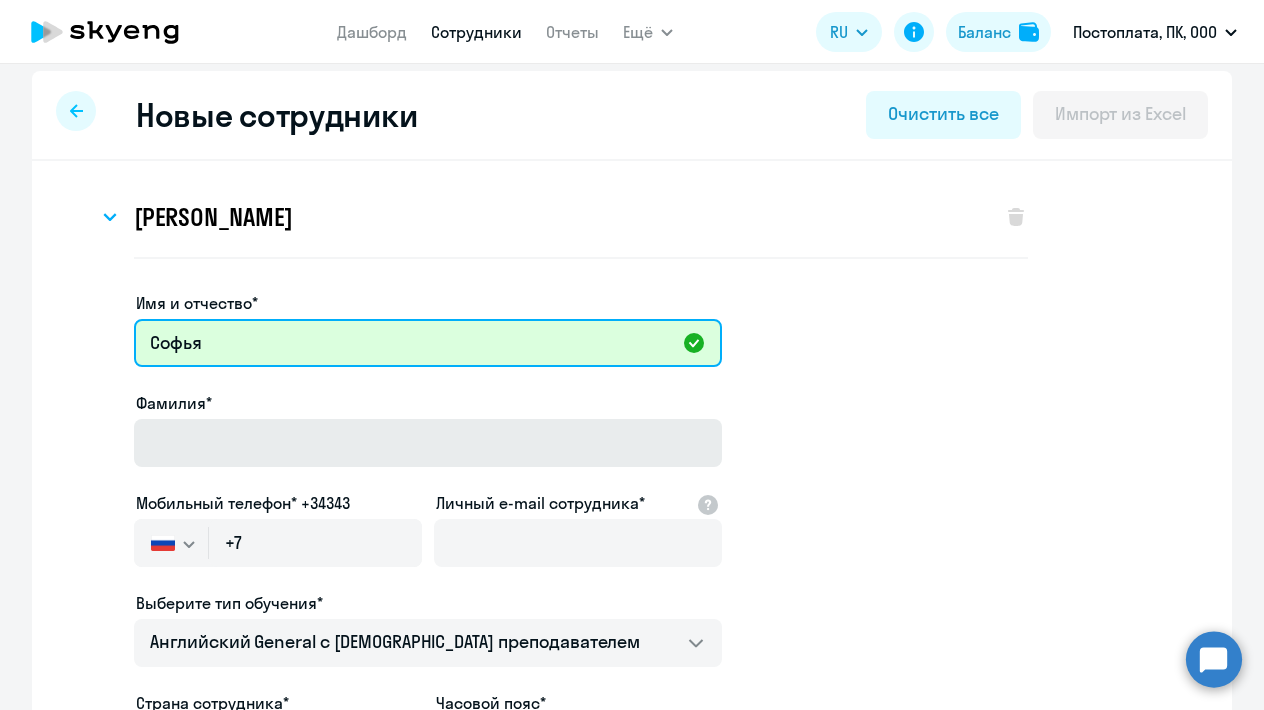 type on "Софья" 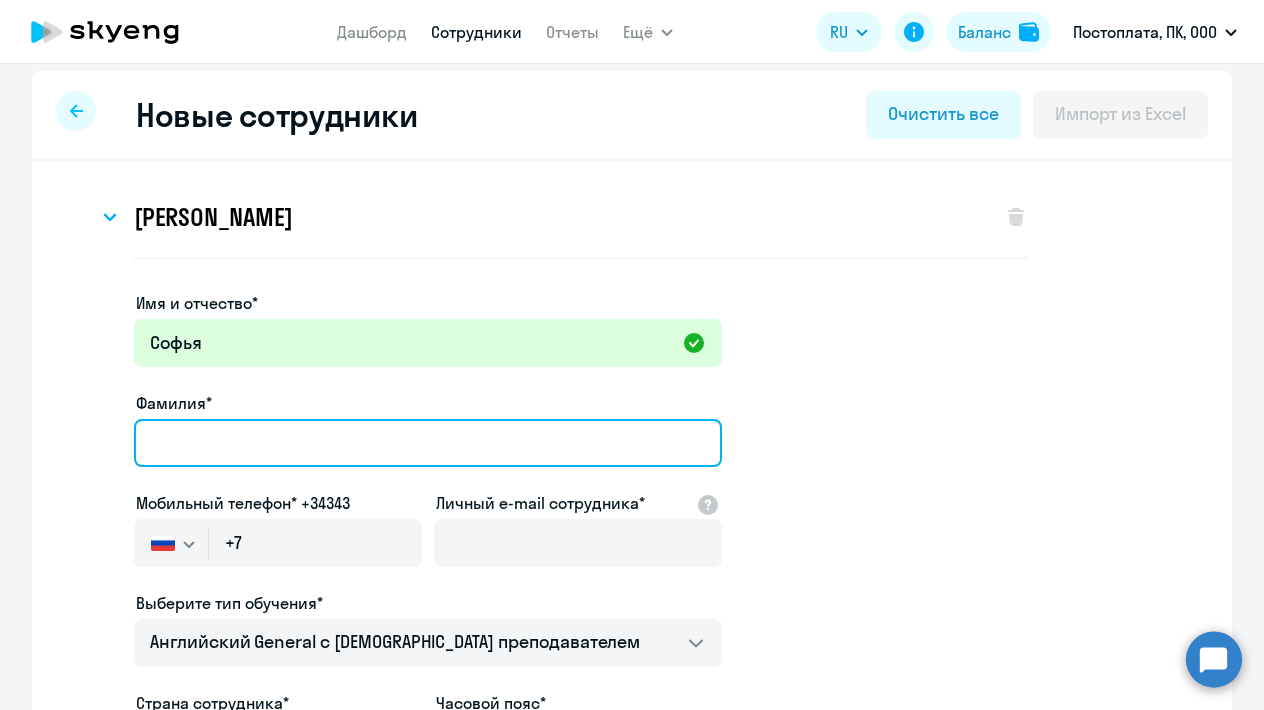 paste on "[PERSON_NAME]" 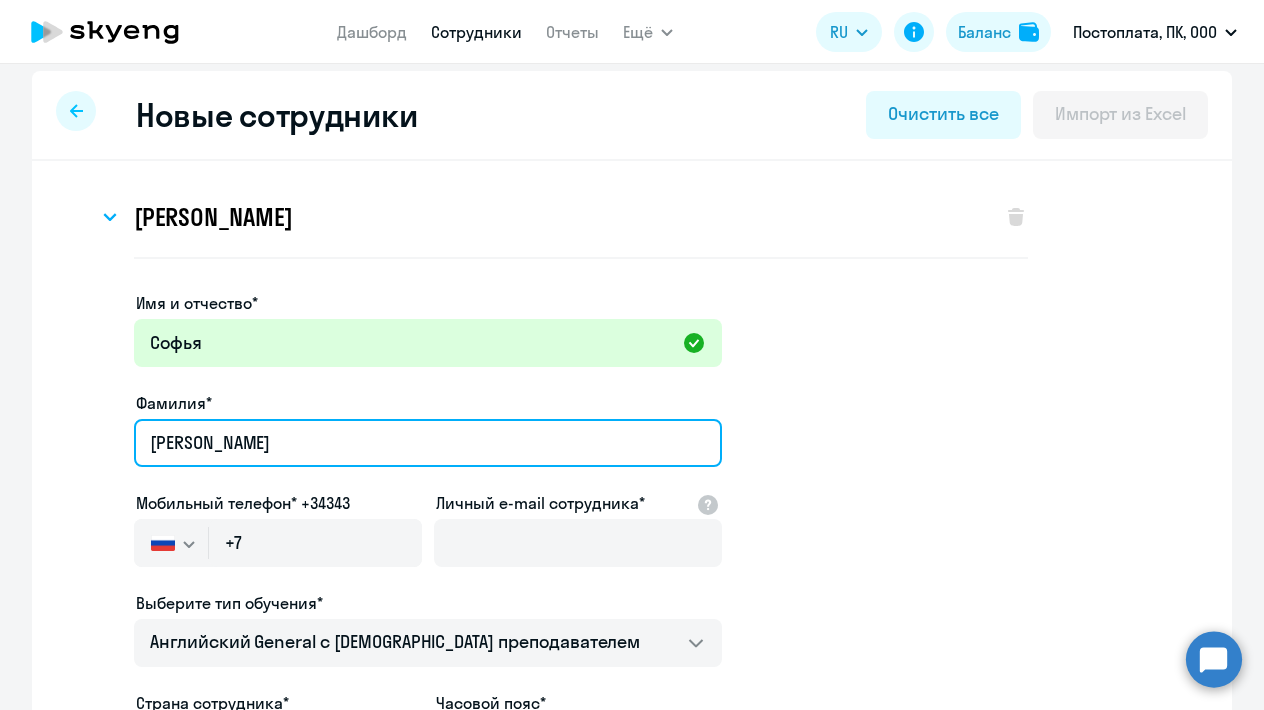 drag, startPoint x: 261, startPoint y: 446, endPoint x: 366, endPoint y: 445, distance: 105.00476 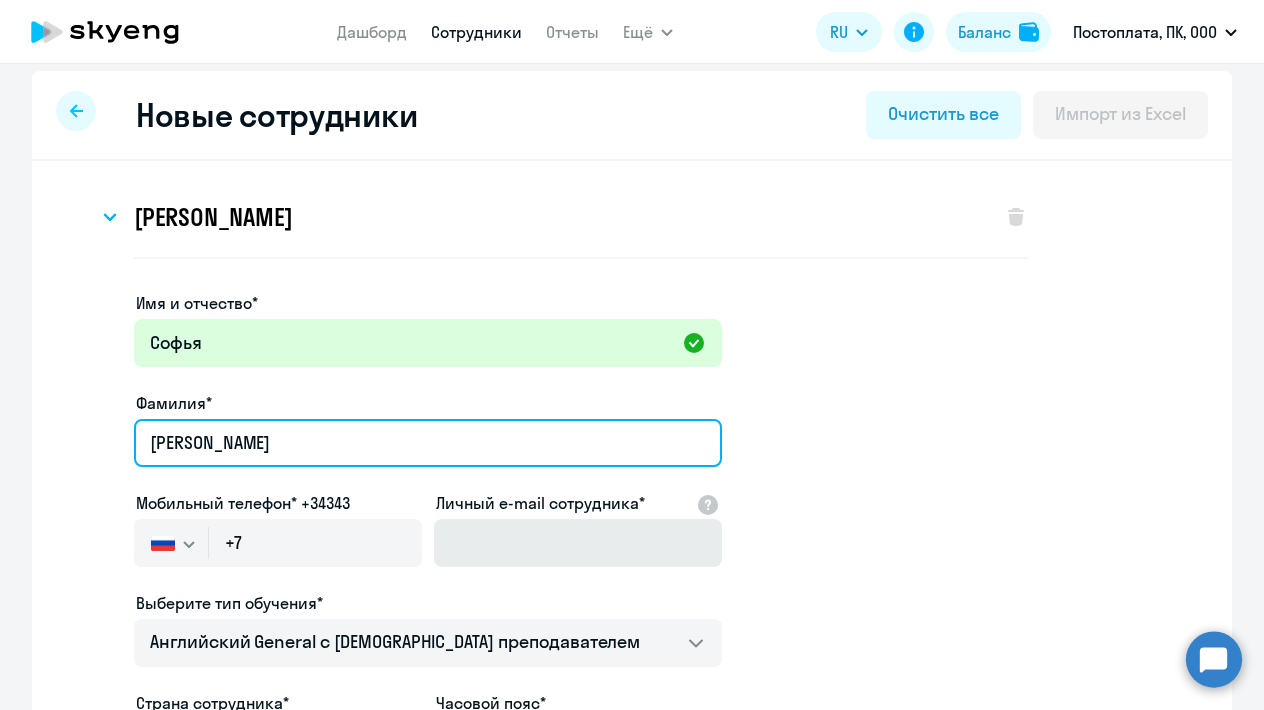 type on "[PERSON_NAME]" 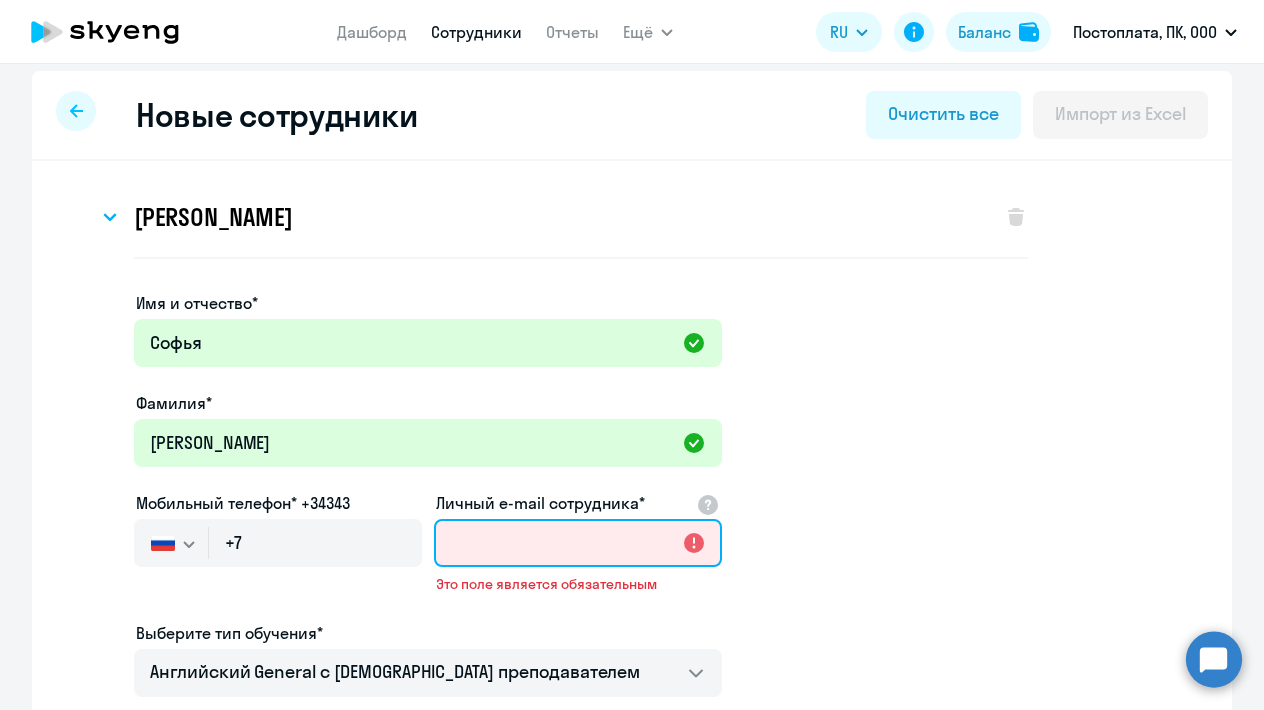 paste on "[EMAIL_ADDRESS][DOMAIN_NAME]" 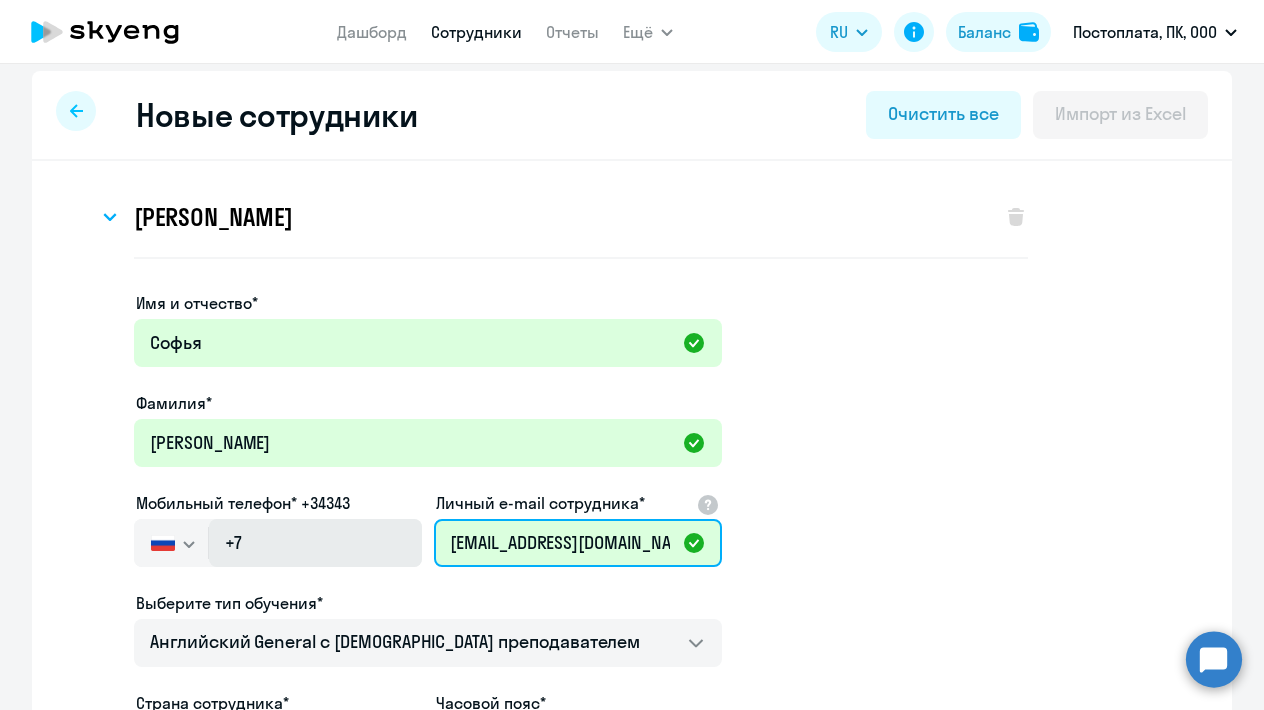type on "[EMAIL_ADDRESS][DOMAIN_NAME]" 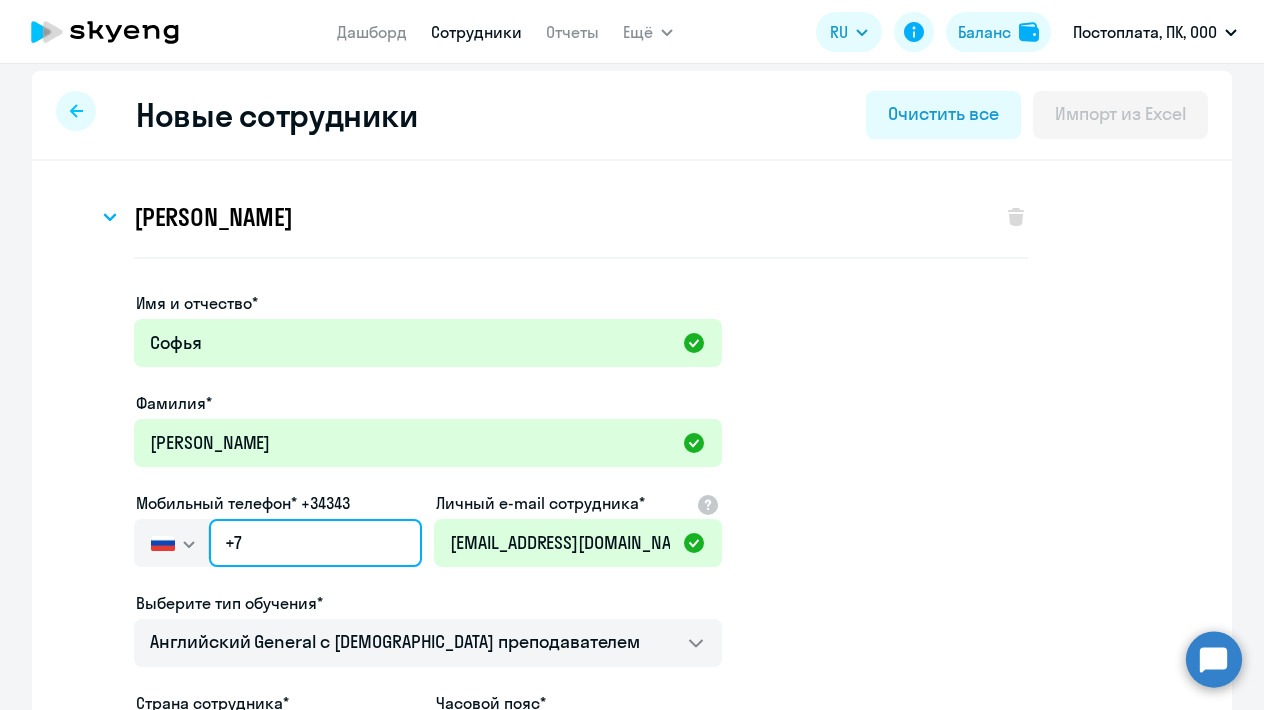 click on "+7" 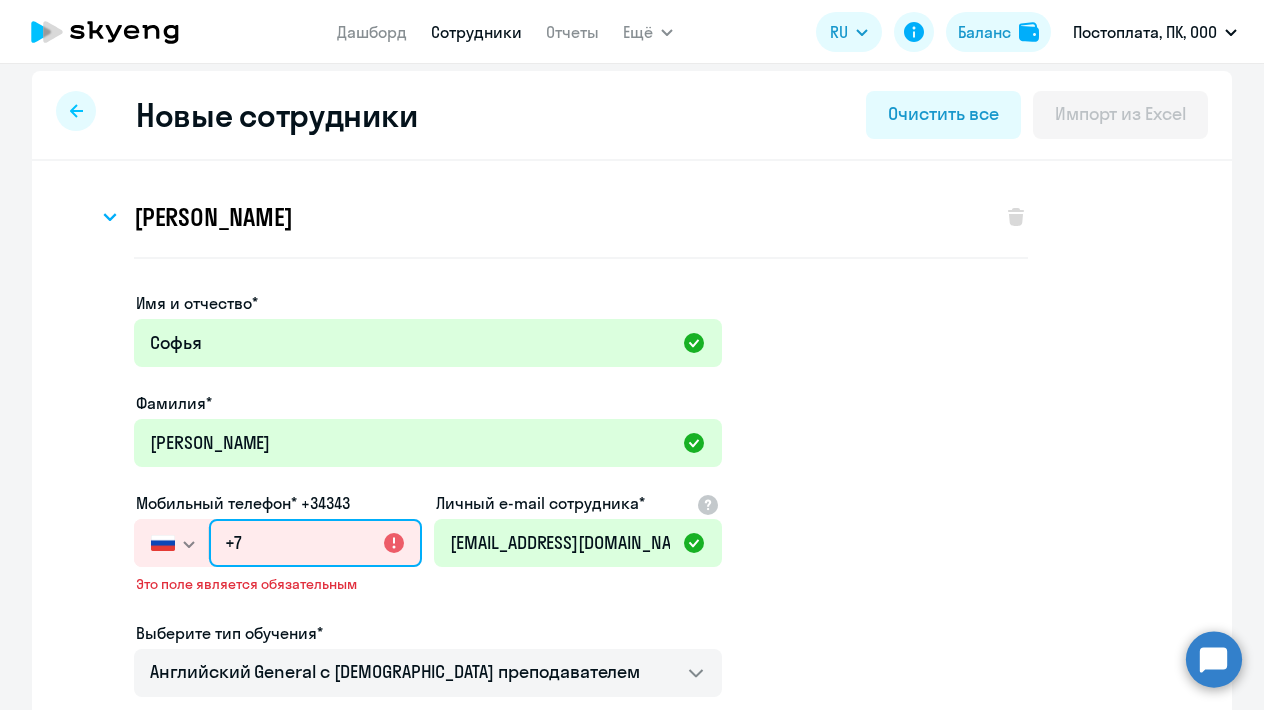 paste on "[PHONE_NUMBER]" 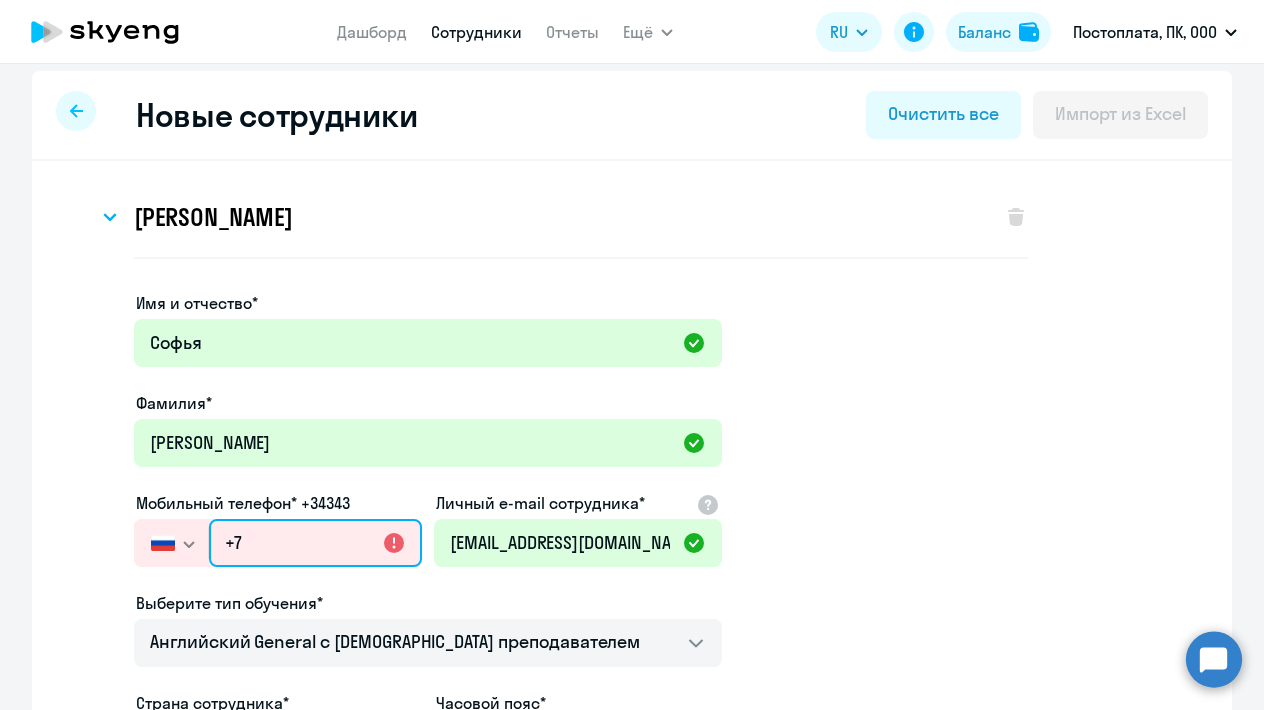 type on "[PHONE_NUMBER]" 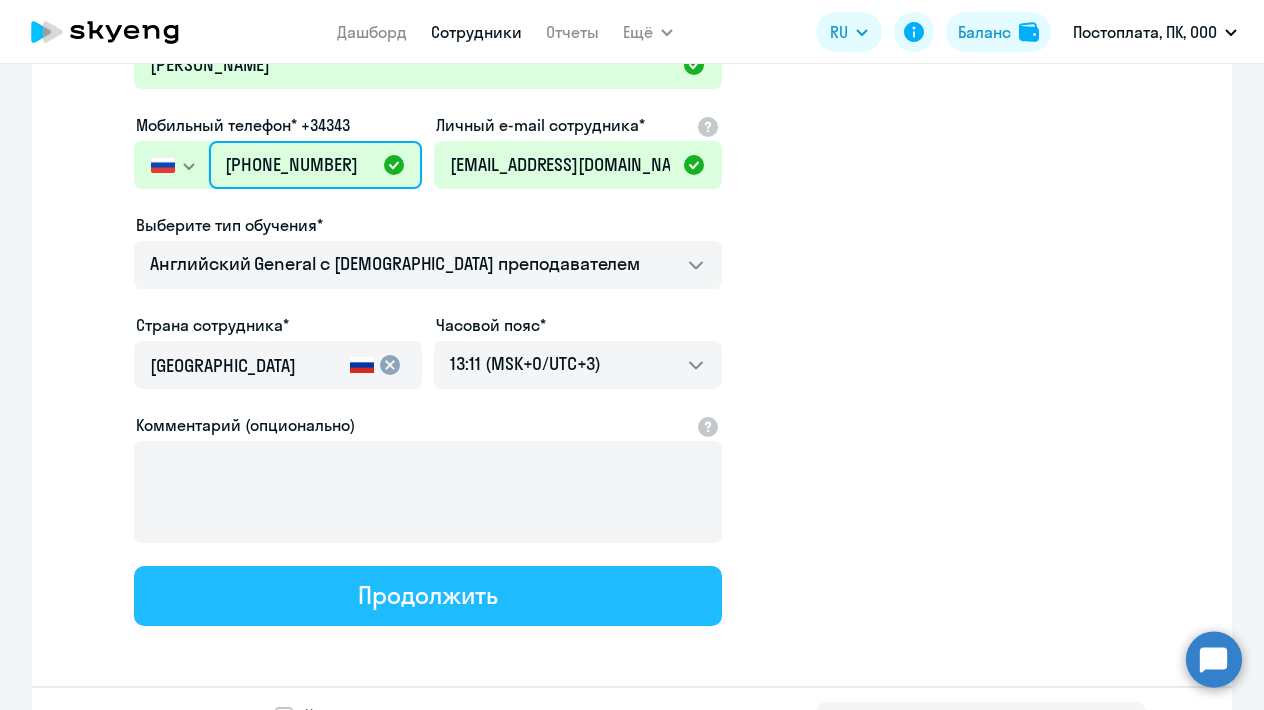 scroll, scrollTop: 407, scrollLeft: 0, axis: vertical 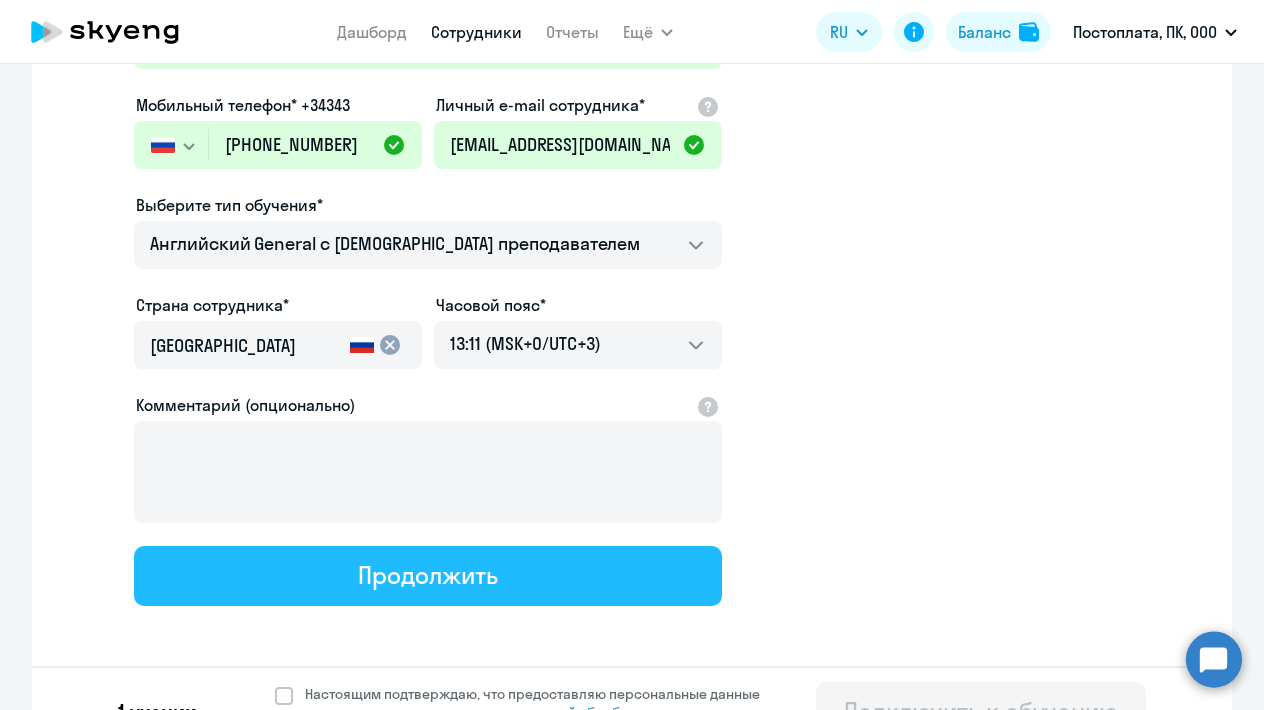 click on "Продолжить" 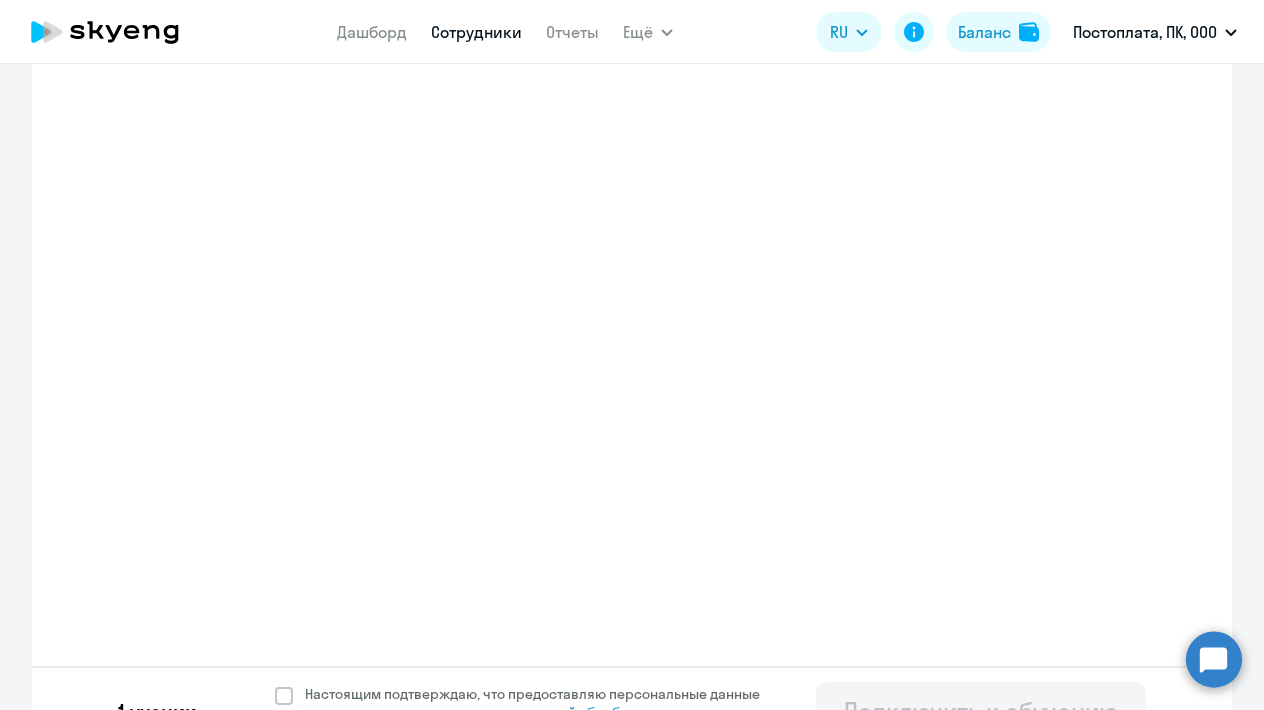 select on "english_adult_not_native_speaker" 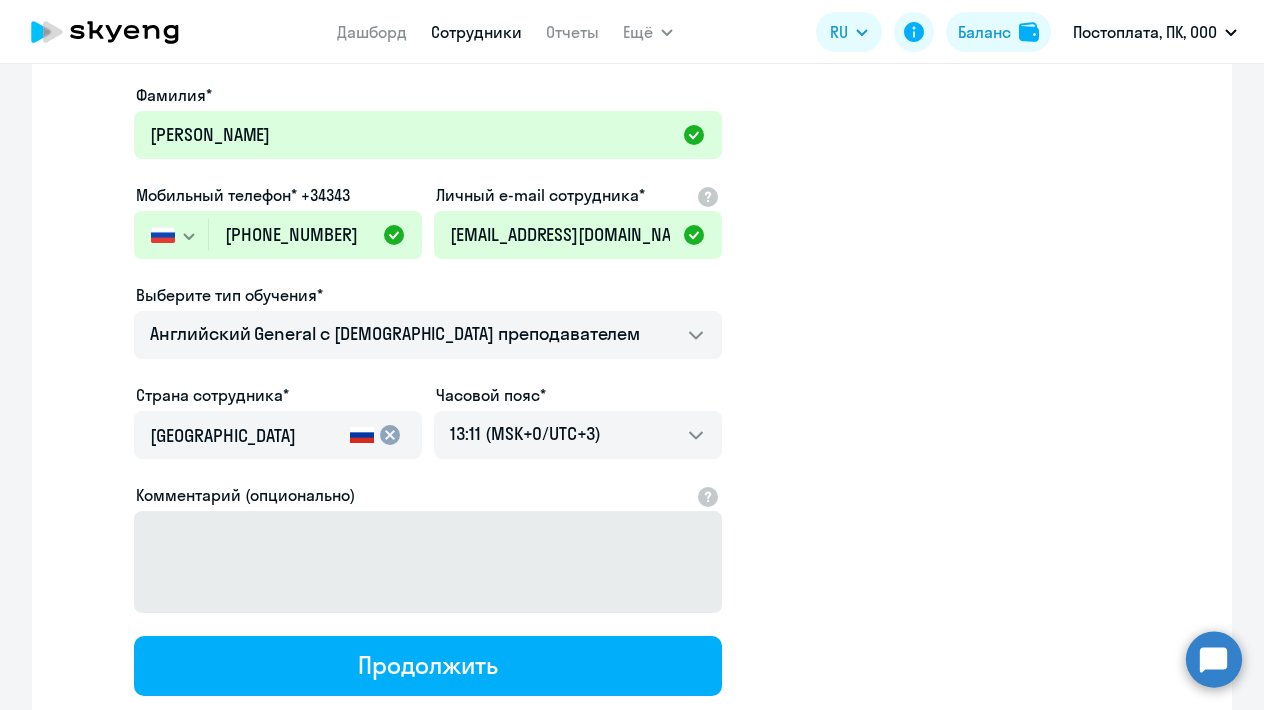 scroll, scrollTop: 9, scrollLeft: 0, axis: vertical 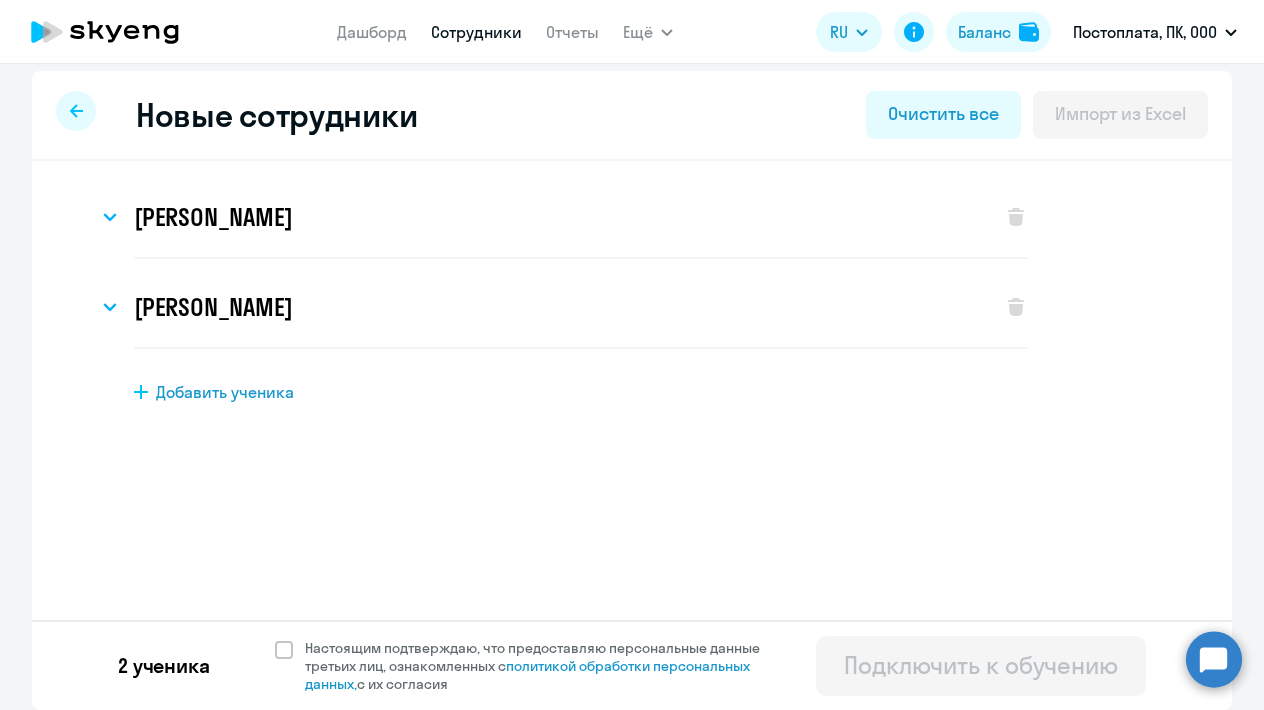 click on "Добавить ученика" 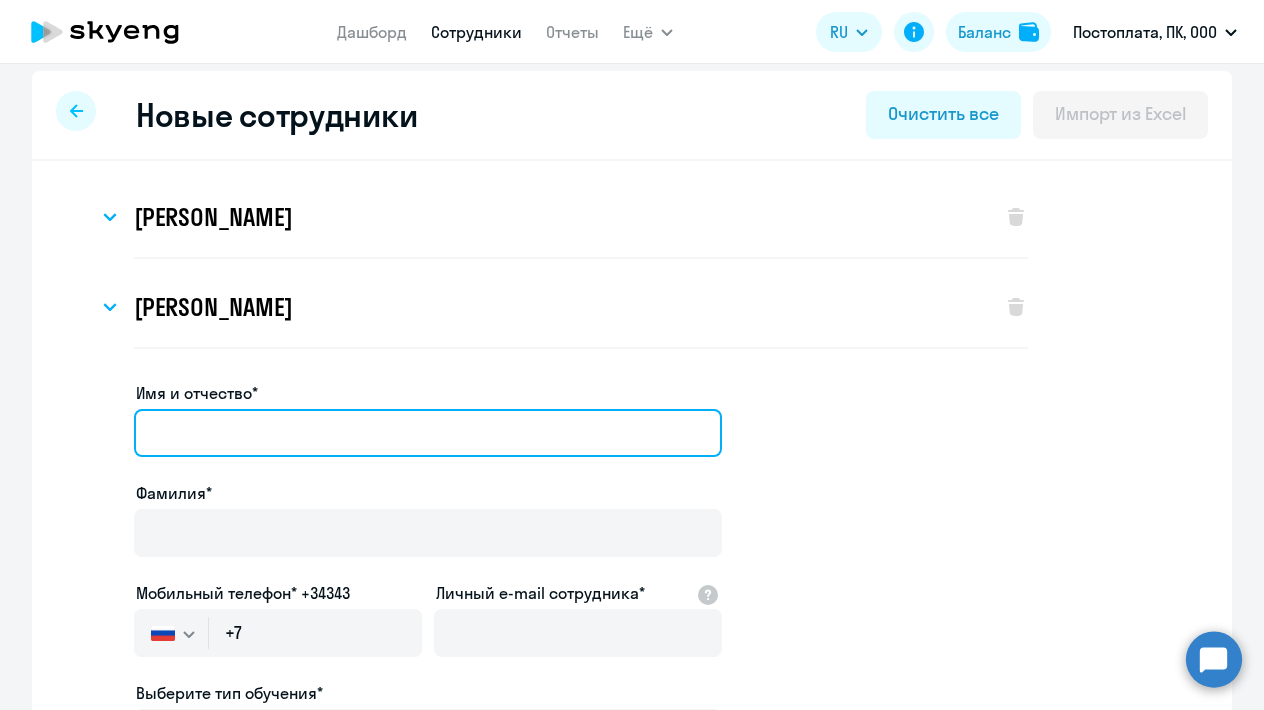 paste on "[PERSON_NAME]([PERSON_NAME] ) [PERSON_NAME]" 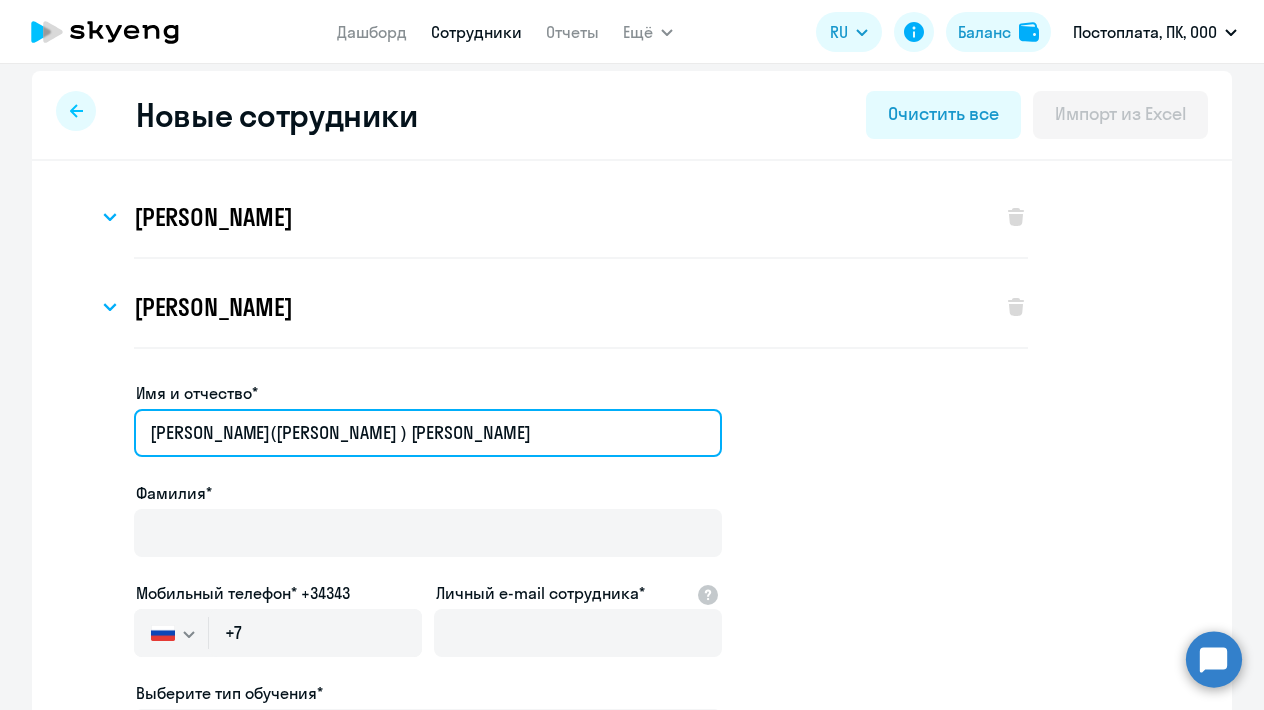 drag, startPoint x: 286, startPoint y: 436, endPoint x: 417, endPoint y: 432, distance: 131.06105 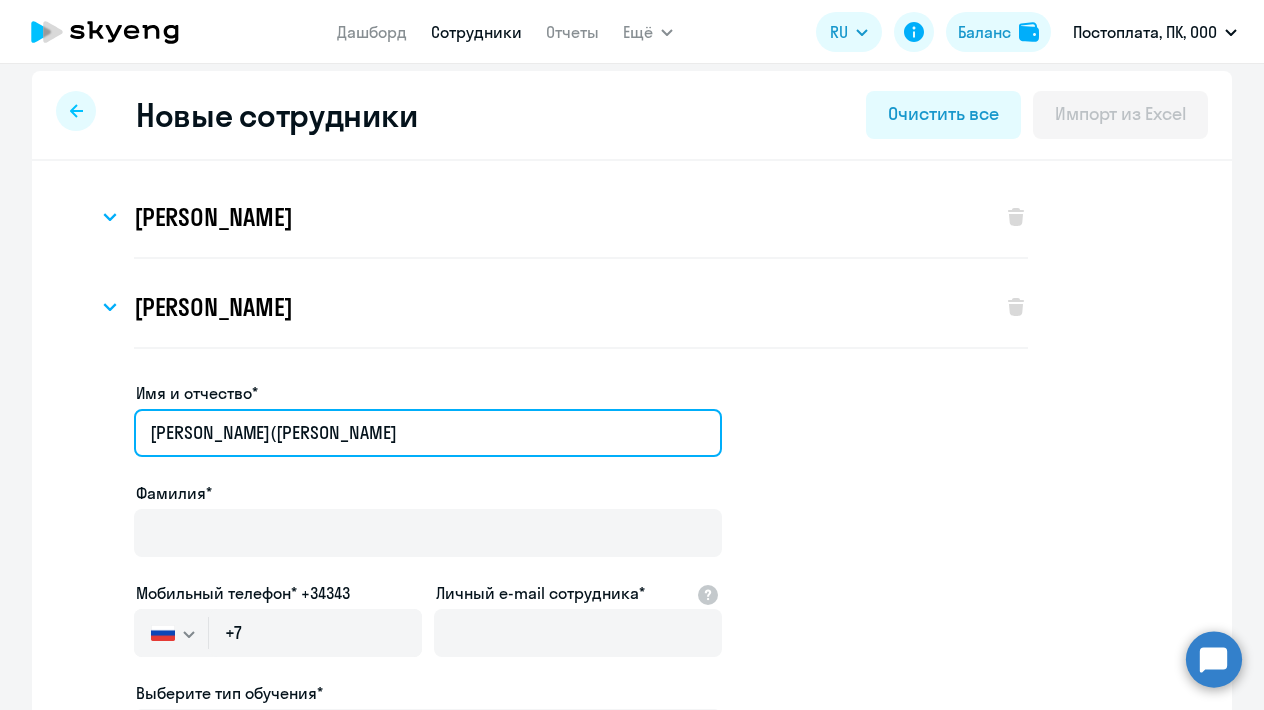 drag, startPoint x: 223, startPoint y: 431, endPoint x: 129, endPoint y: 427, distance: 94.08507 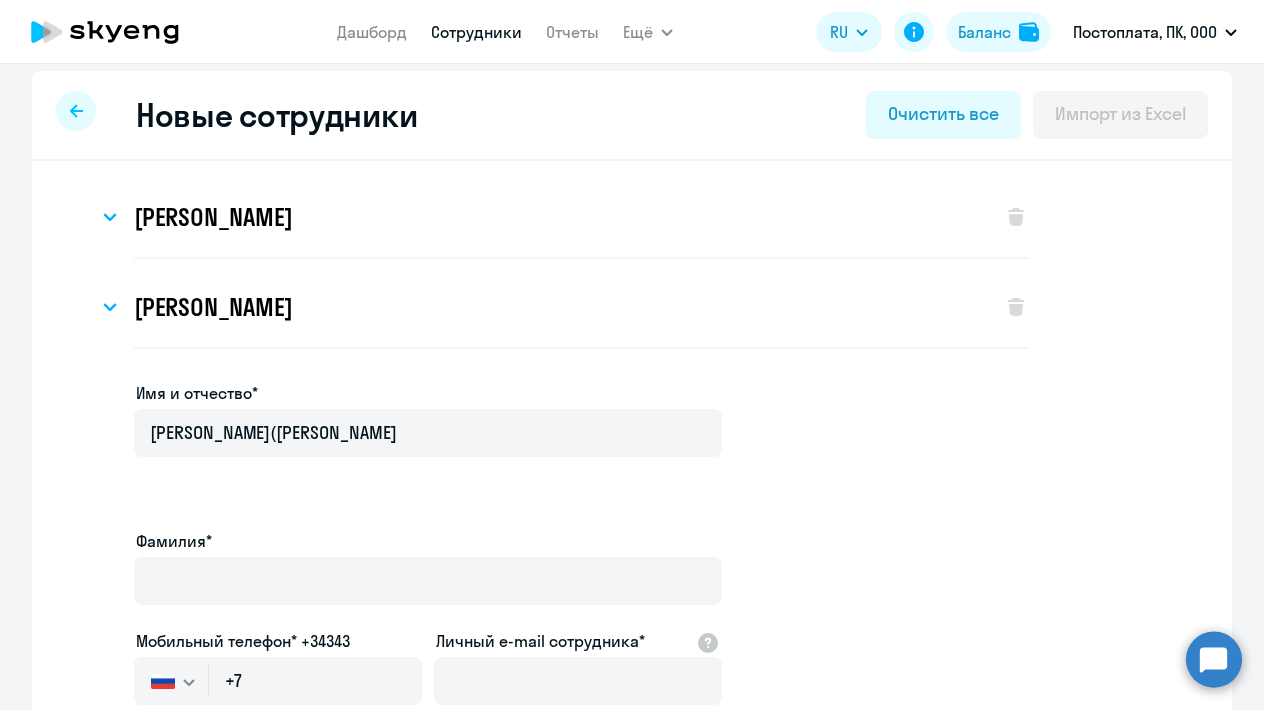 click on "Имя и отчество* [PERSON_NAME]([PERSON_NAME]*  Мобильный телефон* +34343
[GEOGRAPHIC_DATA] +7 [GEOGRAPHIC_DATA] +7 [GEOGRAPHIC_DATA] +380 [GEOGRAPHIC_DATA] ([GEOGRAPHIC_DATA]) +375 [GEOGRAPHIC_DATA] +61 [GEOGRAPHIC_DATA] +43 [GEOGRAPHIC_DATA] +994 [GEOGRAPHIC_DATA] +355 [GEOGRAPHIC_DATA] +213 [GEOGRAPHIC_DATA] +1(264) [GEOGRAPHIC_DATA] +244 [GEOGRAPHIC_DATA] +376 [GEOGRAPHIC_DATA] и [GEOGRAPHIC_DATA] +1(268) [GEOGRAPHIC_DATA] +54 [GEOGRAPHIC_DATA] +374 [GEOGRAPHIC_DATA] +297 [GEOGRAPHIC_DATA] +93 [GEOGRAPHIC_DATA] +1(242) [GEOGRAPHIC_DATA] +880 [GEOGRAPHIC_DATA] +1(246) [GEOGRAPHIC_DATA] +973 Белиз +501 Бельгия +32 [GEOGRAPHIC_DATA] +229 [GEOGRAPHIC_DATA] +1(441) [GEOGRAPHIC_DATA] ([GEOGRAPHIC_DATA]) +95 [GEOGRAPHIC_DATA] +359 [GEOGRAPHIC_DATA] +591 [GEOGRAPHIC_DATA], [GEOGRAPHIC_DATA] и [GEOGRAPHIC_DATA] +599 [GEOGRAPHIC_DATA] +387 [GEOGRAPHIC_DATA] +267 [GEOGRAPHIC_DATA] +55 Британские [GEOGRAPHIC_DATA] +1(284) +673 +226 +257 +975" 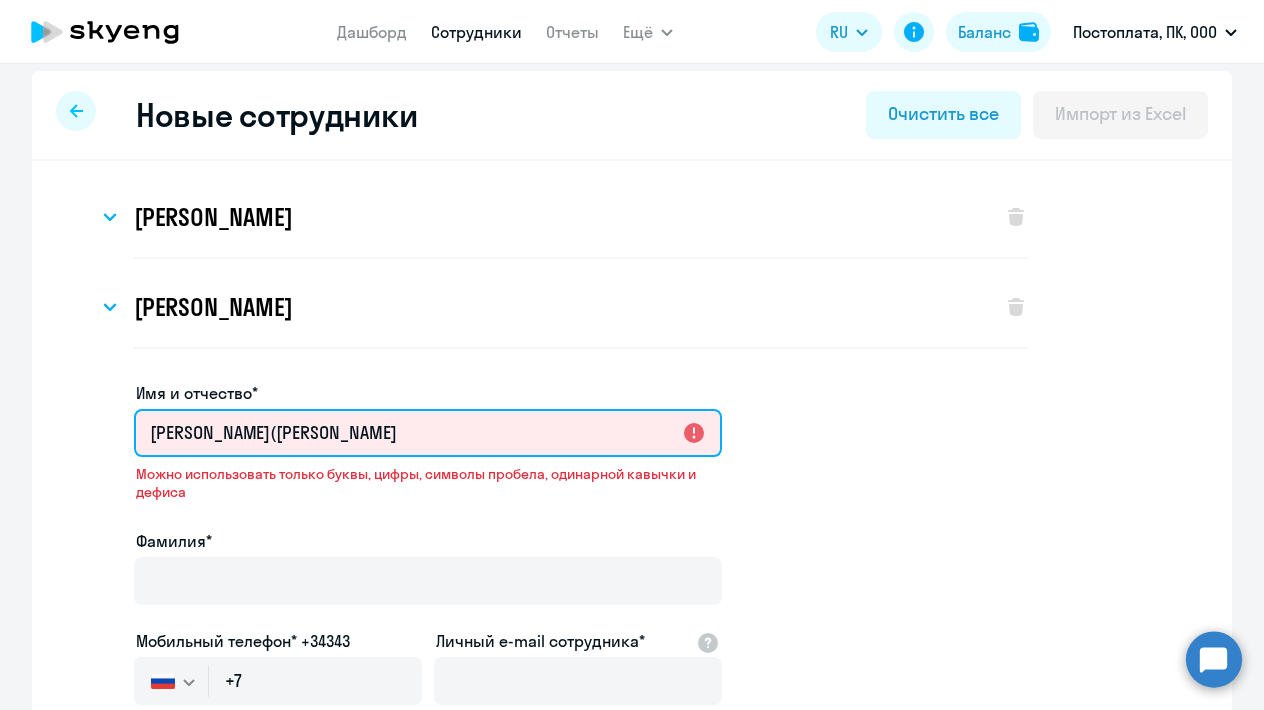 drag, startPoint x: 220, startPoint y: 429, endPoint x: 111, endPoint y: 426, distance: 109.041275 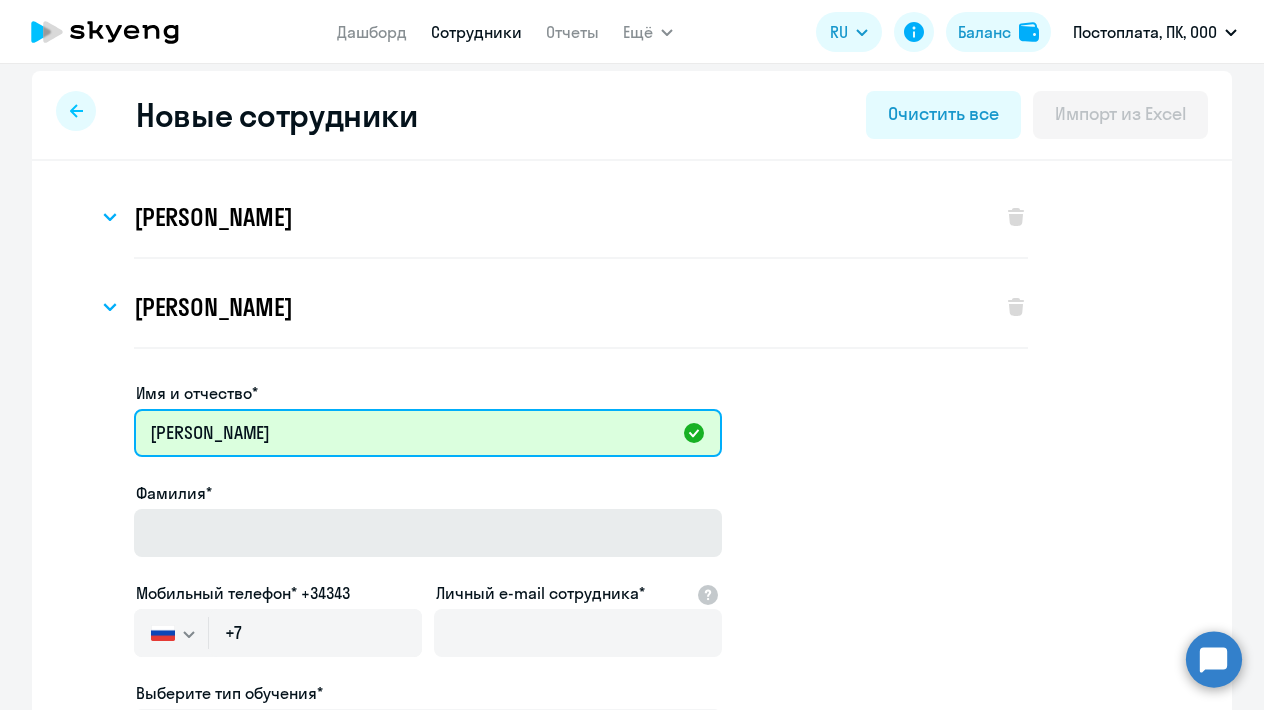 type on "[PERSON_NAME]" 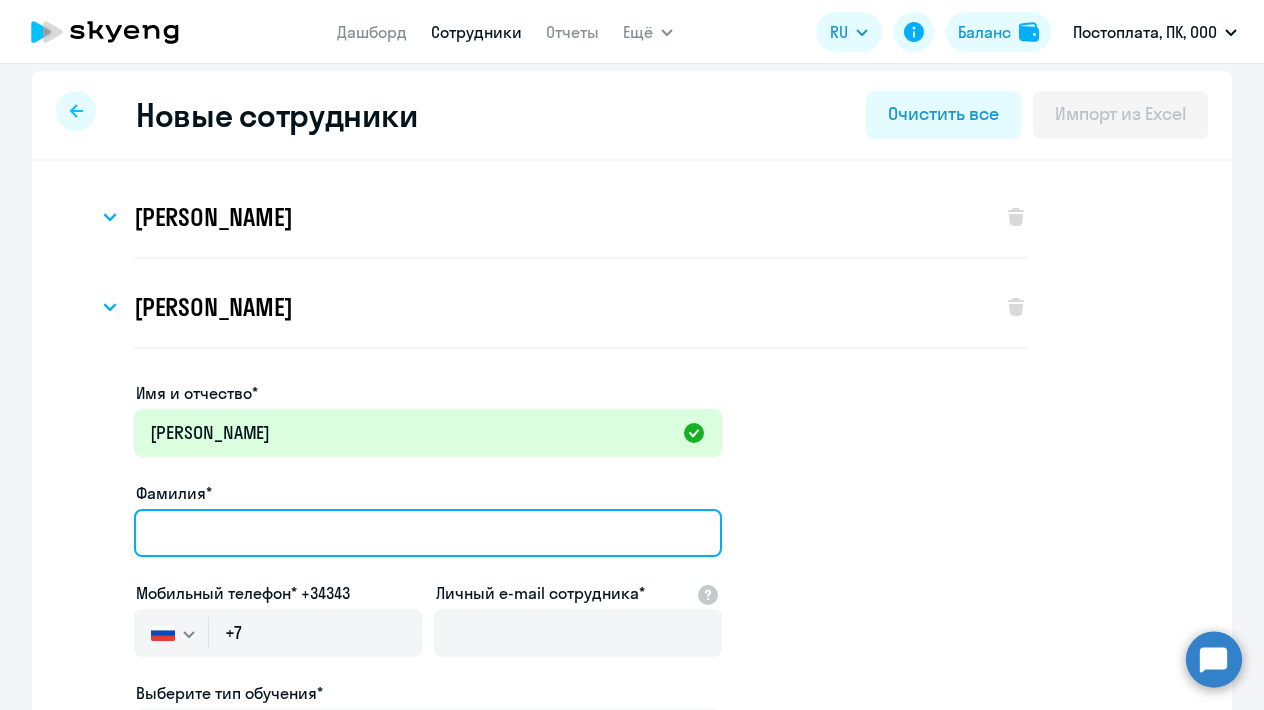 paste on "[PERSON_NAME]([PERSON_NAME] ) [PERSON_NAME]" 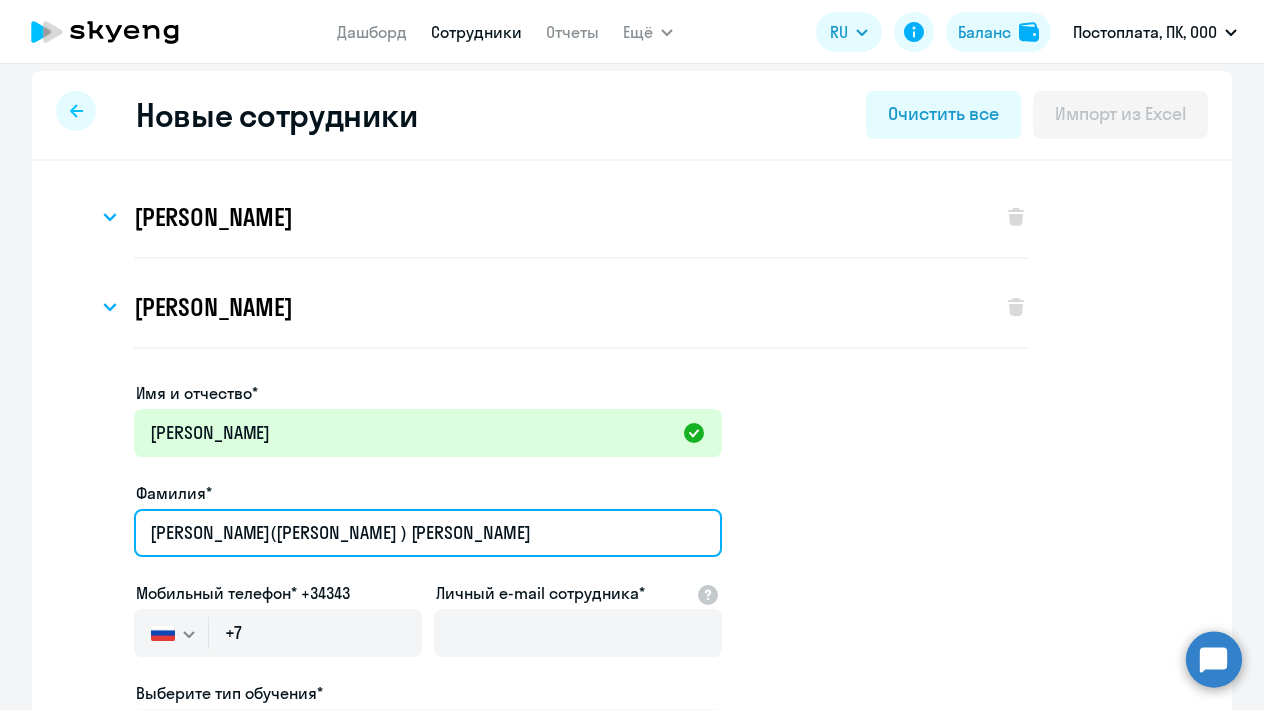 drag, startPoint x: 301, startPoint y: 539, endPoint x: 97, endPoint y: 537, distance: 204.0098 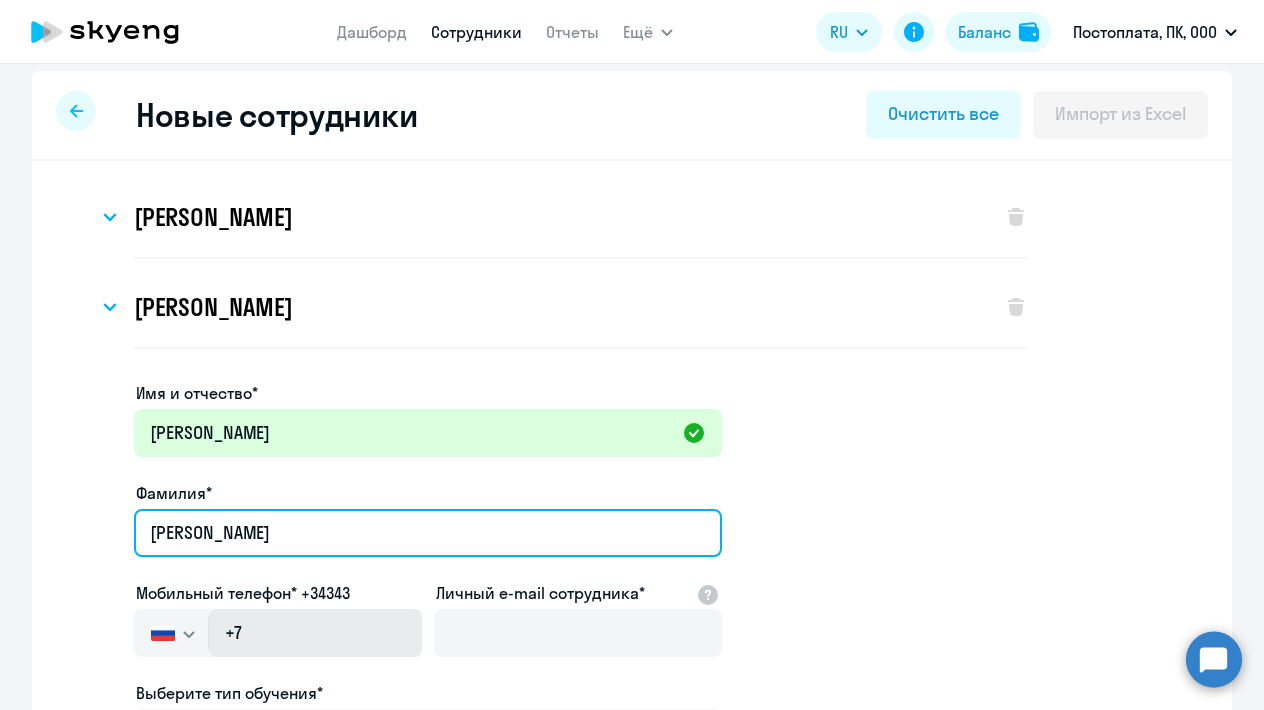 type on "[PERSON_NAME]" 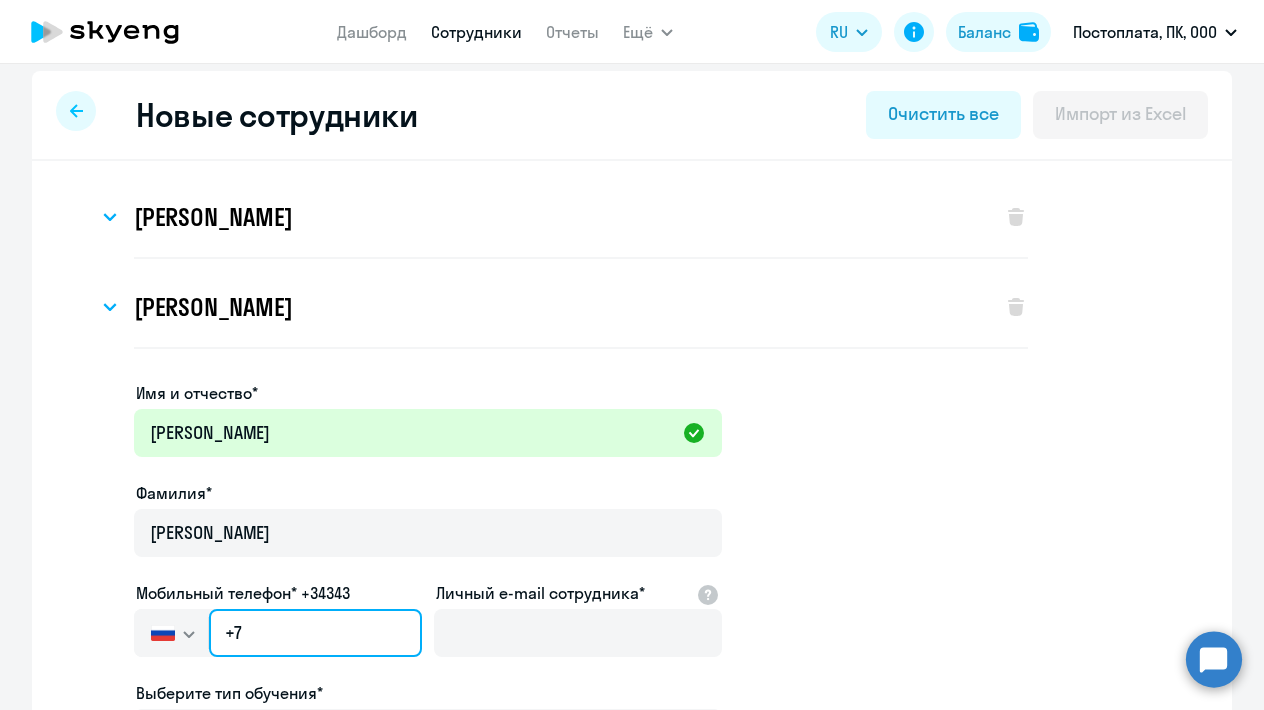 click on "+7" 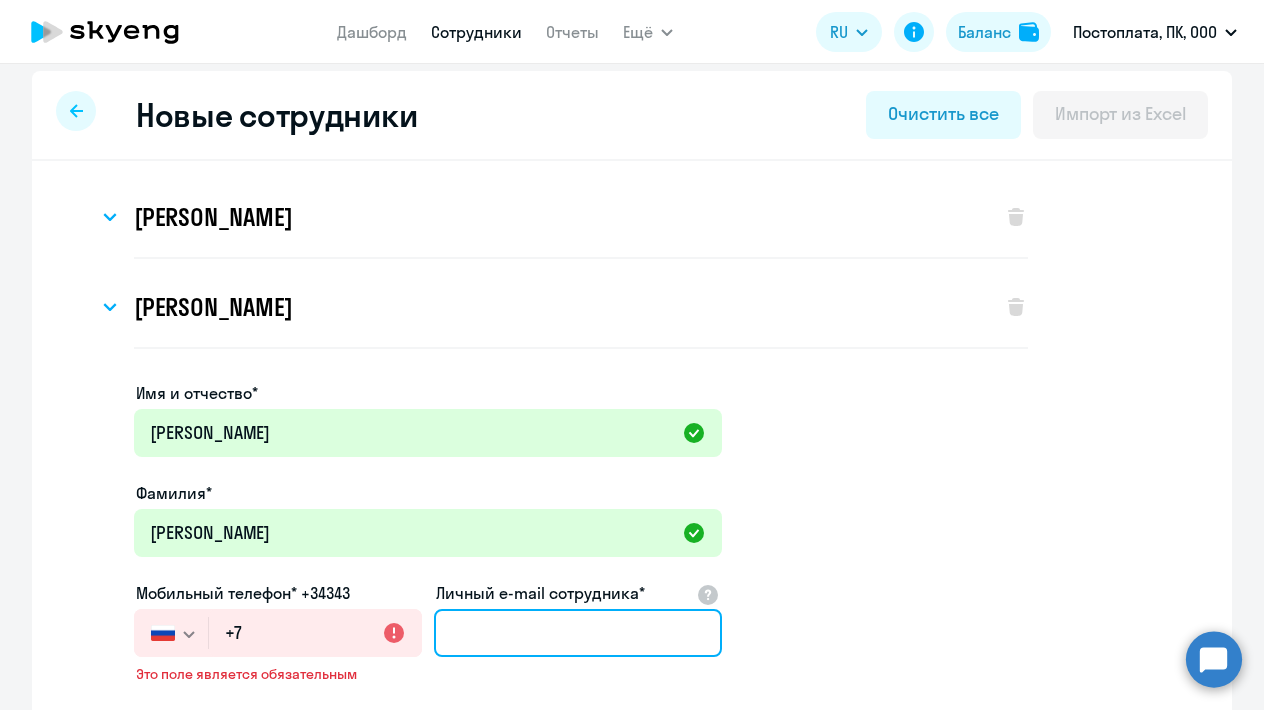 paste on "[EMAIL_ADDRESS][DOMAIN_NAME]" 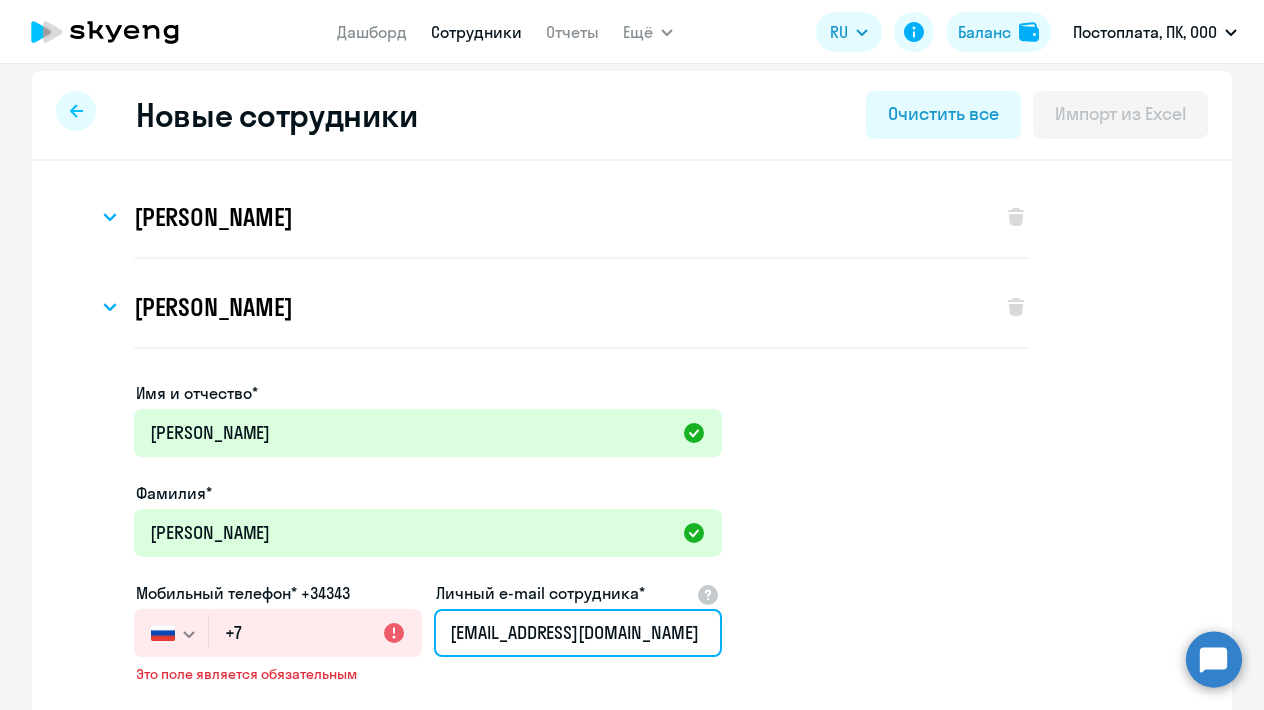 type on "[EMAIL_ADDRESS][DOMAIN_NAME]" 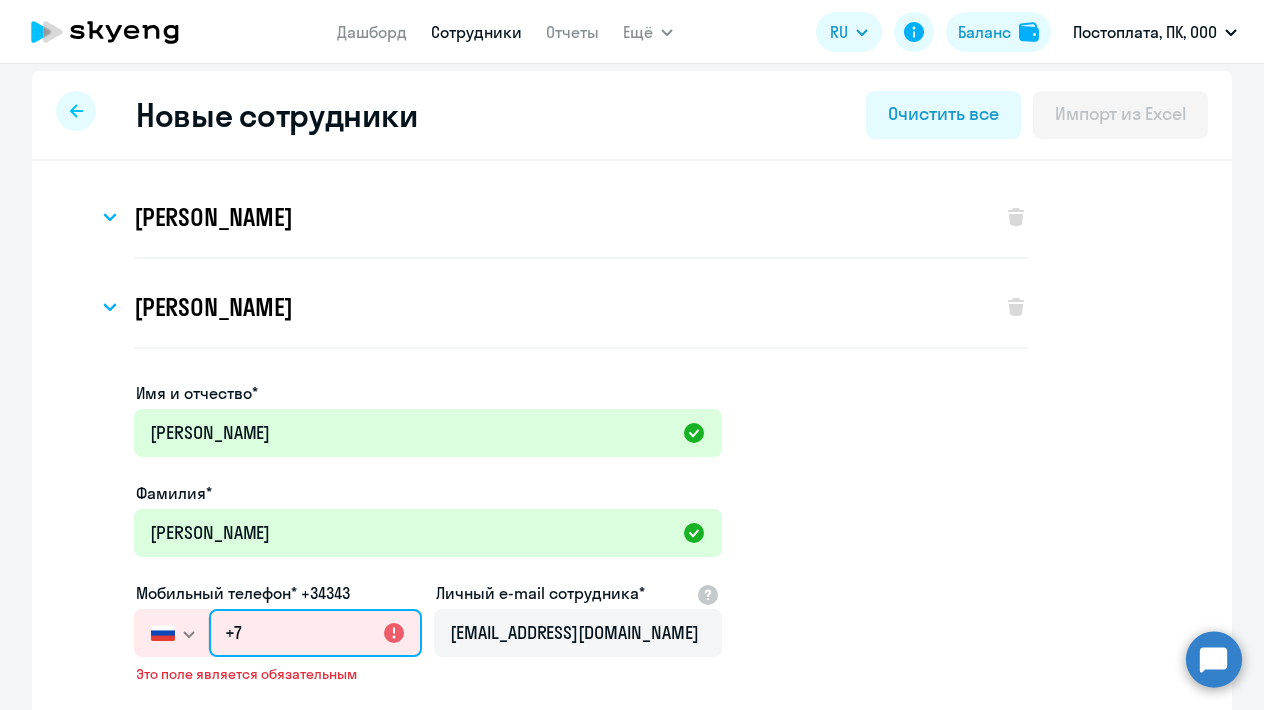 click on "+7" 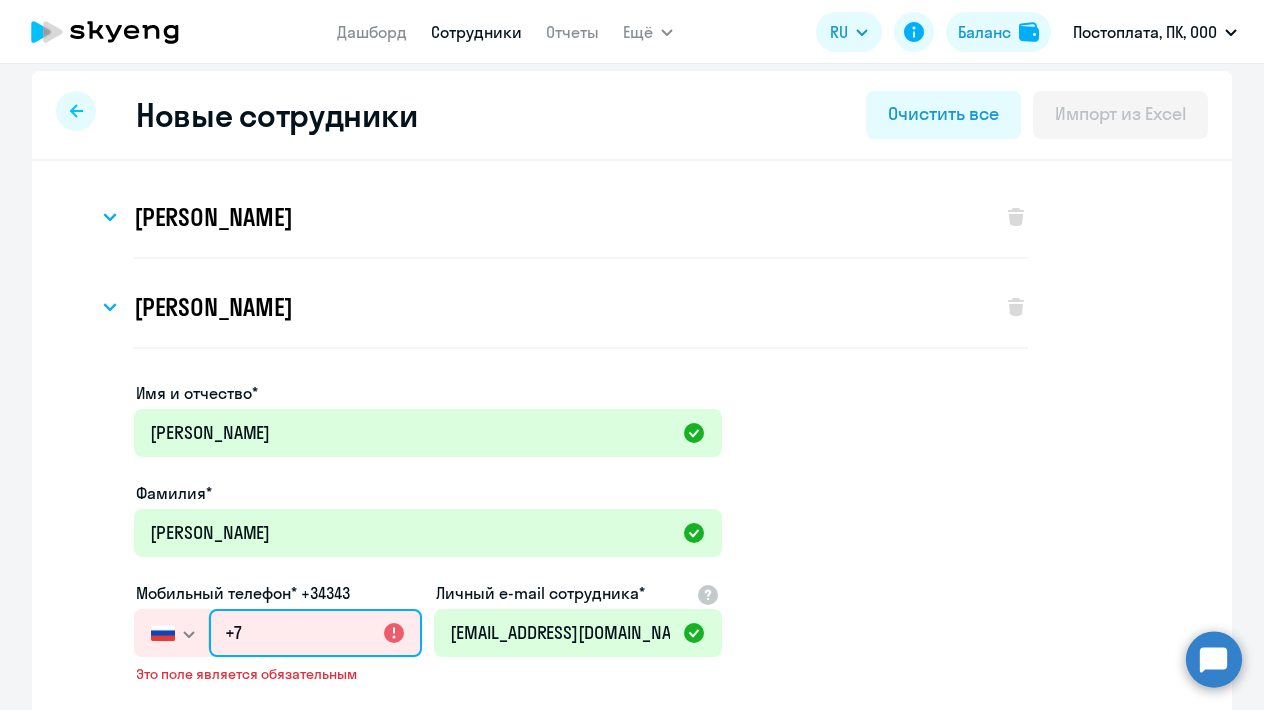 paste on "[PHONE_NUMBER]" 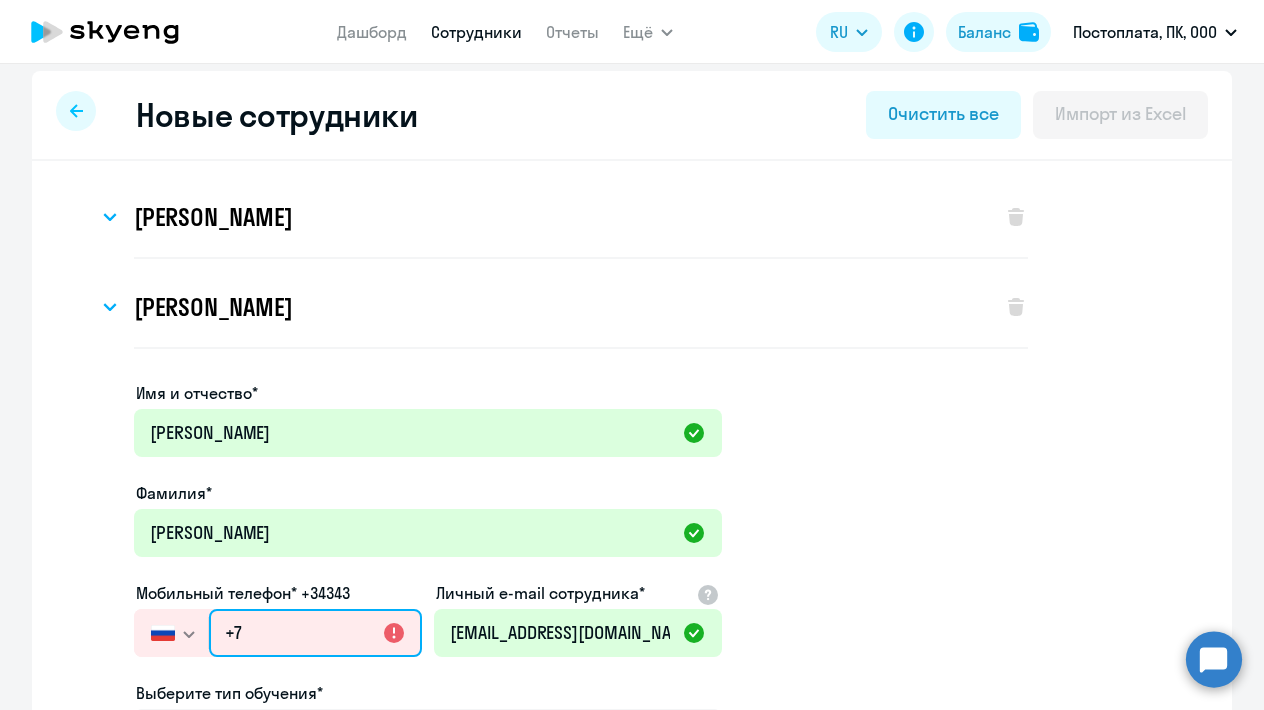 type on "[PHONE_NUMBER]" 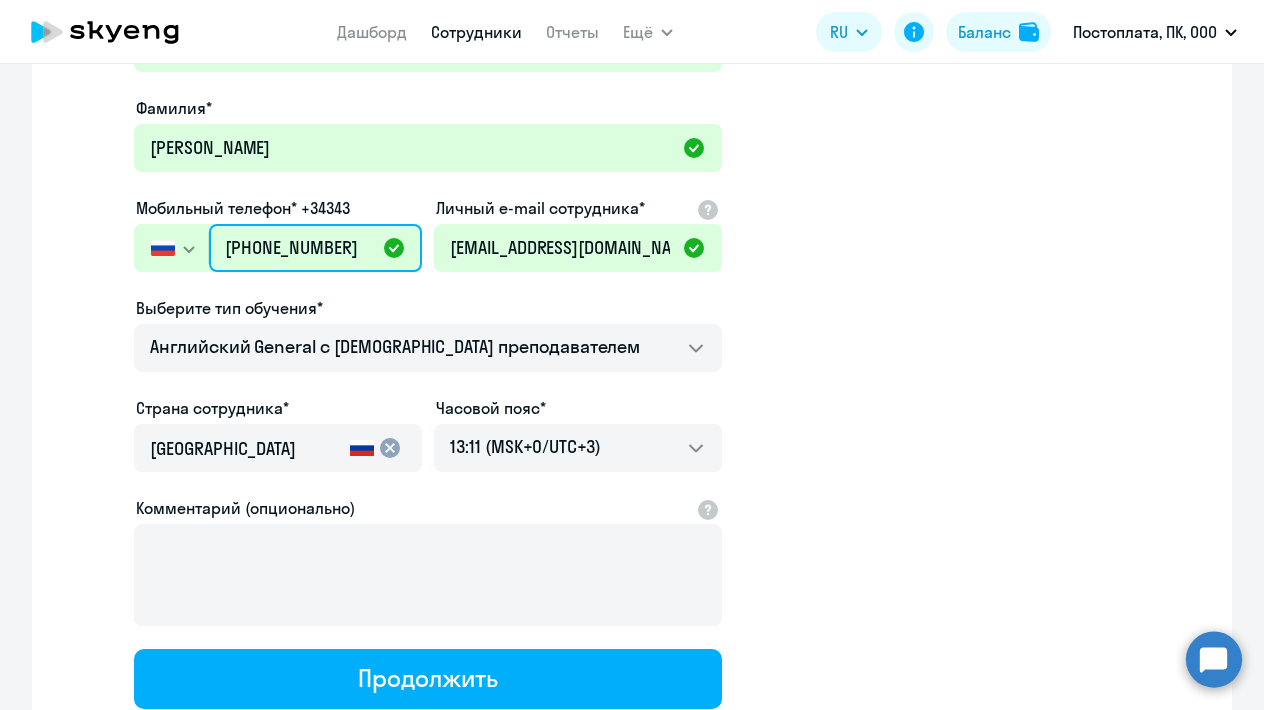 scroll, scrollTop: 412, scrollLeft: 0, axis: vertical 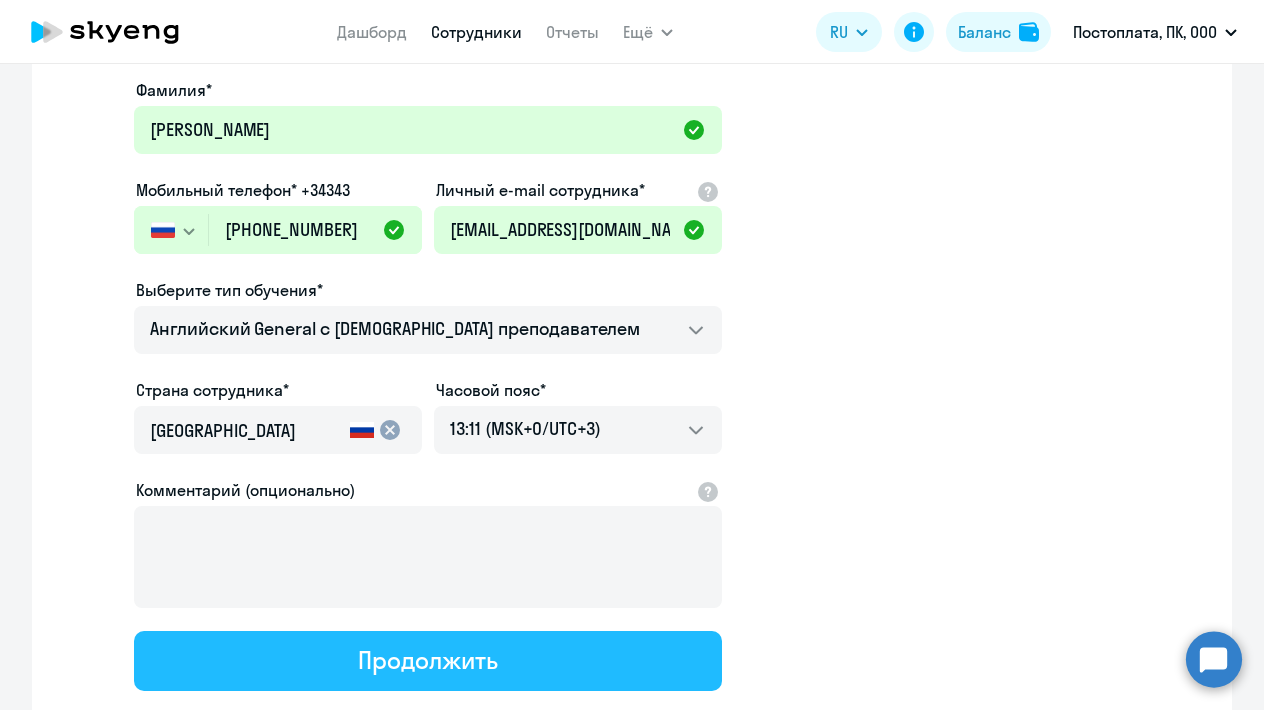 click on "Продолжить" 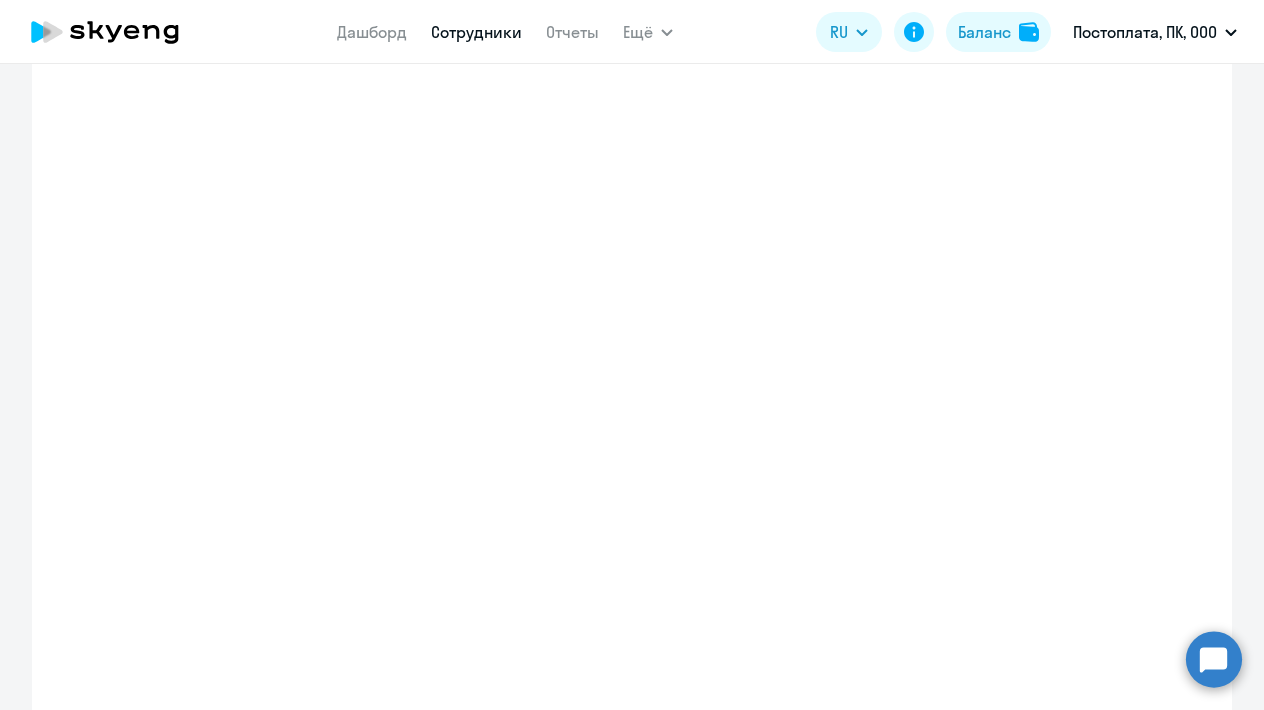 select on "english_adult_not_native_speaker" 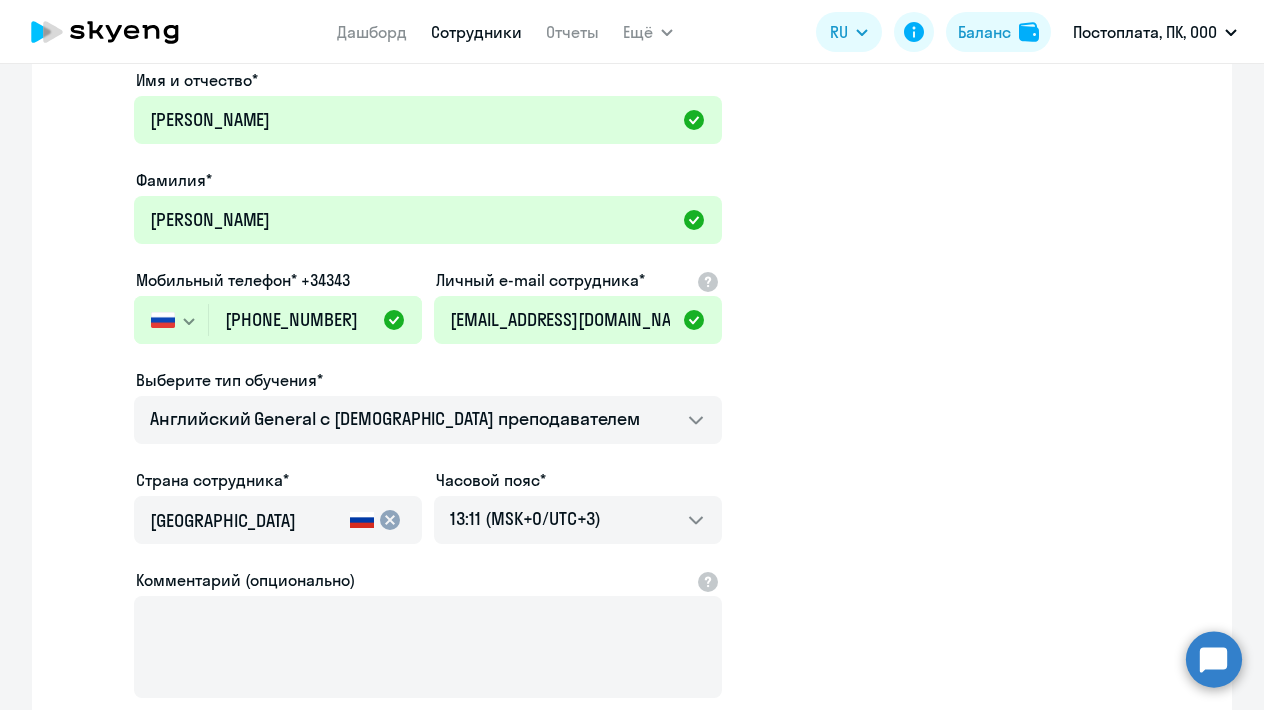 scroll, scrollTop: 9, scrollLeft: 0, axis: vertical 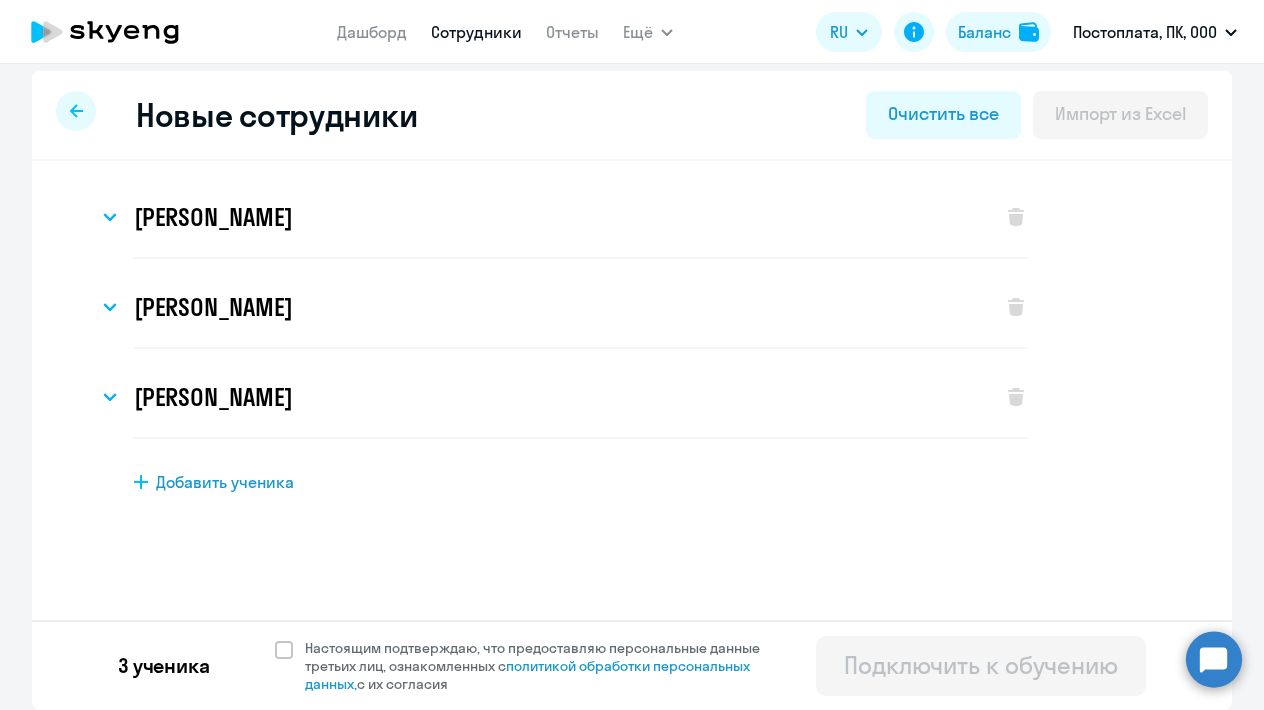 click on "Добавить ученика" 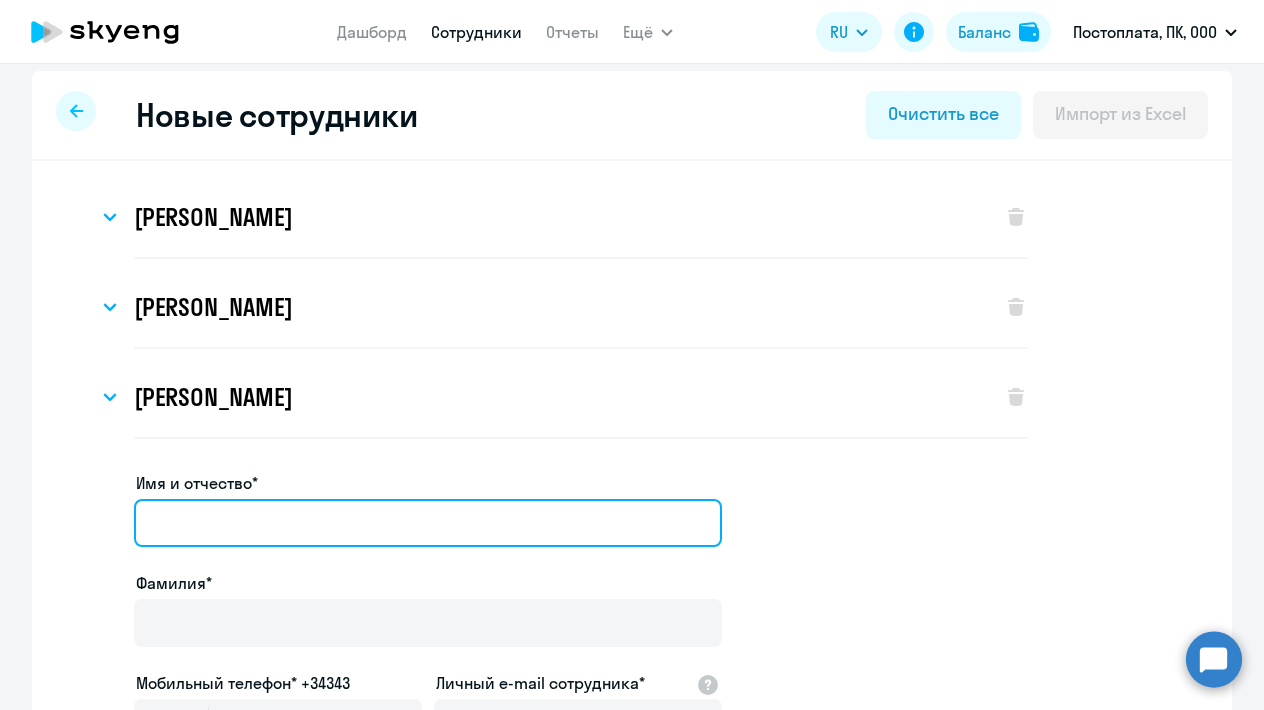 paste on "[PERSON_NAME]" 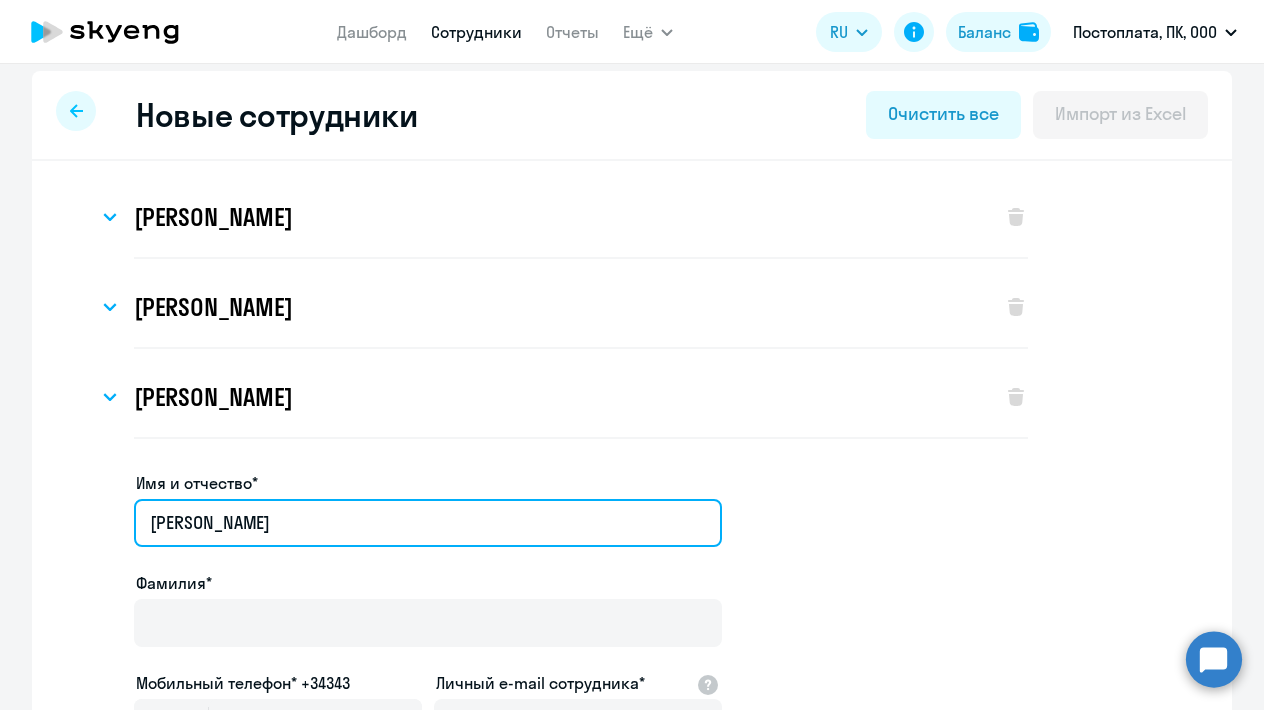 drag, startPoint x: 234, startPoint y: 526, endPoint x: 361, endPoint y: 527, distance: 127.00394 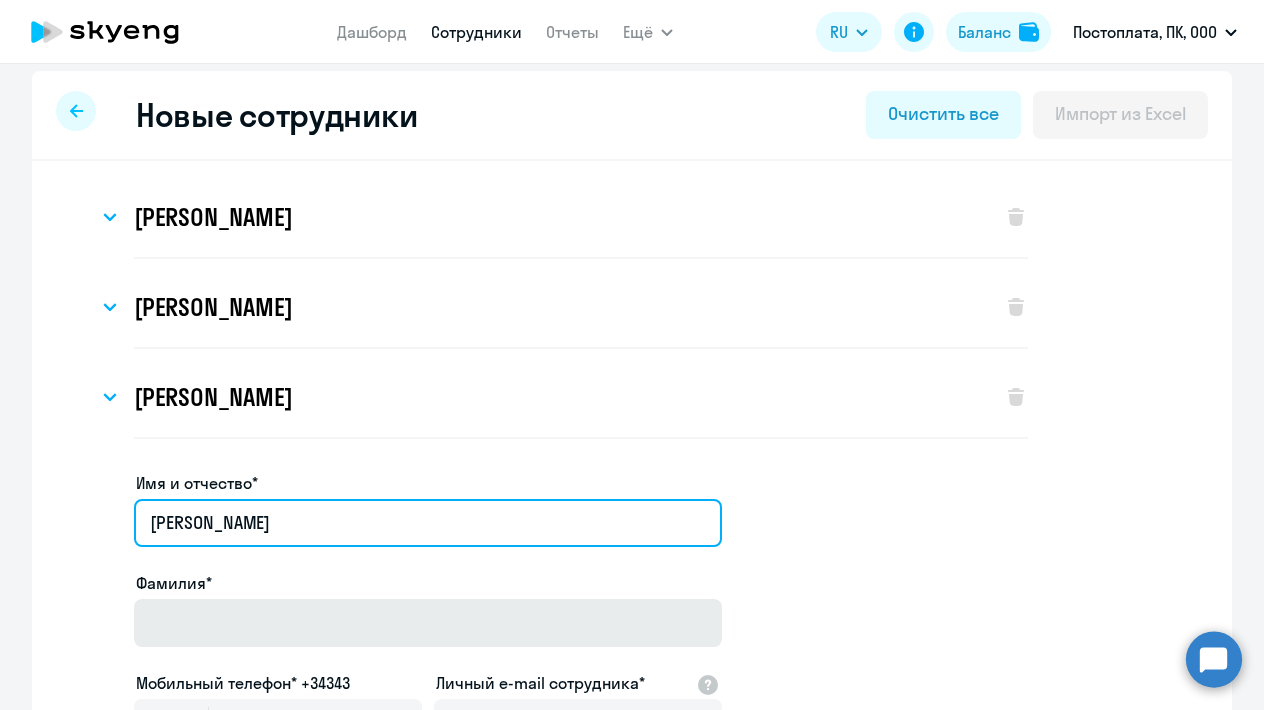 type on "[PERSON_NAME]" 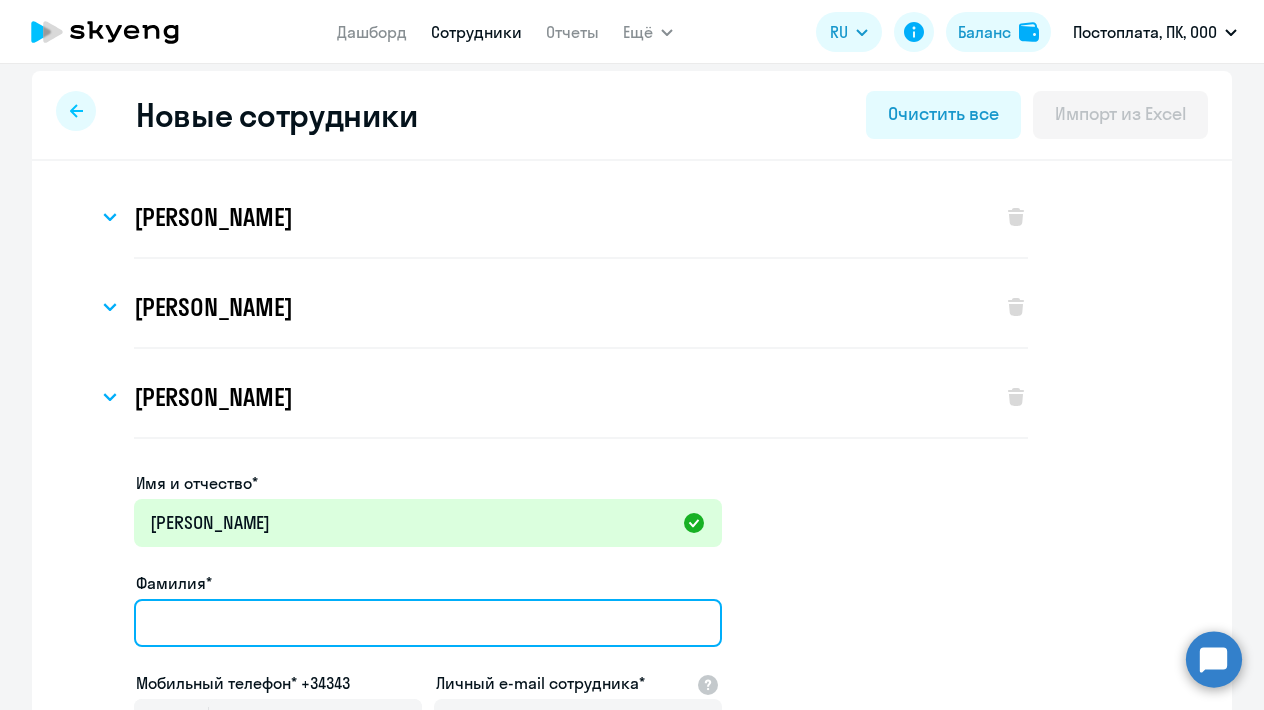 paste on "[PERSON_NAME]" 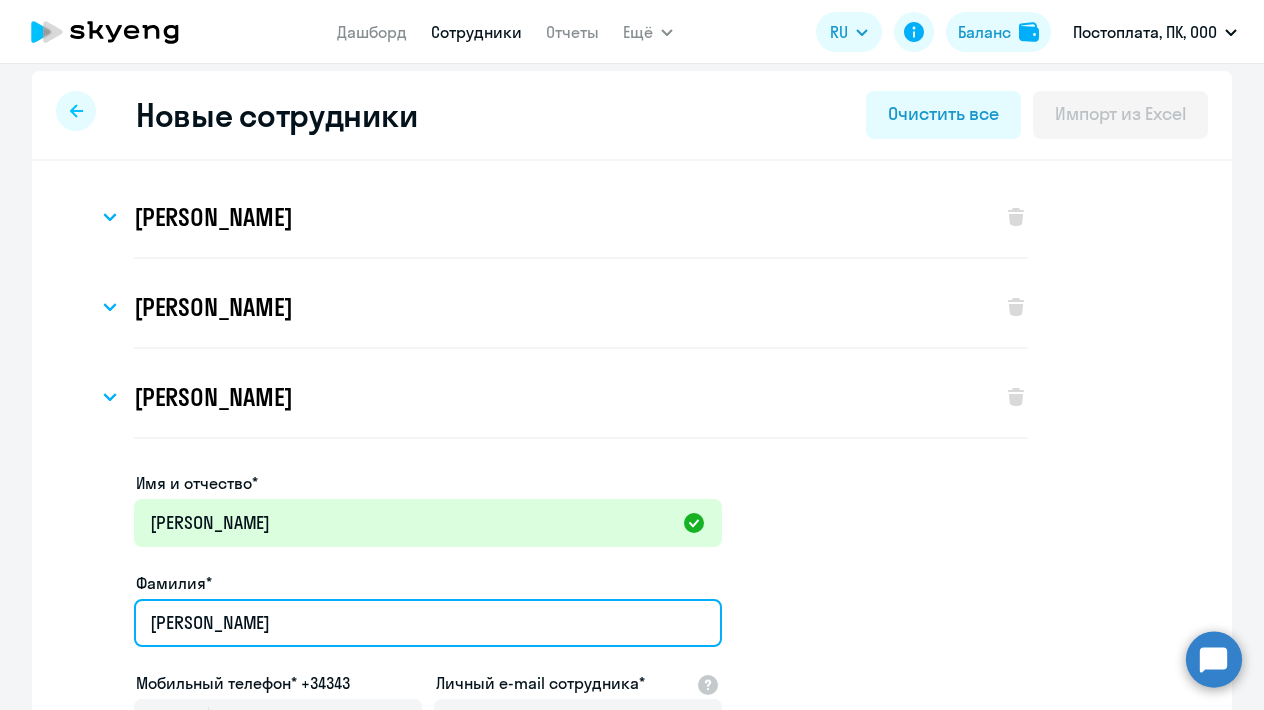 drag, startPoint x: 244, startPoint y: 624, endPoint x: 82, endPoint y: 623, distance: 162.00308 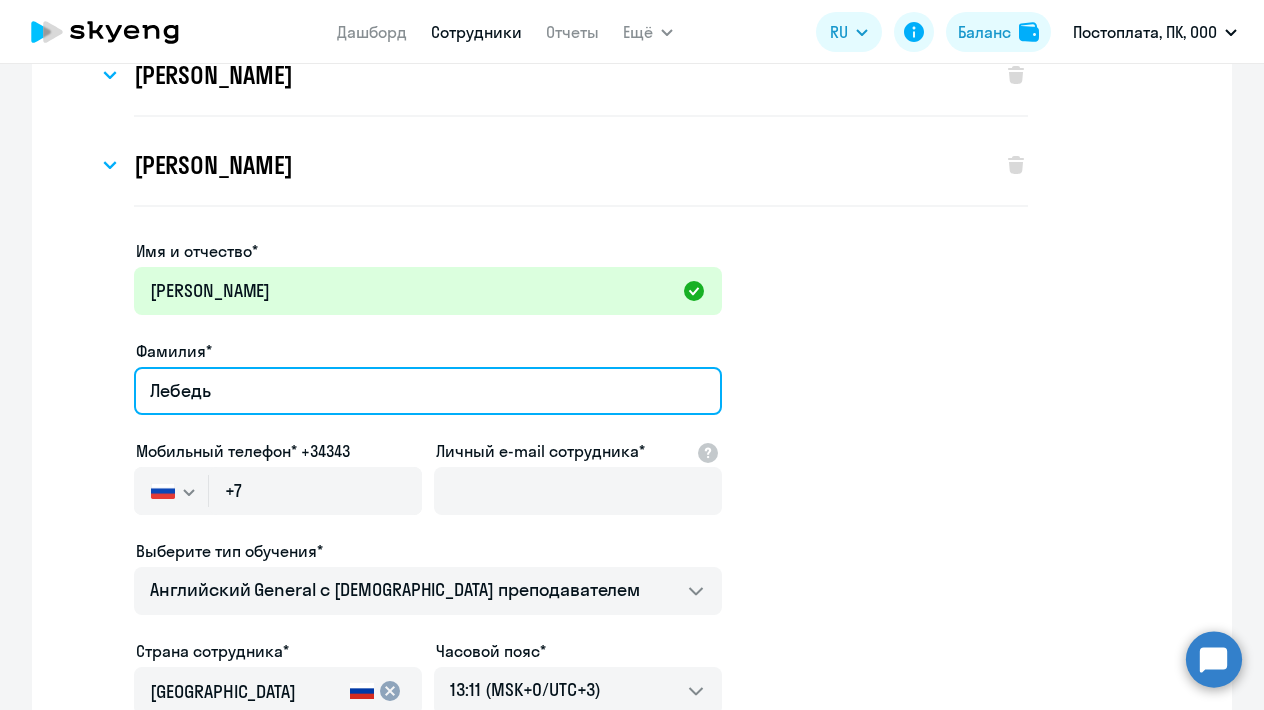scroll, scrollTop: 248, scrollLeft: 0, axis: vertical 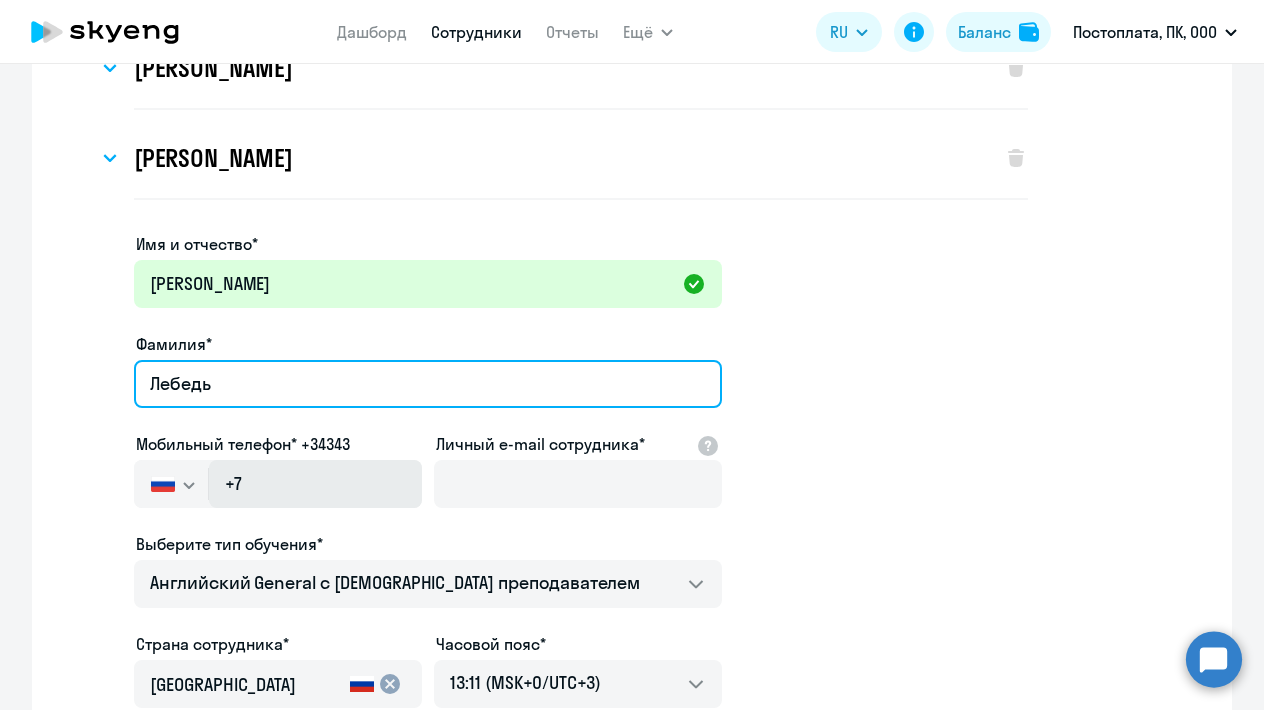type on "Лебедь" 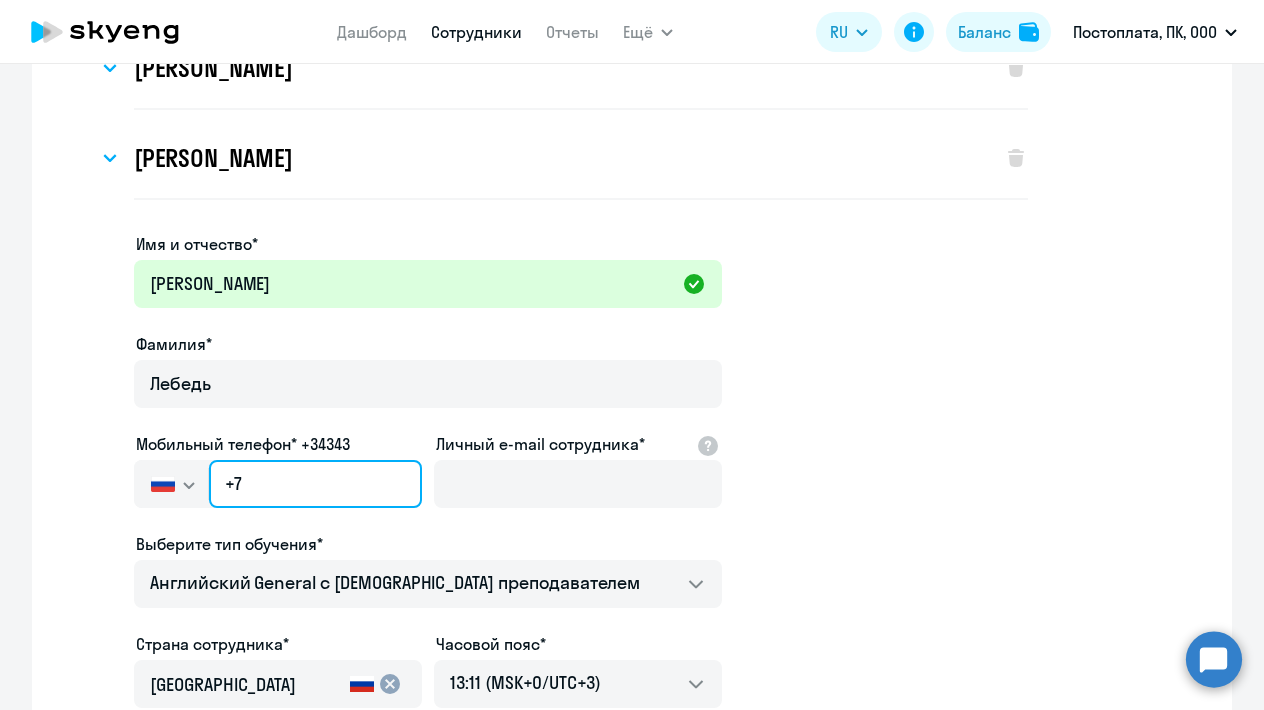 click on "+7" 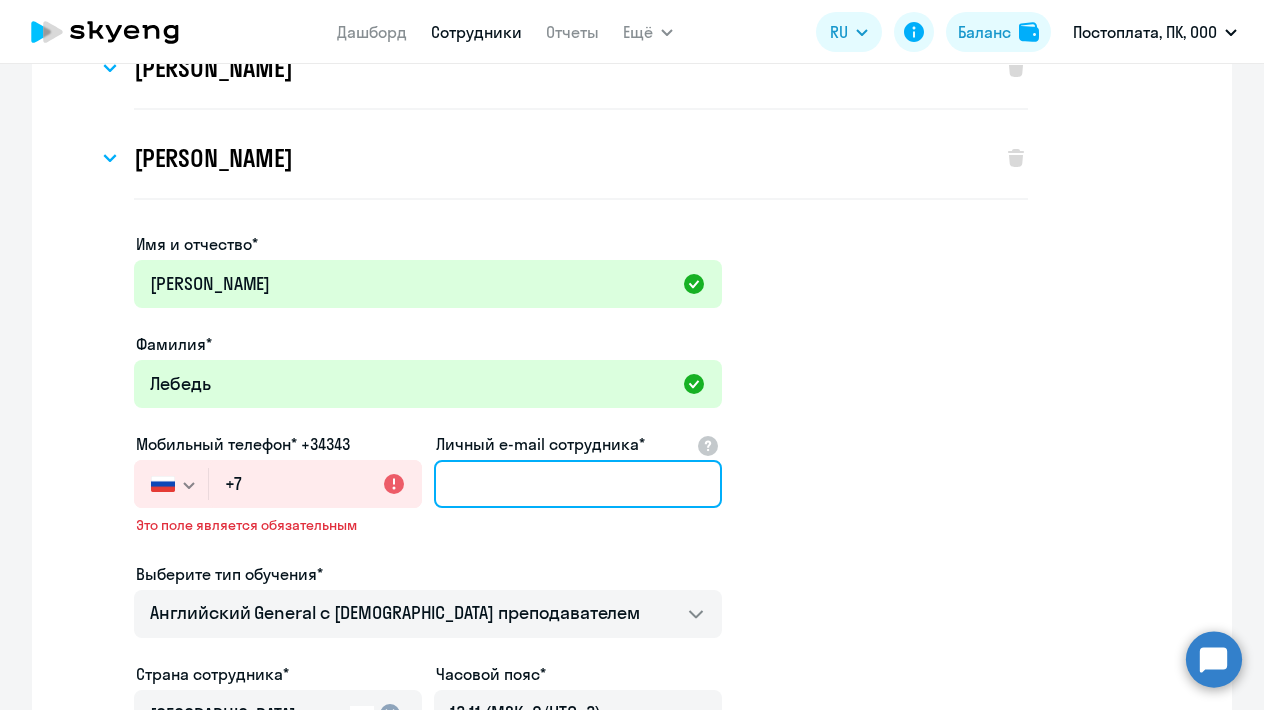 paste on "[EMAIL_ADDRESS][DOMAIN_NAME]" 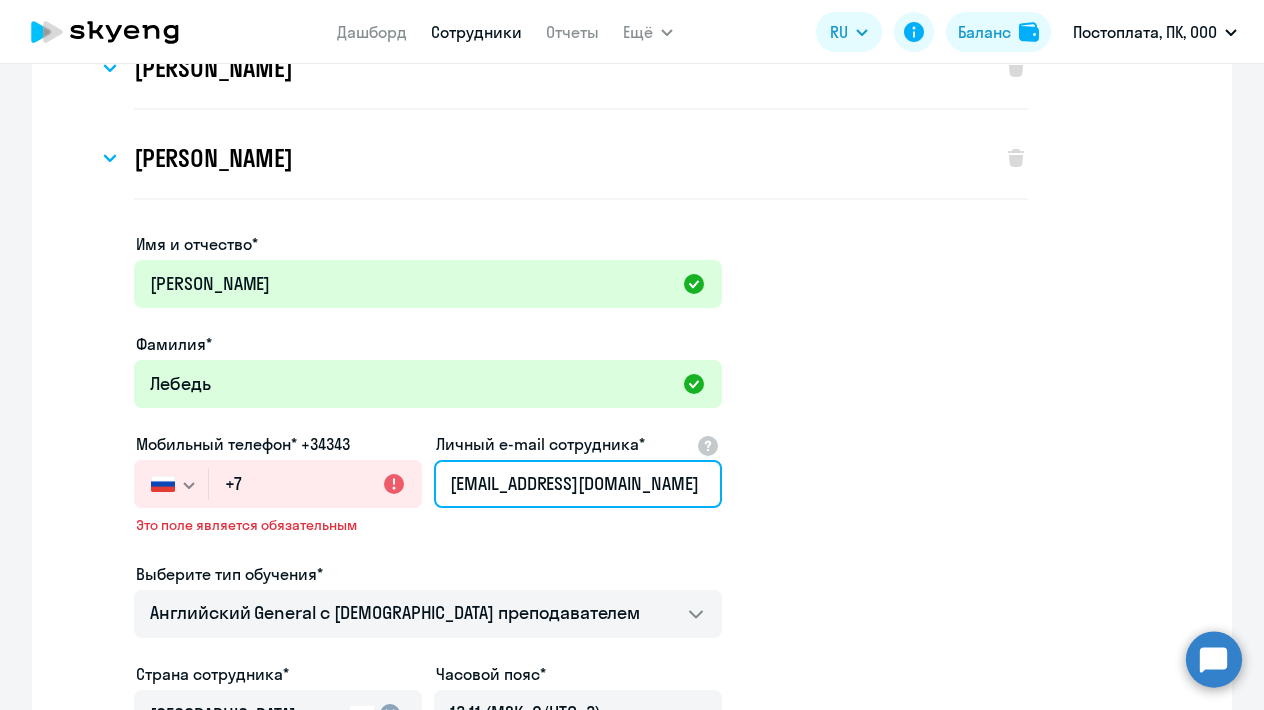 type on "[EMAIL_ADDRESS][DOMAIN_NAME]" 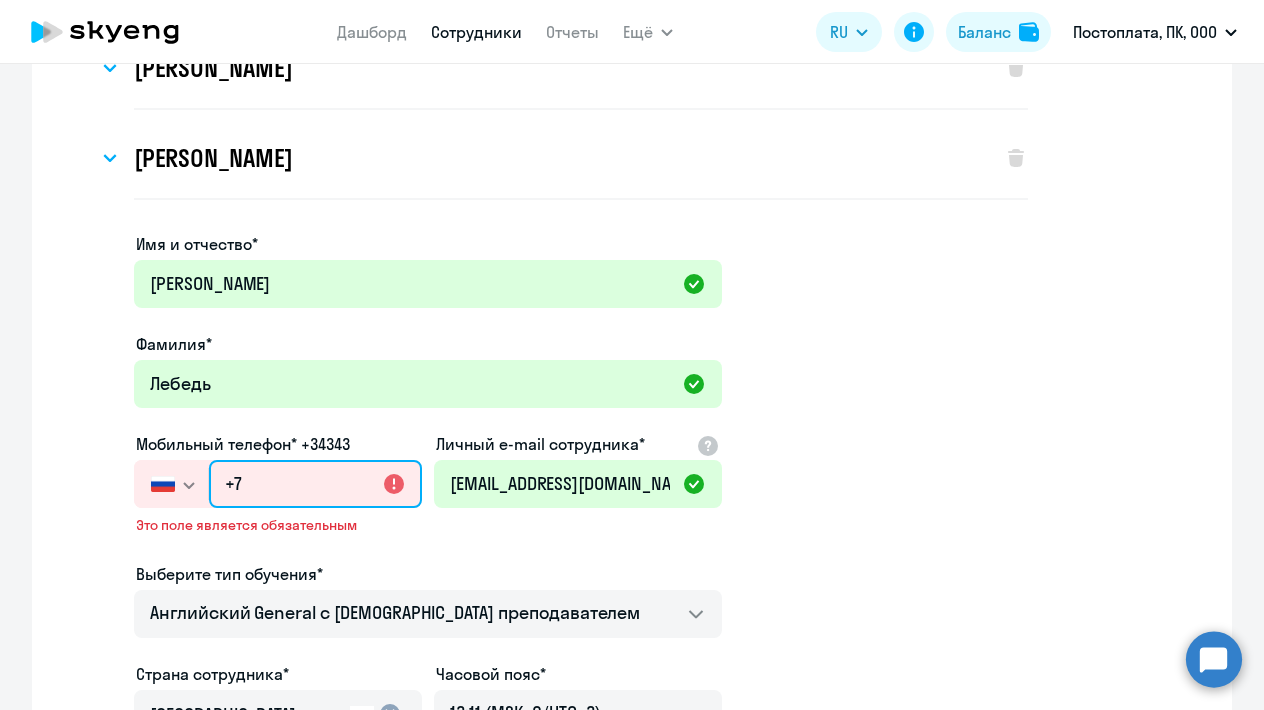 click on "+7" 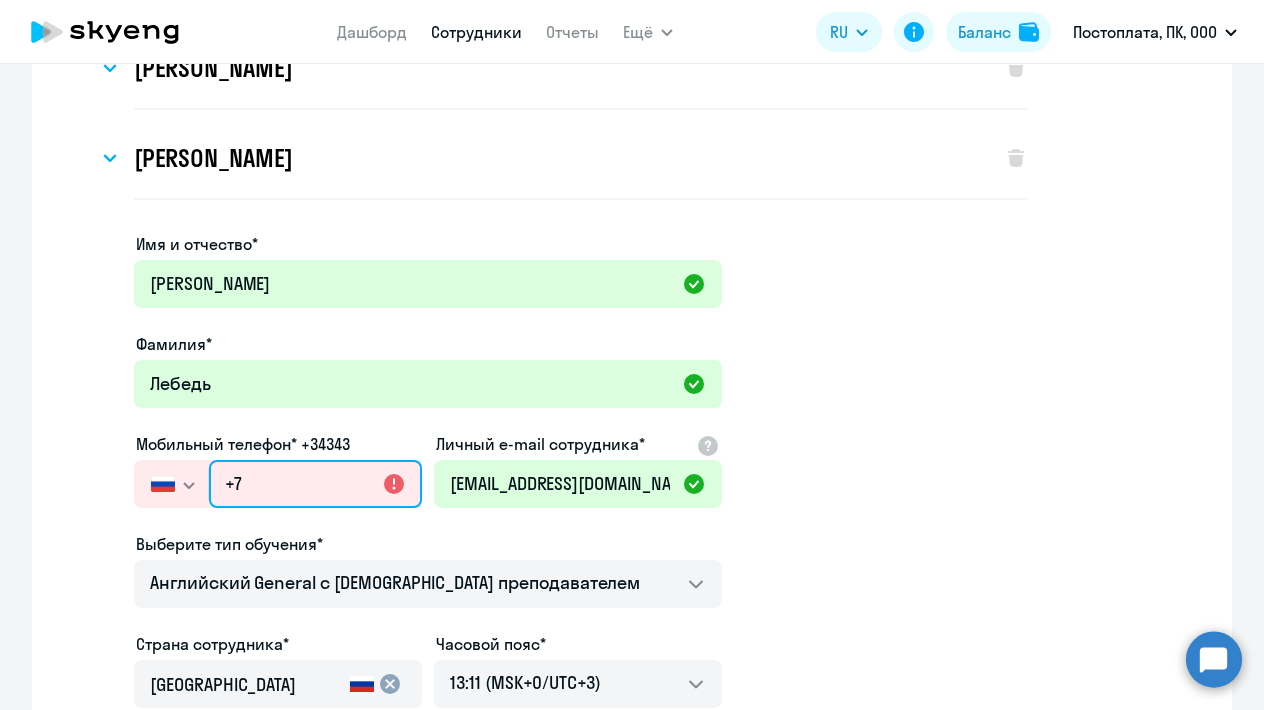 type on "[PHONE_NUMBER]" 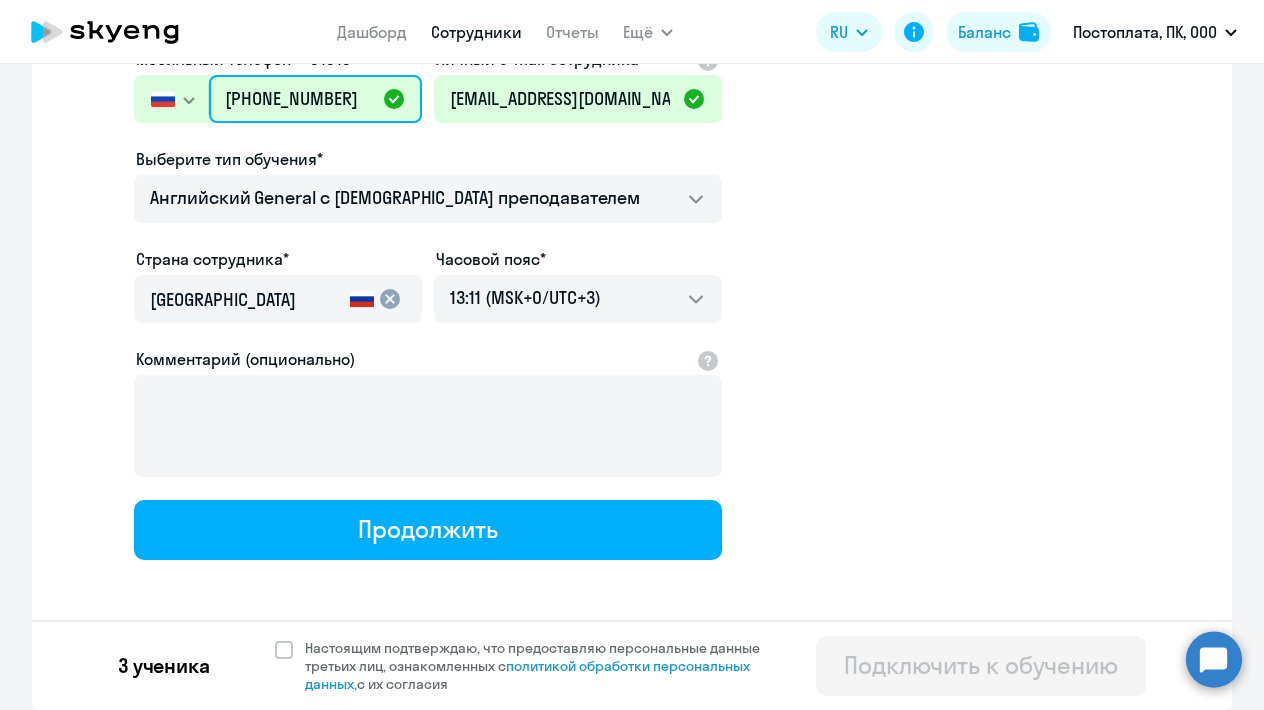 scroll, scrollTop: 632, scrollLeft: 0, axis: vertical 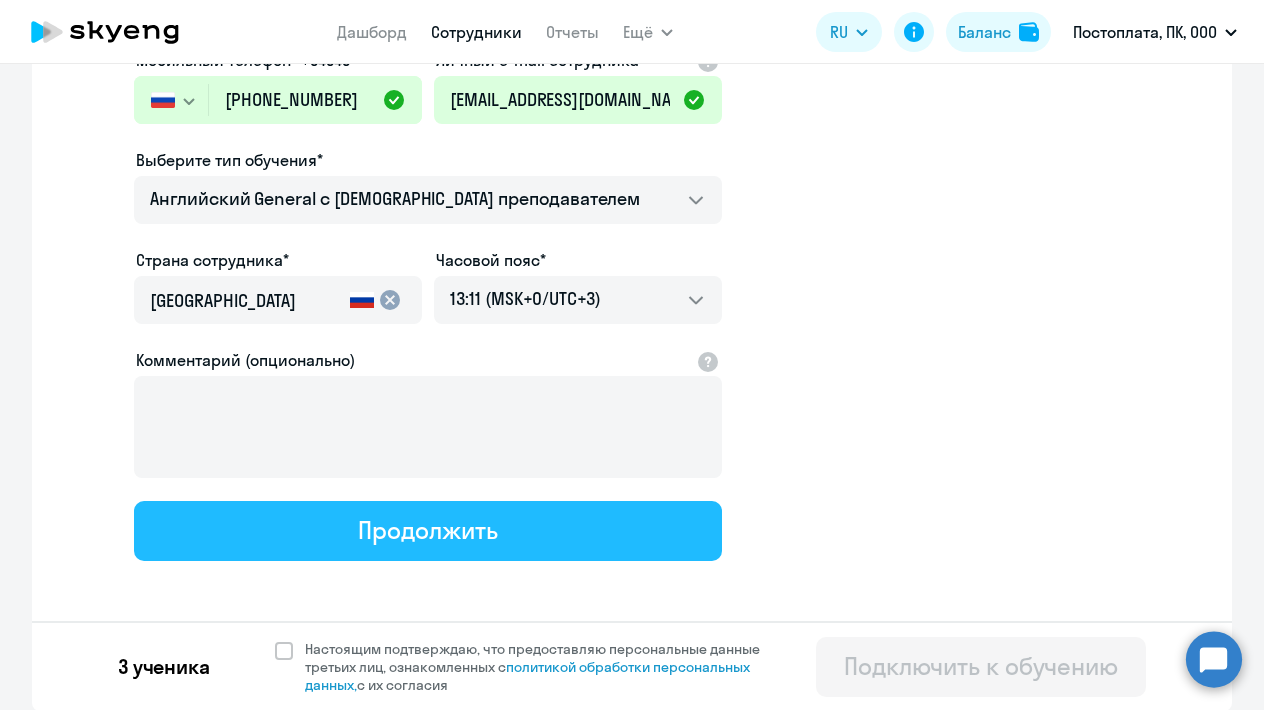 click on "Продолжить" 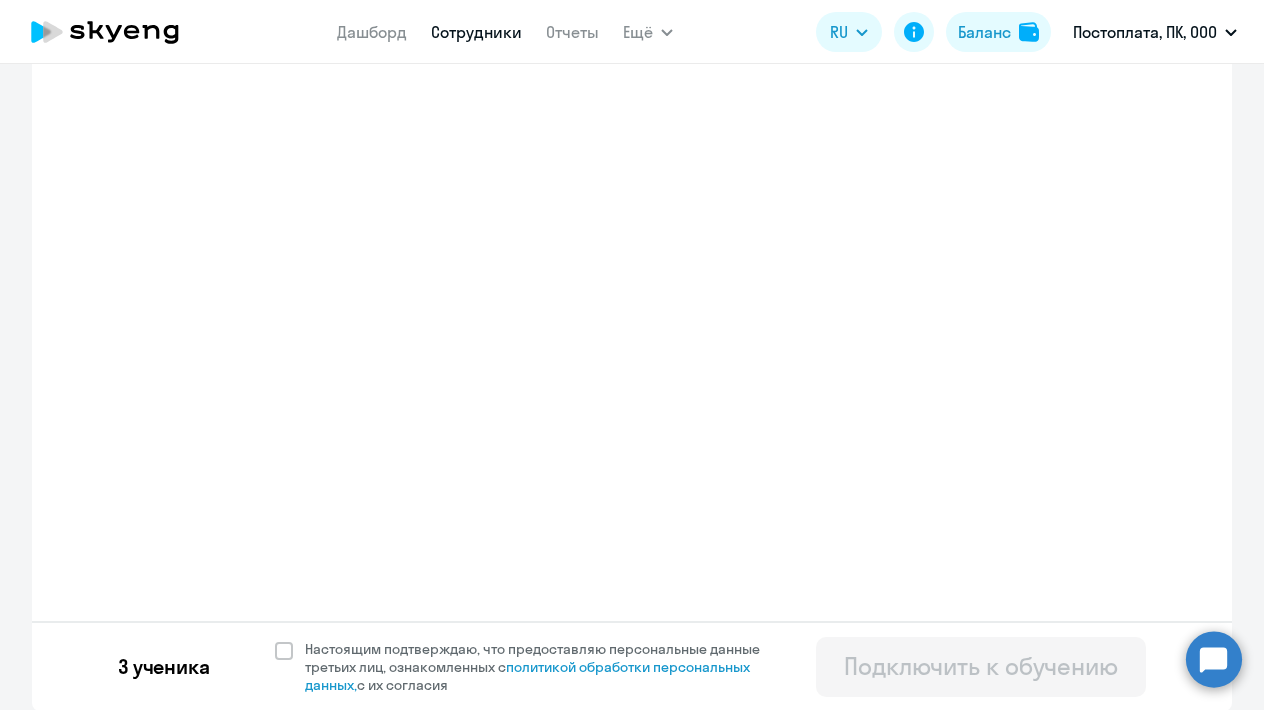 select on "english_adult_not_native_speaker" 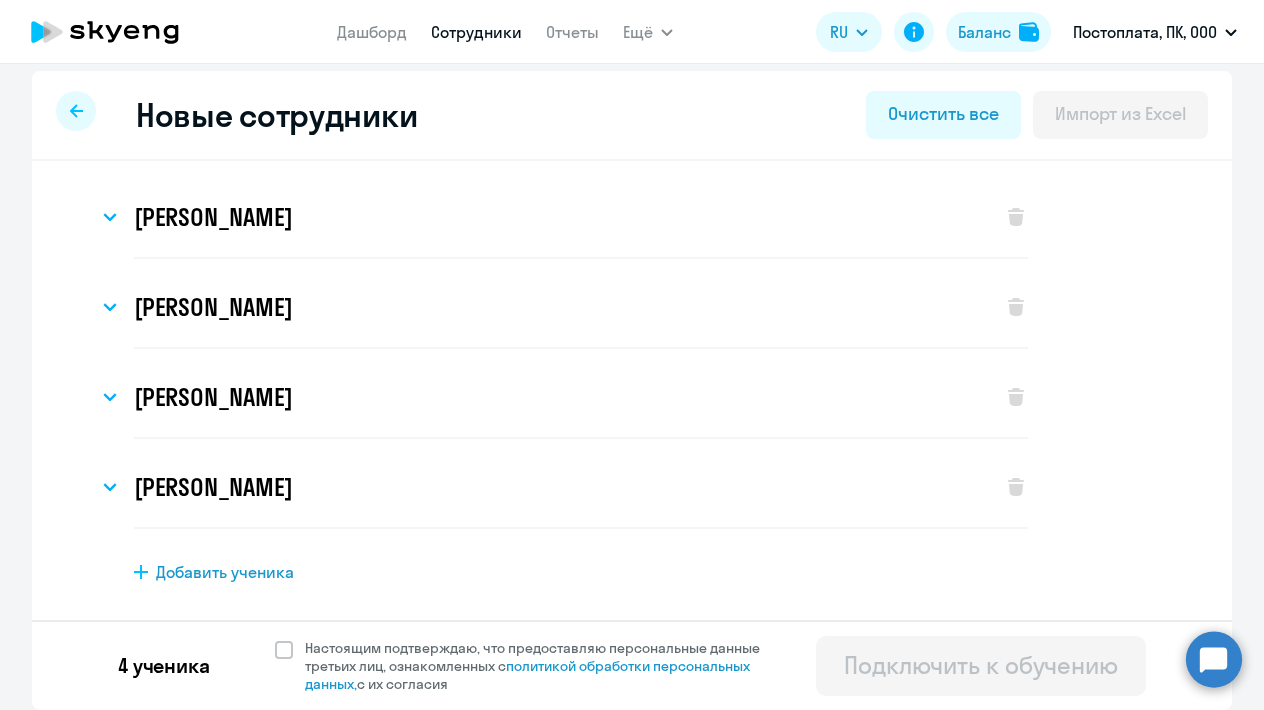 scroll, scrollTop: 9, scrollLeft: 0, axis: vertical 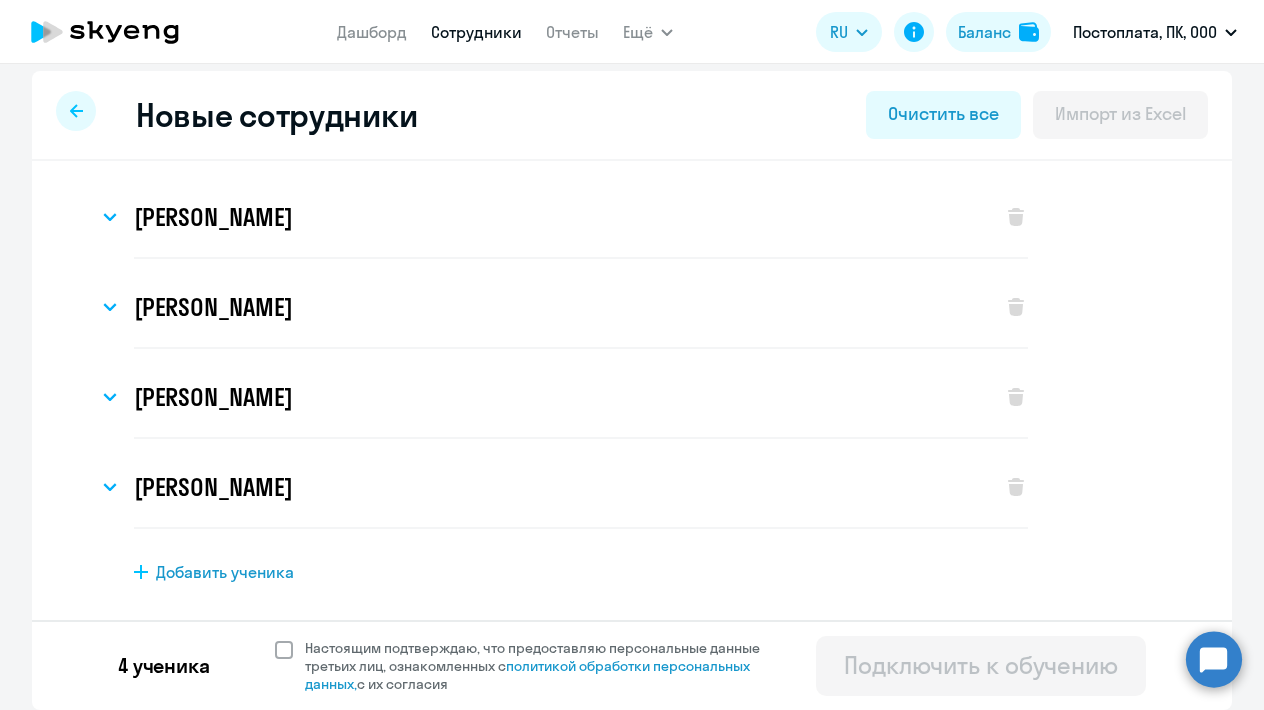 click 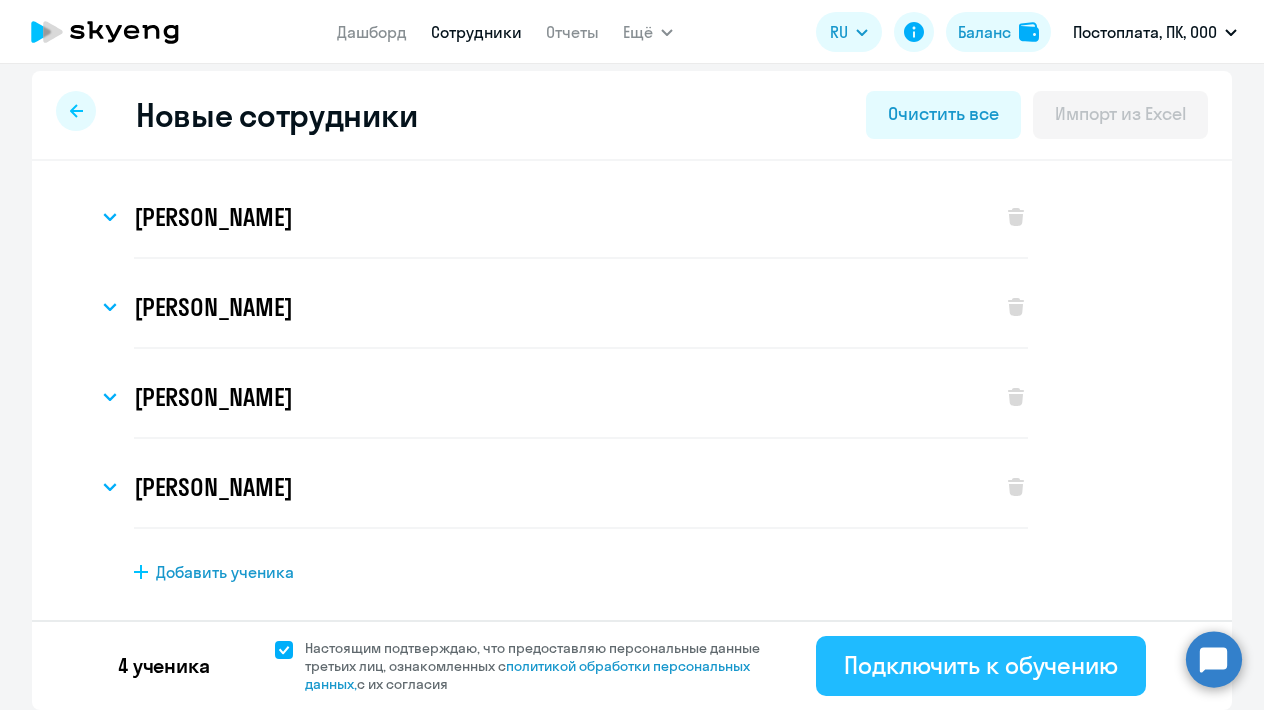 click on "Подключить к обучению" 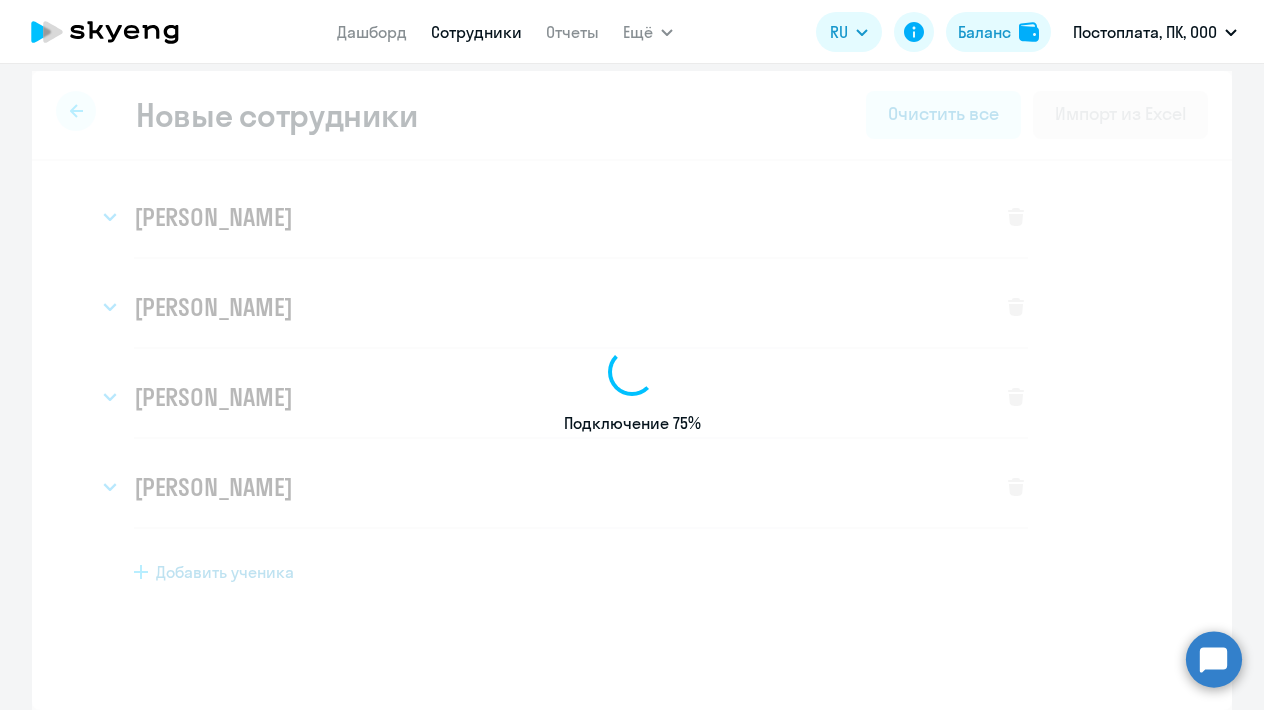 select on "english_adult_not_native_speaker" 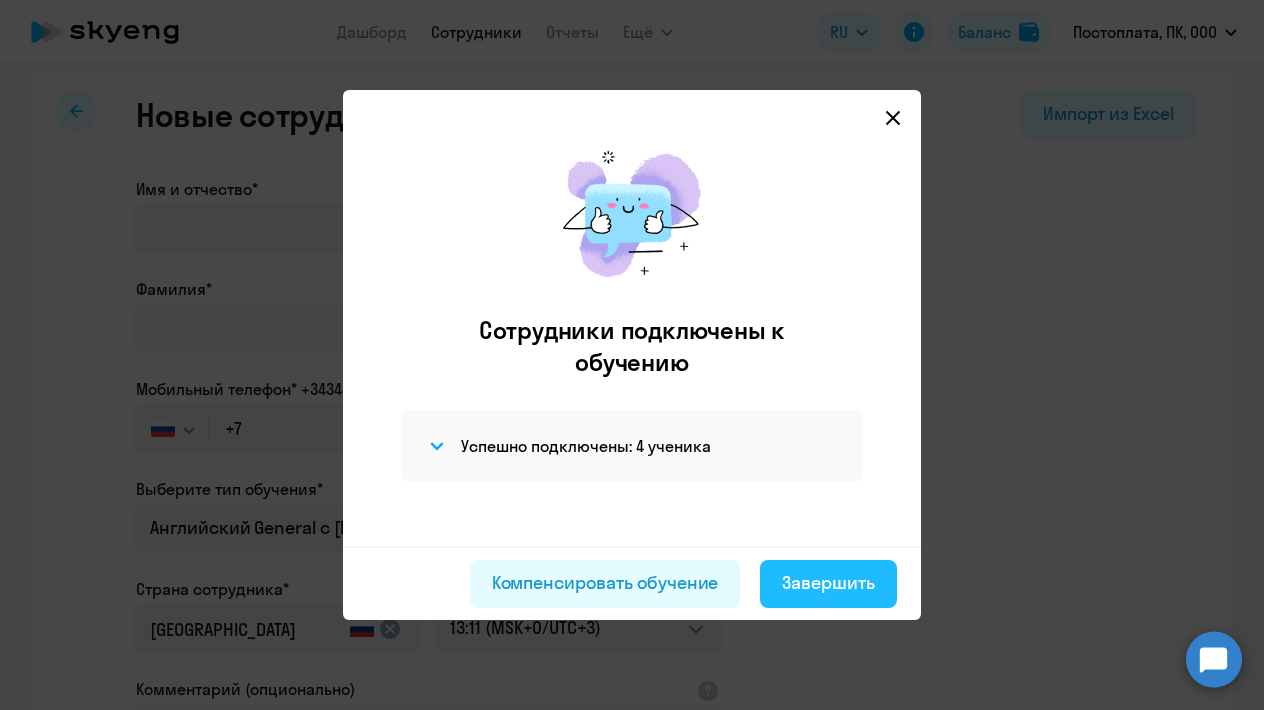 click on "Завершить" at bounding box center (828, 583) 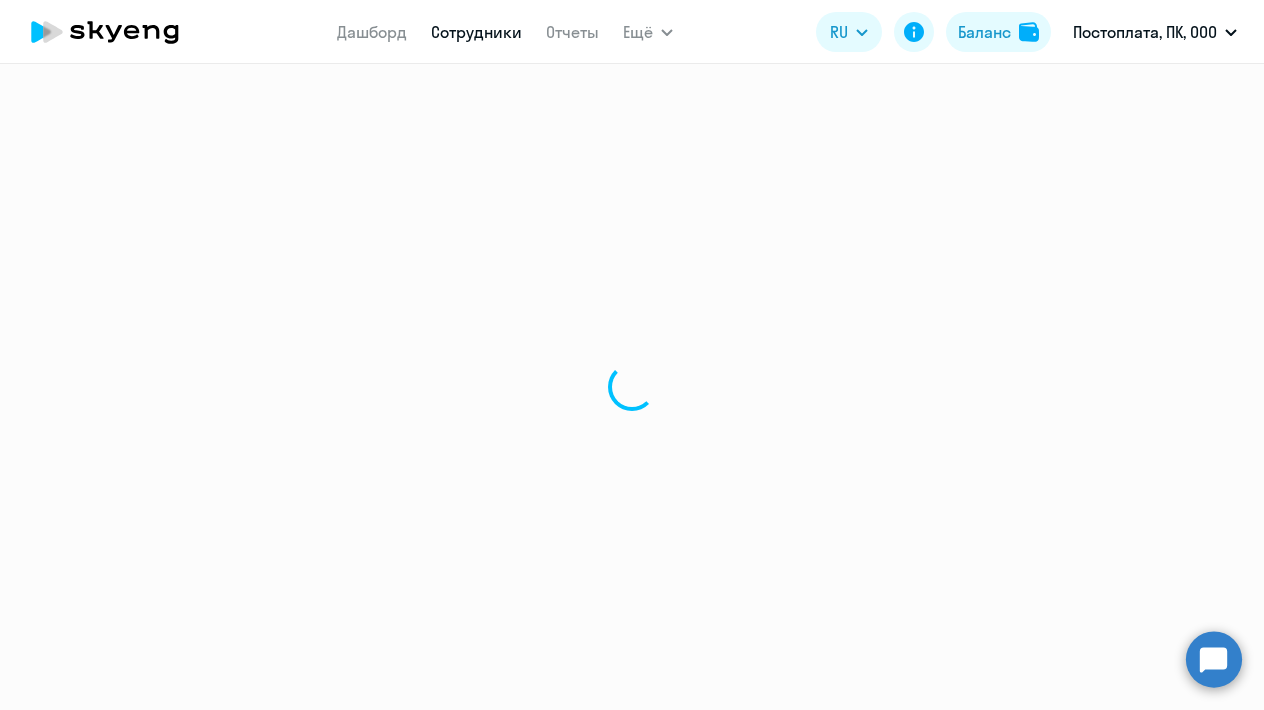 scroll, scrollTop: 0, scrollLeft: 0, axis: both 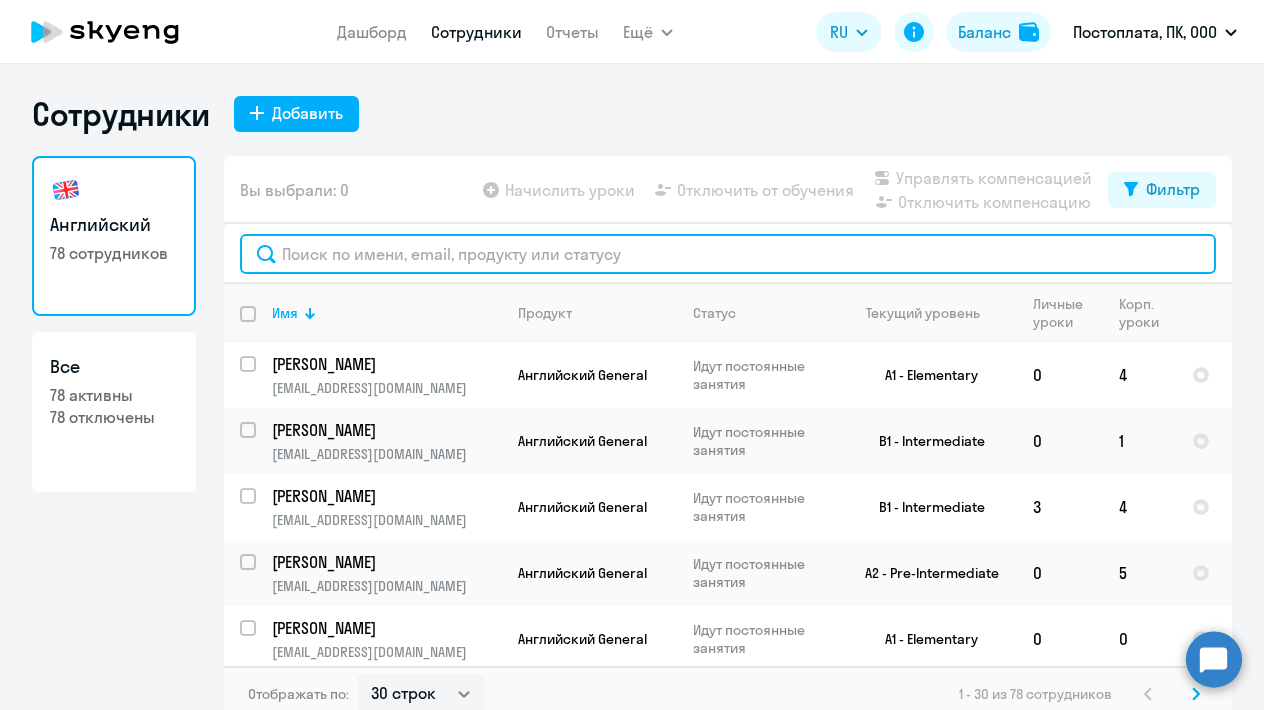click 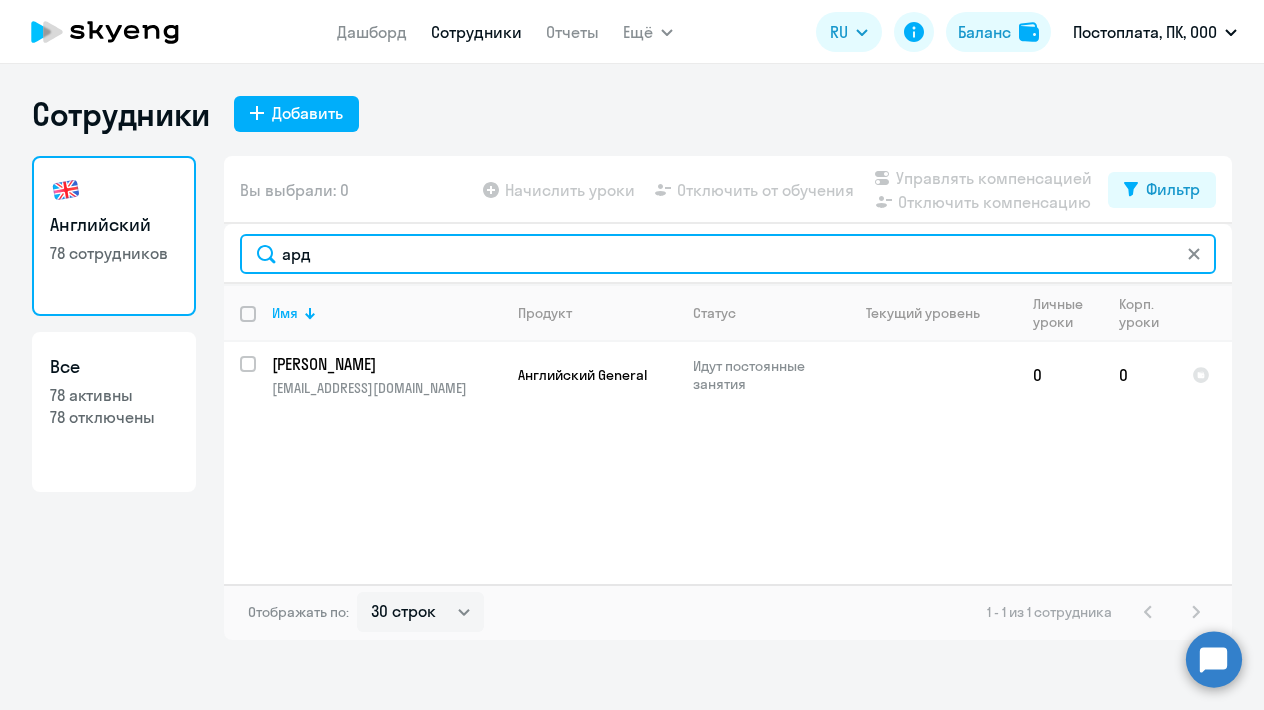 drag, startPoint x: 325, startPoint y: 258, endPoint x: 253, endPoint y: 250, distance: 72.443085 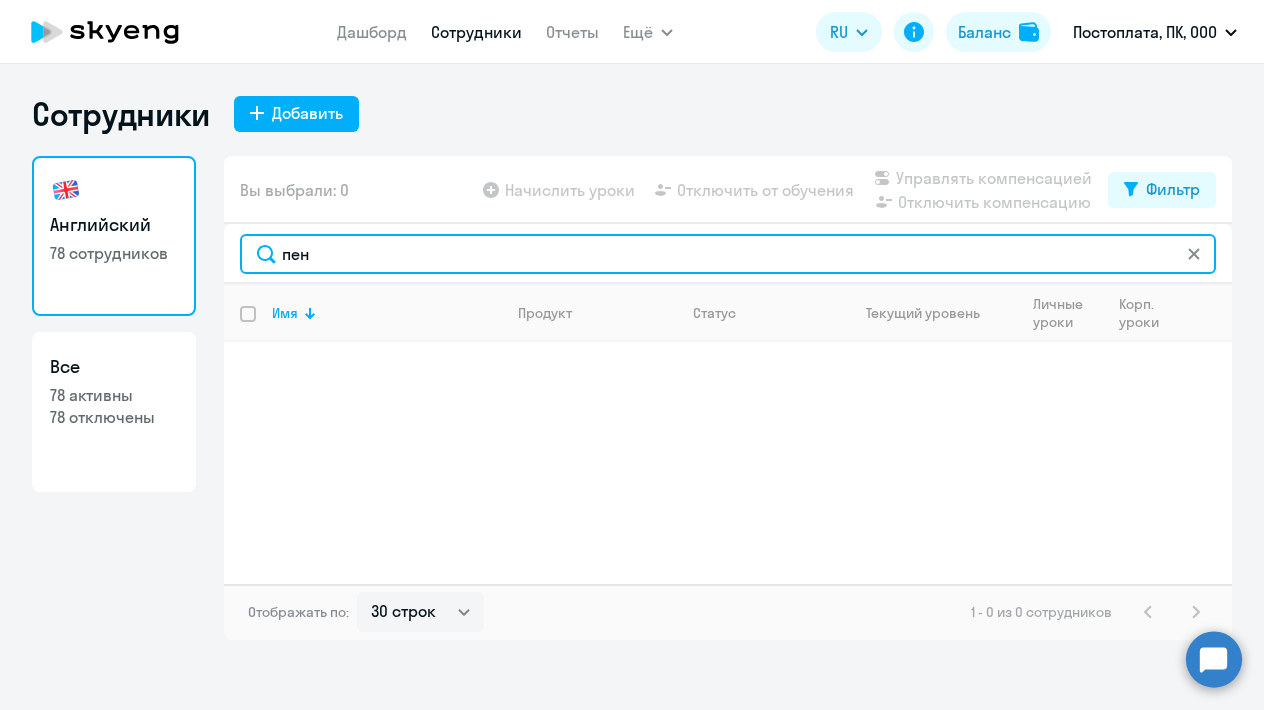 type on "пен" 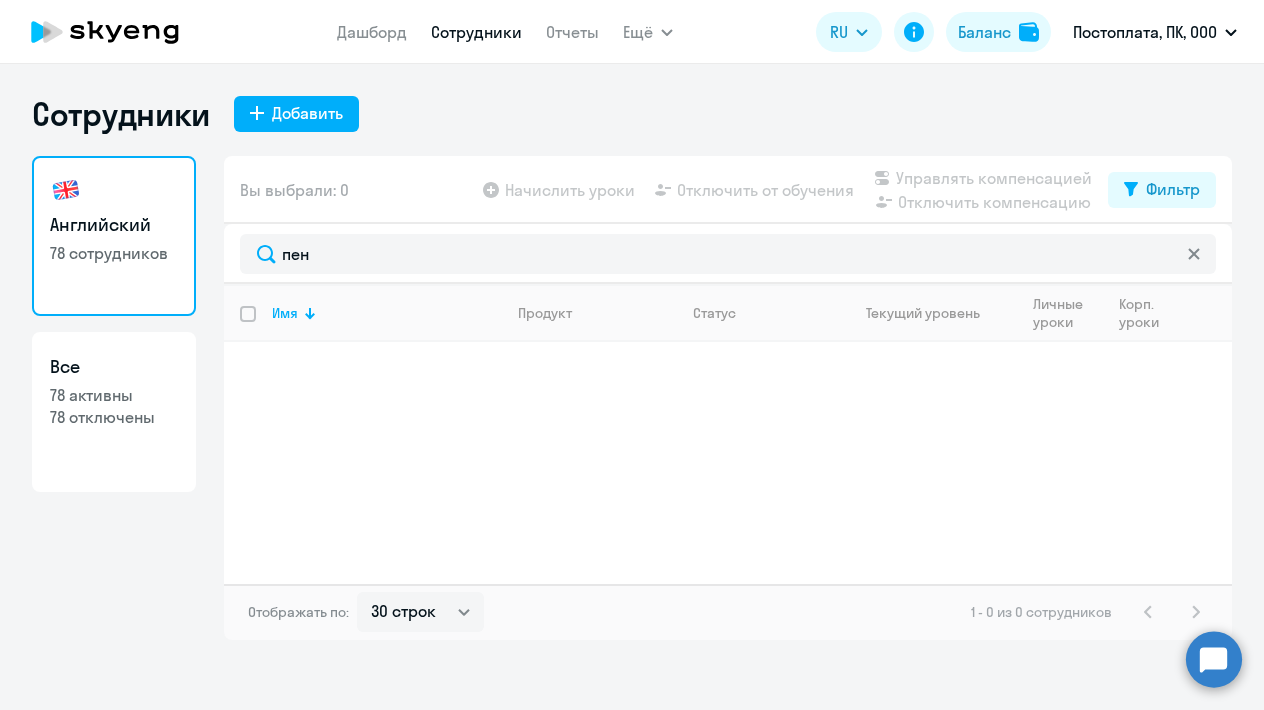 click 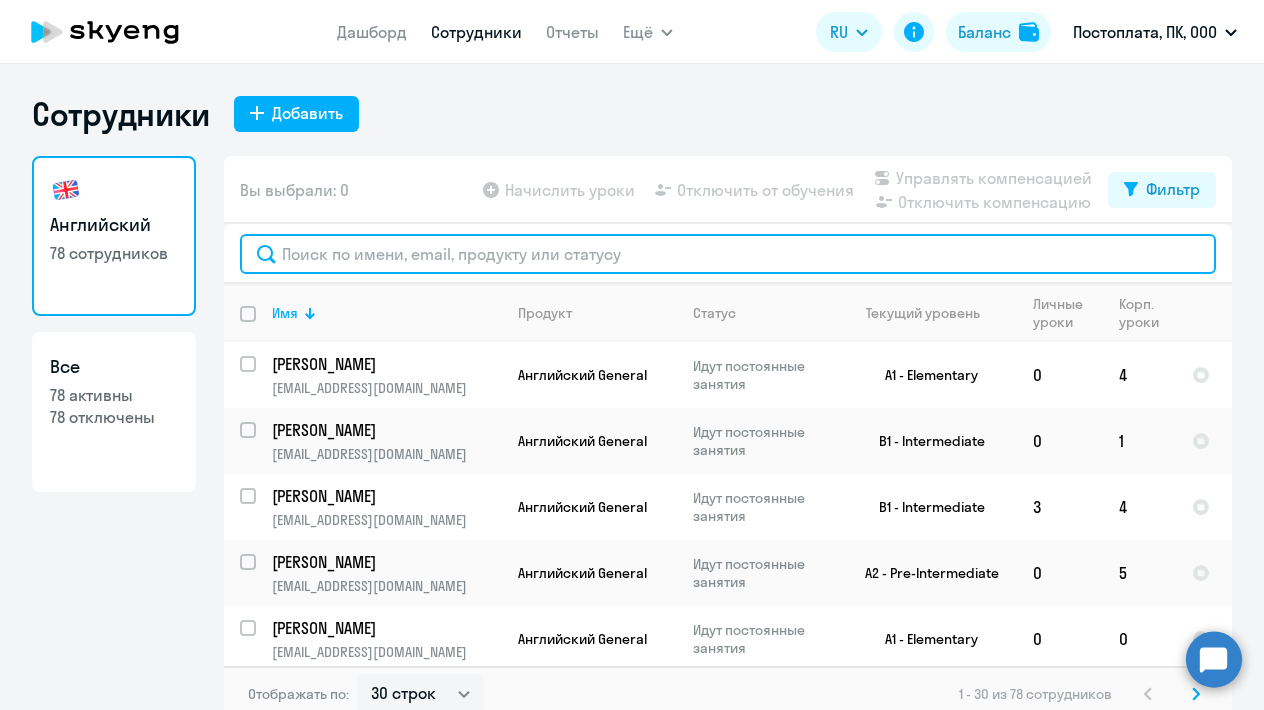 click 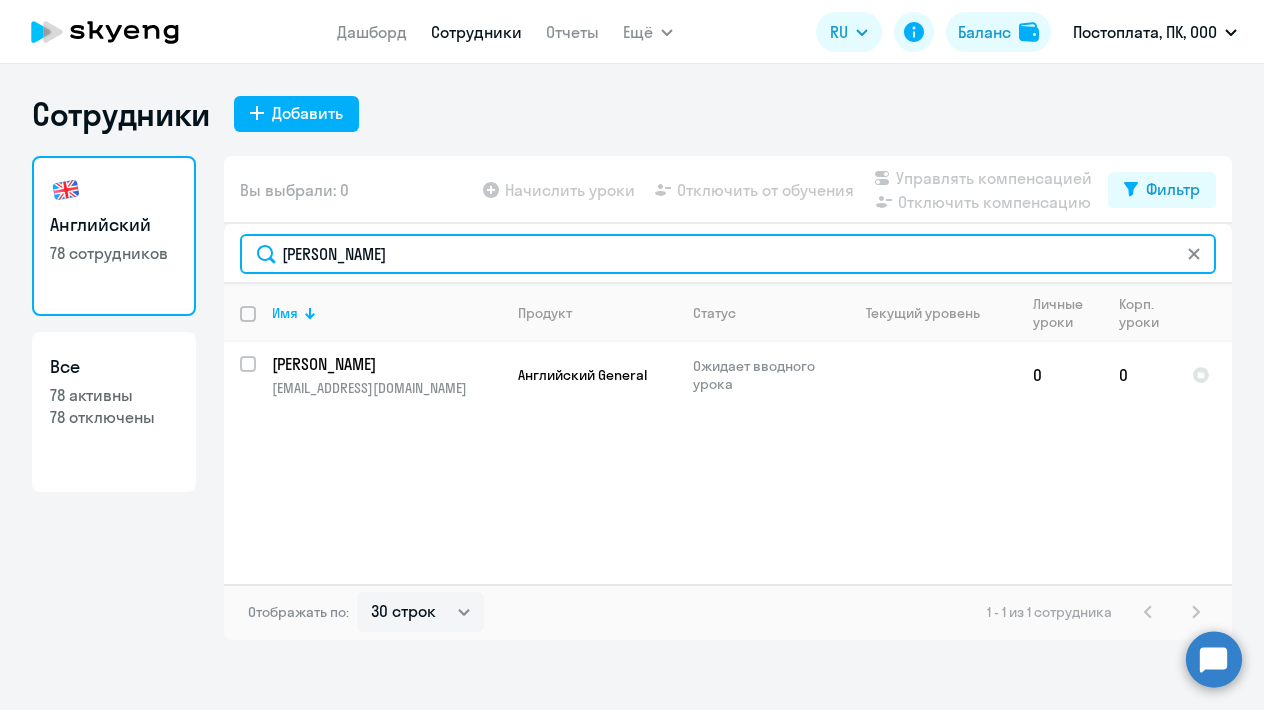 drag, startPoint x: 373, startPoint y: 254, endPoint x: 205, endPoint y: 253, distance: 168.00298 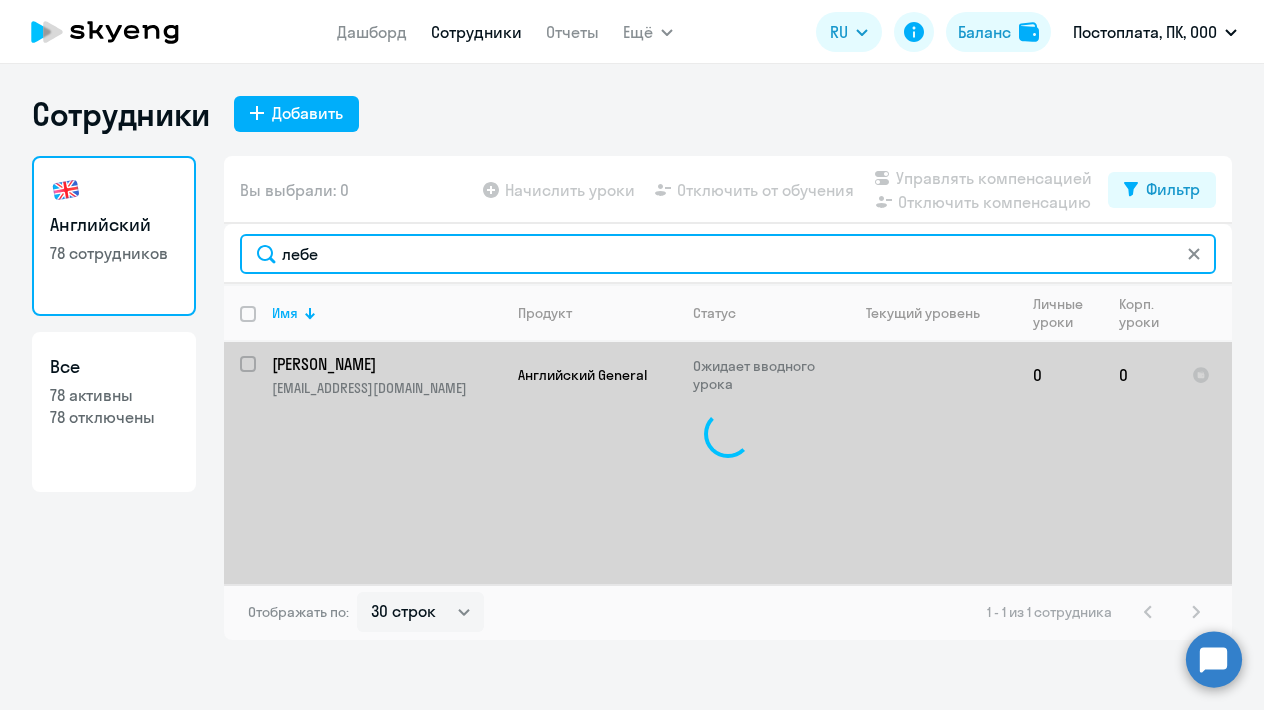 type on "лебед" 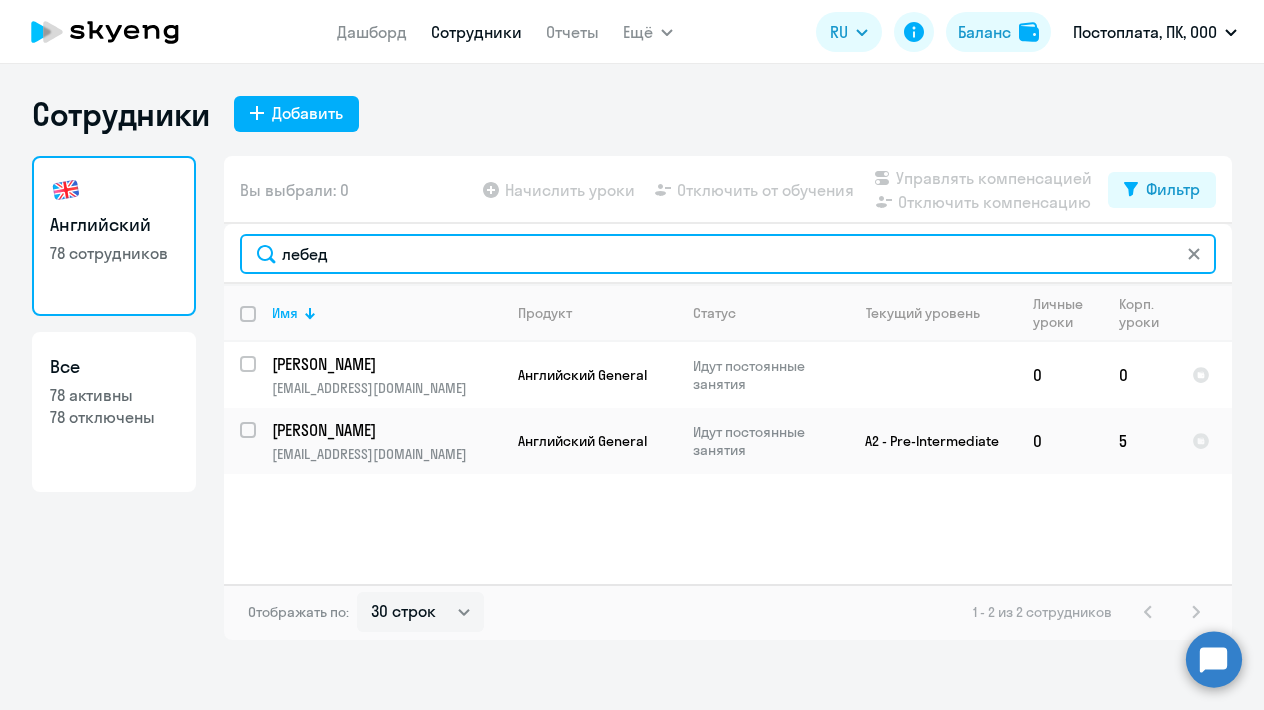 drag, startPoint x: 365, startPoint y: 257, endPoint x: 237, endPoint y: 253, distance: 128.06248 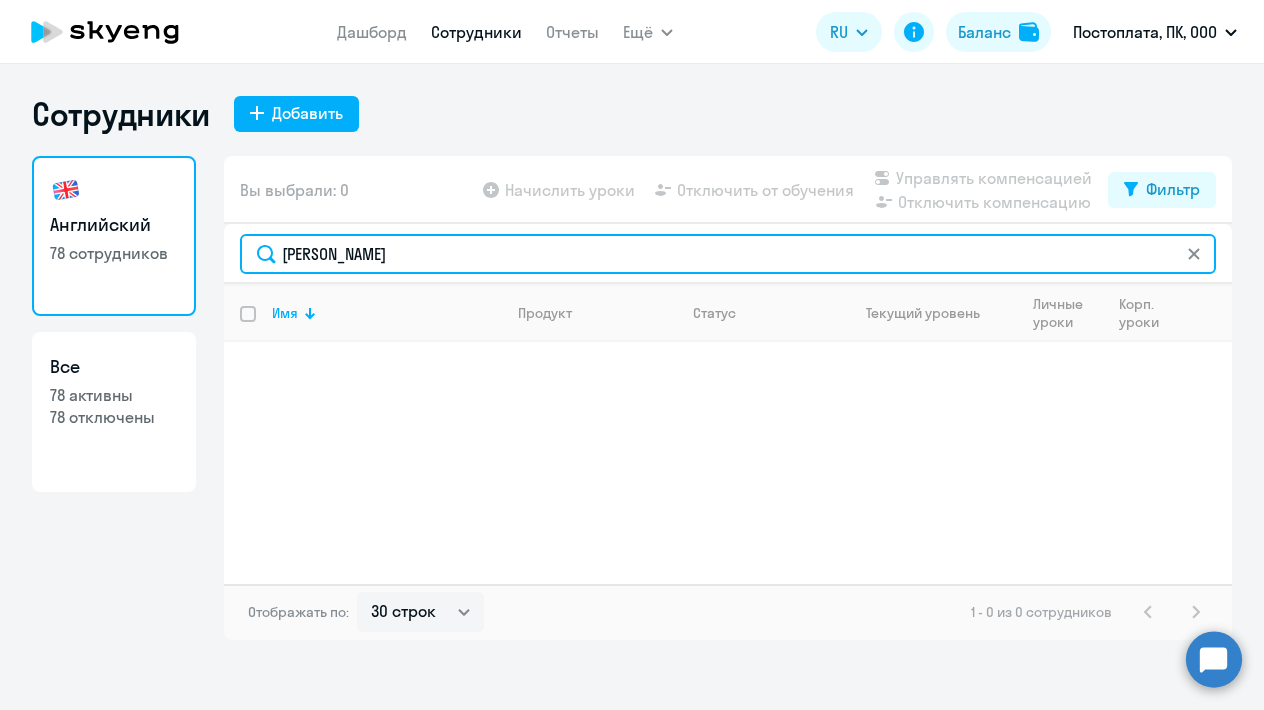 type on "[PERSON_NAME]" 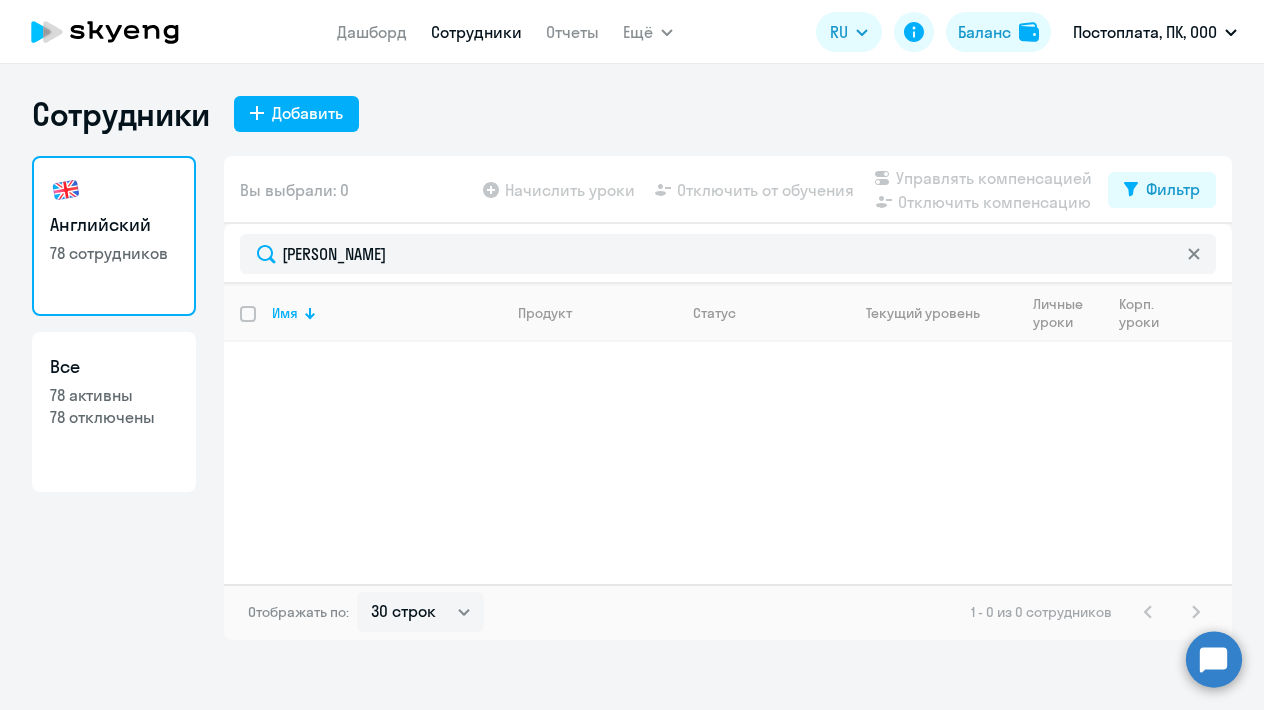 click 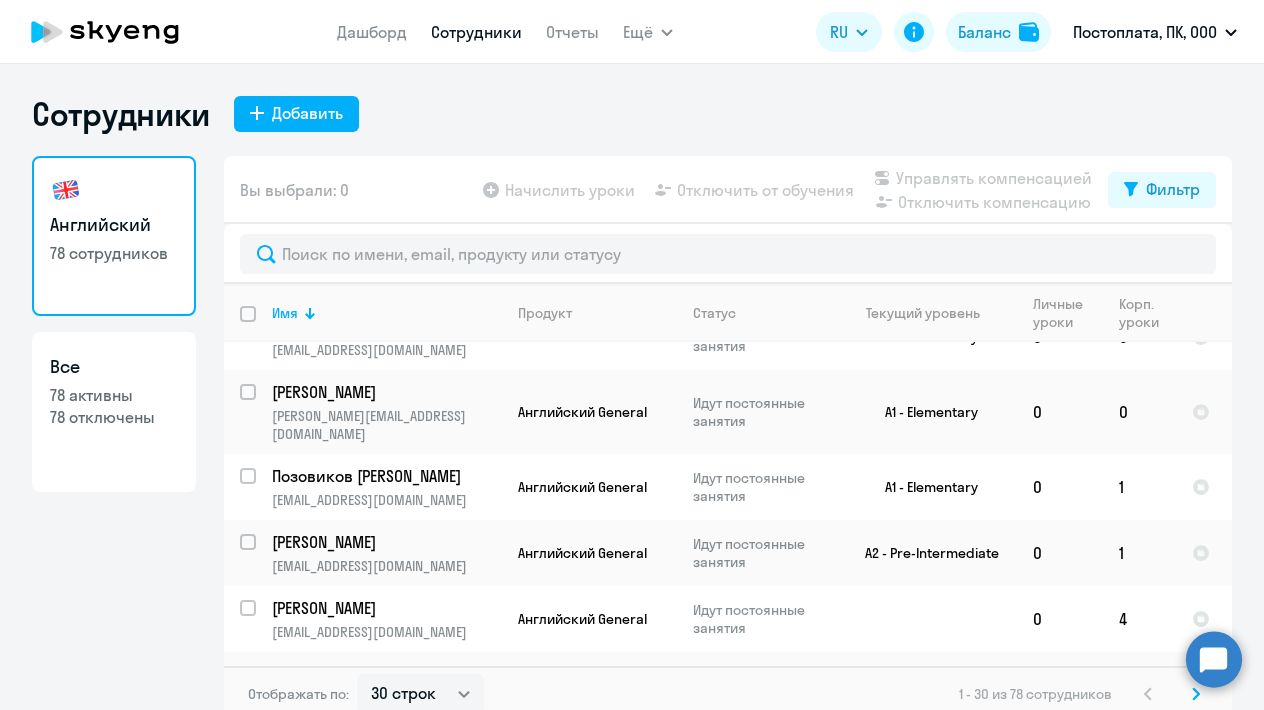 scroll, scrollTop: 1656, scrollLeft: 0, axis: vertical 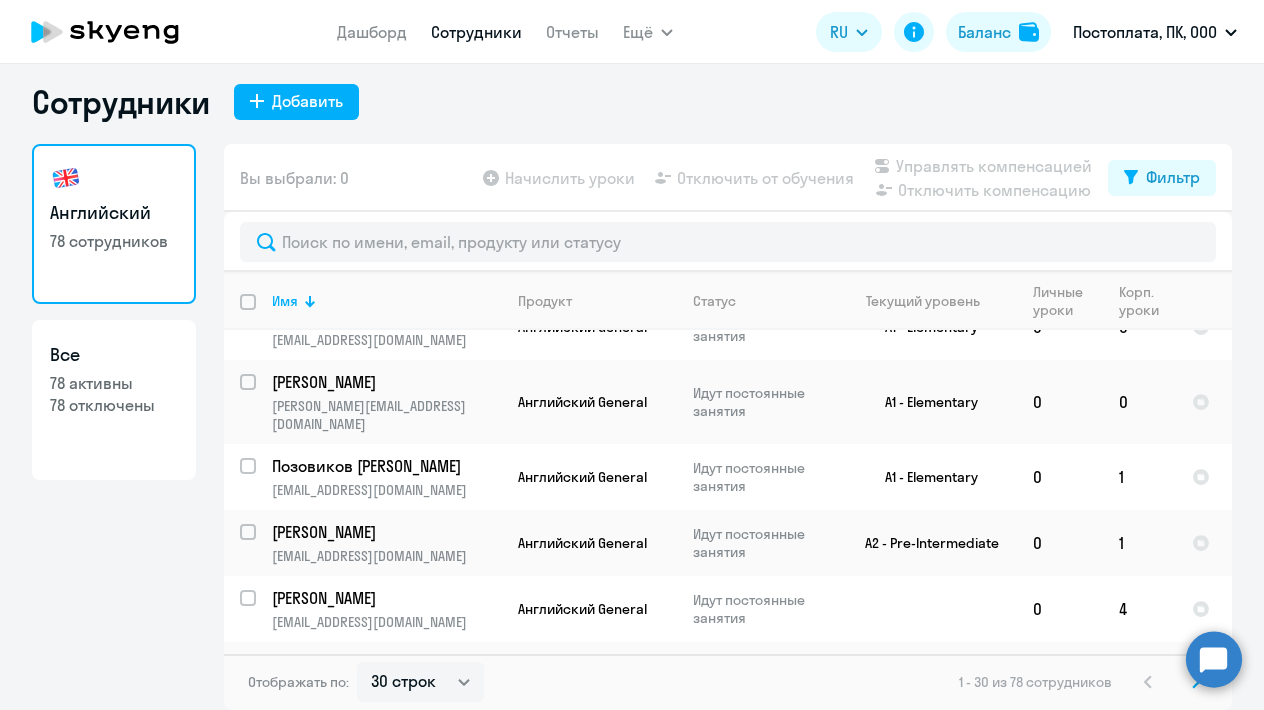 click 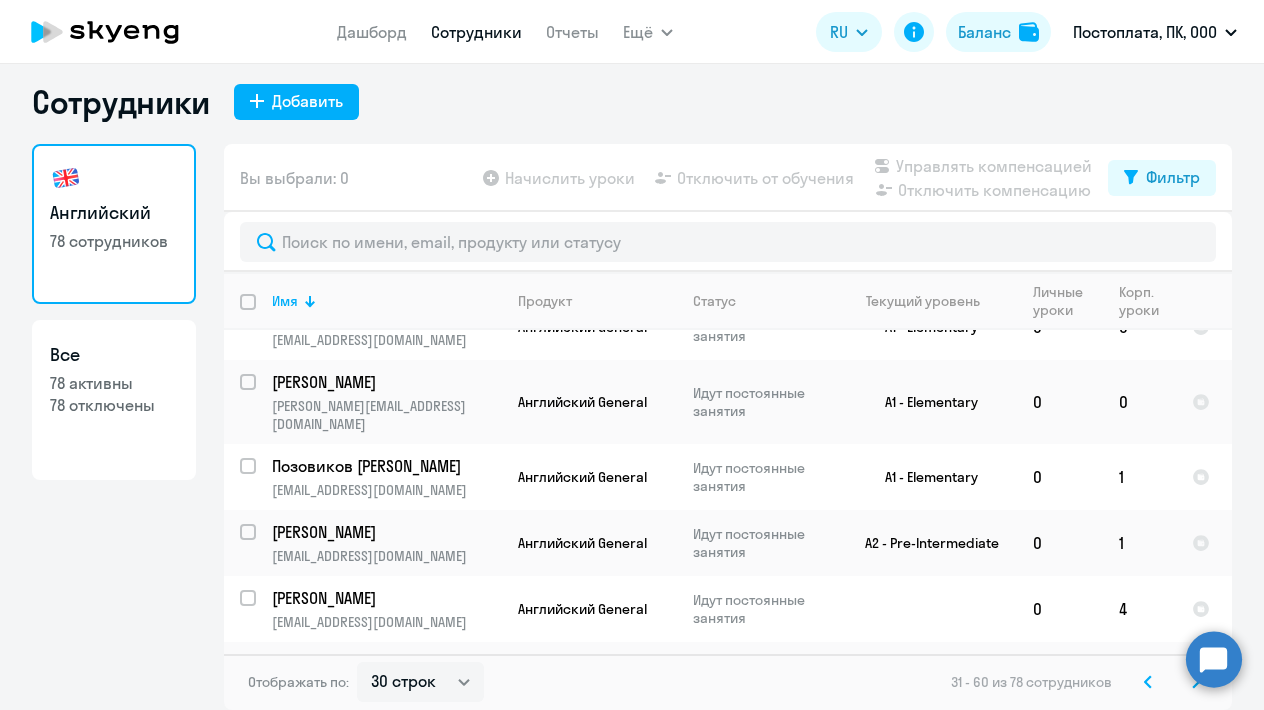 scroll, scrollTop: 0, scrollLeft: 0, axis: both 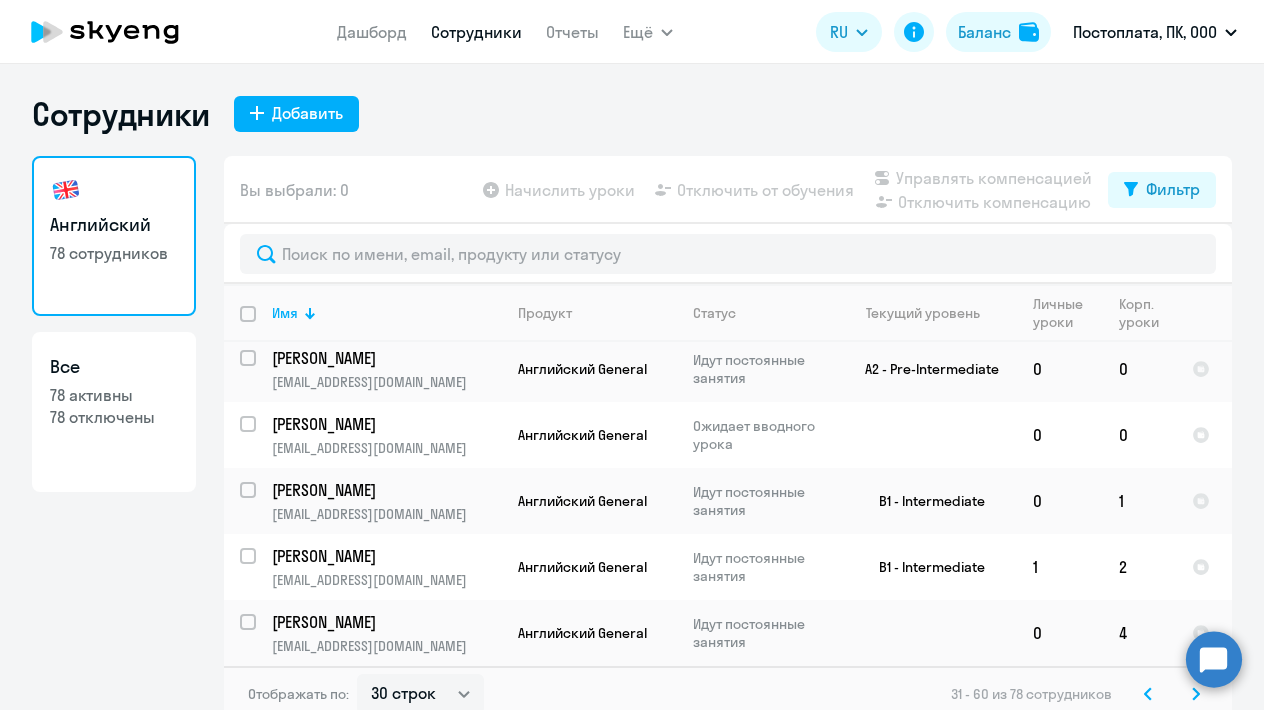 click 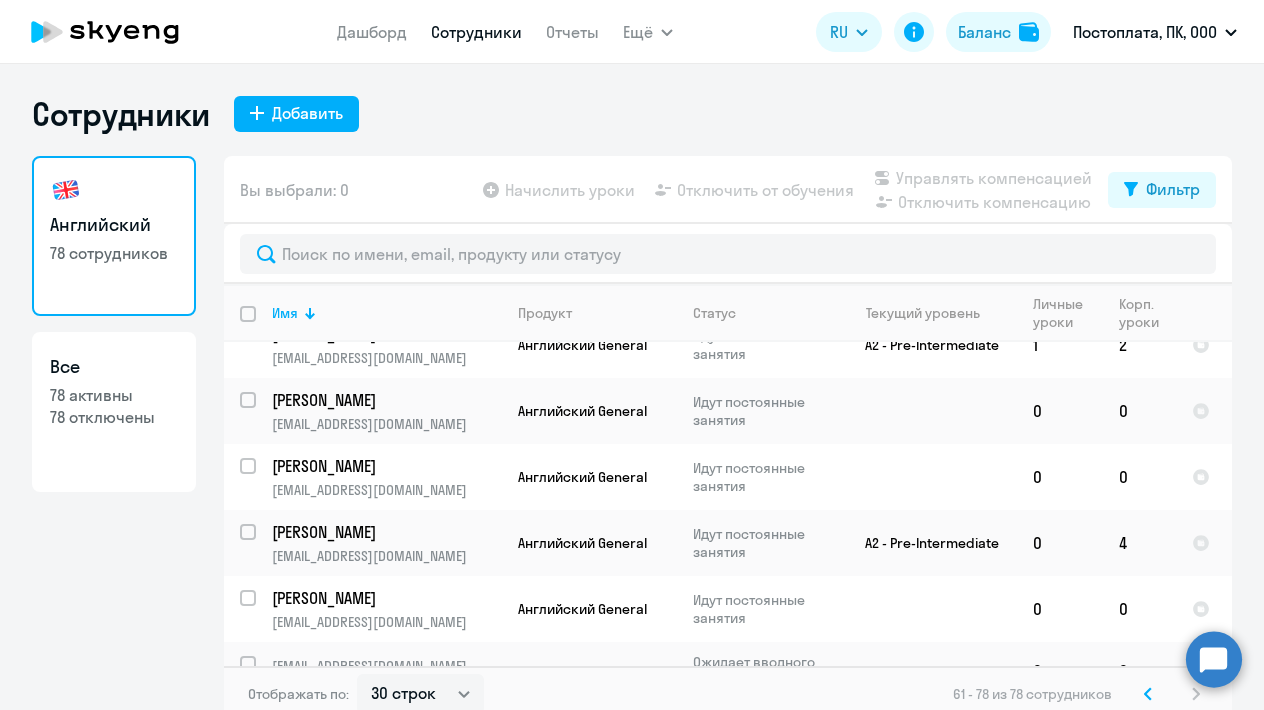 scroll, scrollTop: 856, scrollLeft: 0, axis: vertical 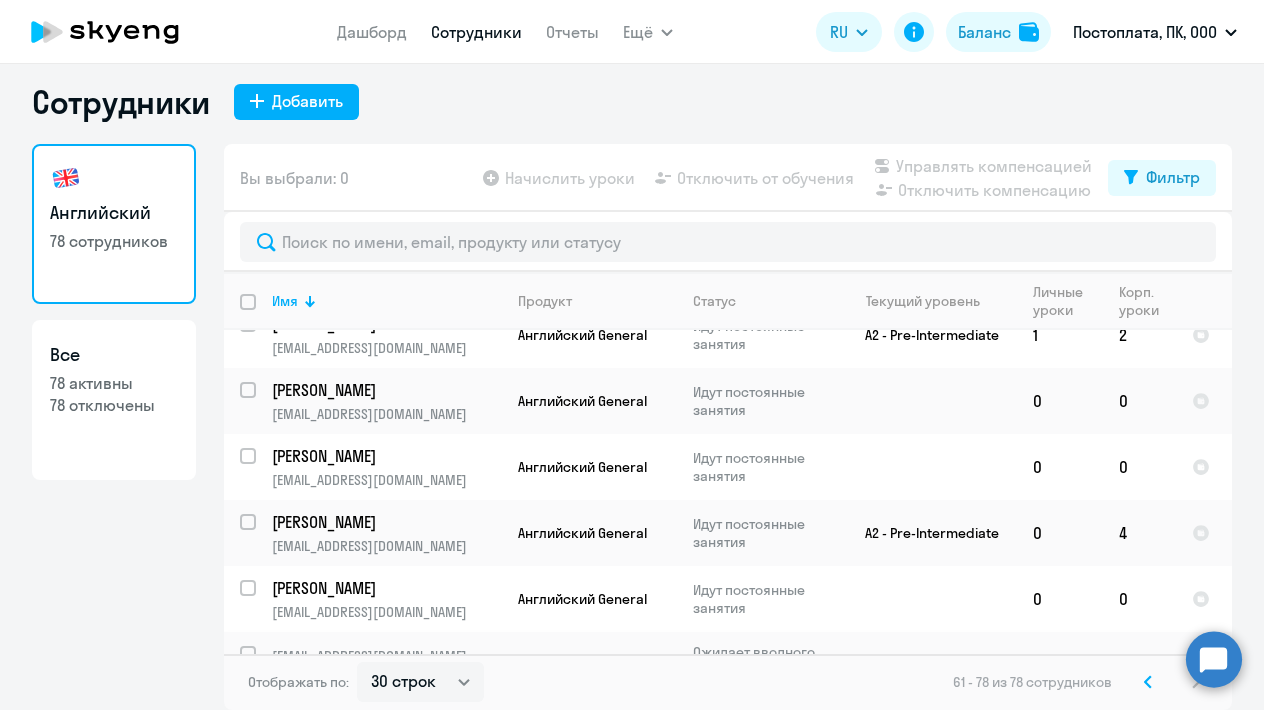 click on "[EMAIL_ADDRESS][DOMAIN_NAME]" 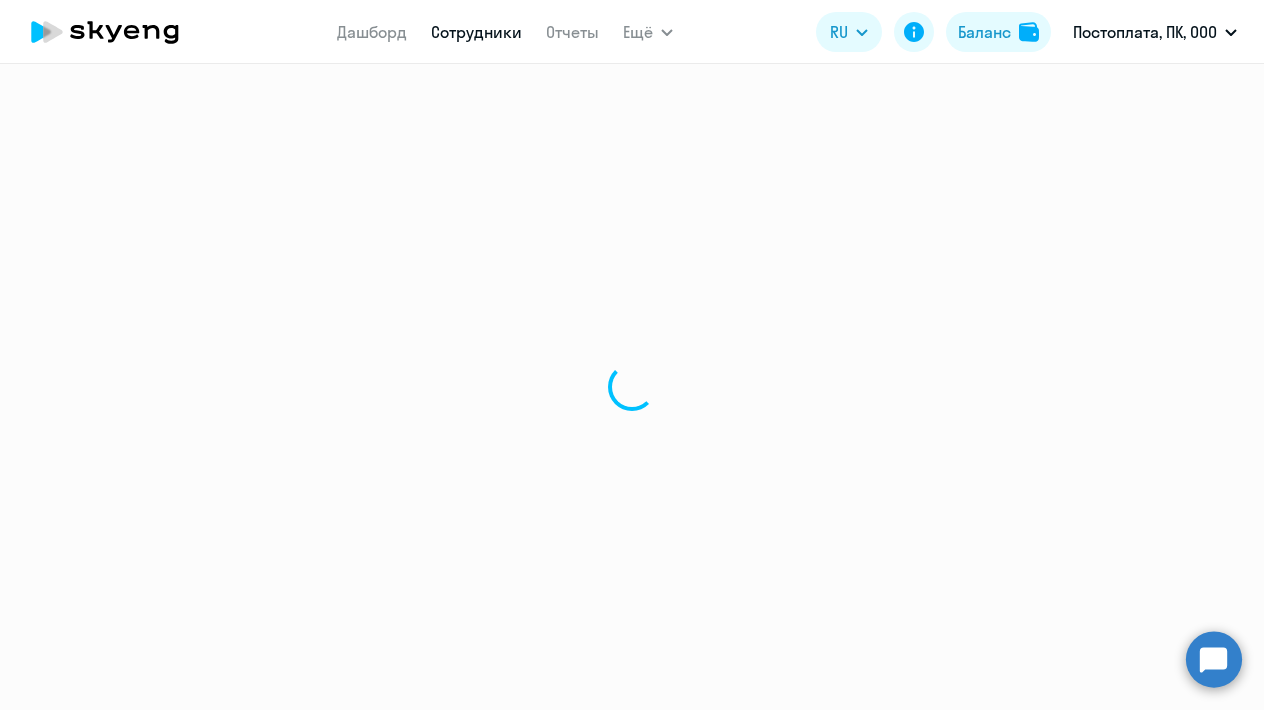 scroll, scrollTop: 0, scrollLeft: 0, axis: both 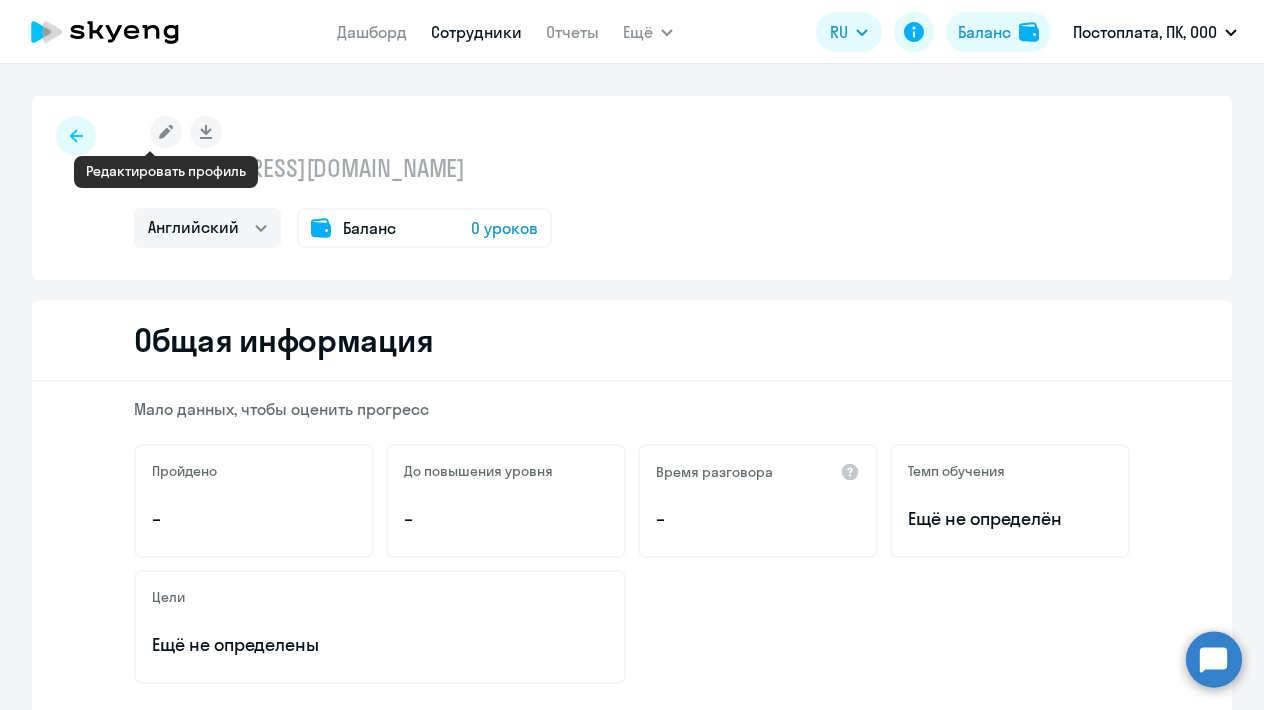 click 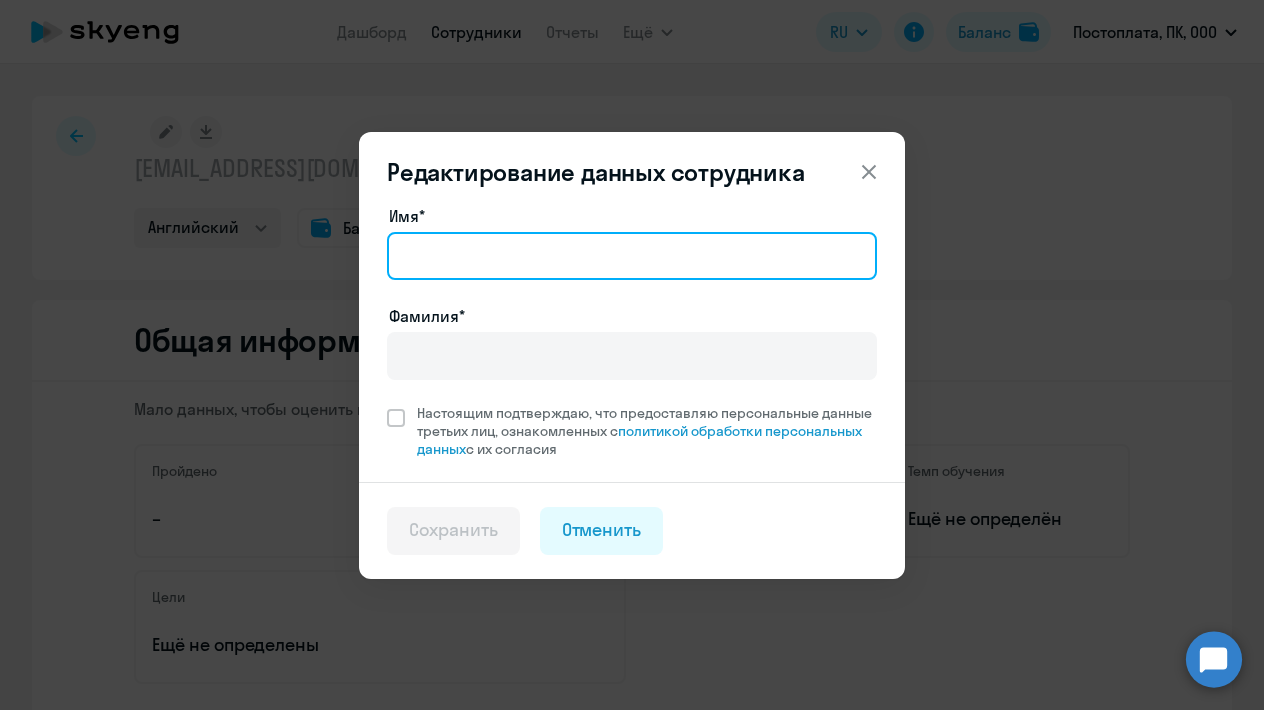 click on "Имя*" at bounding box center (632, 256) 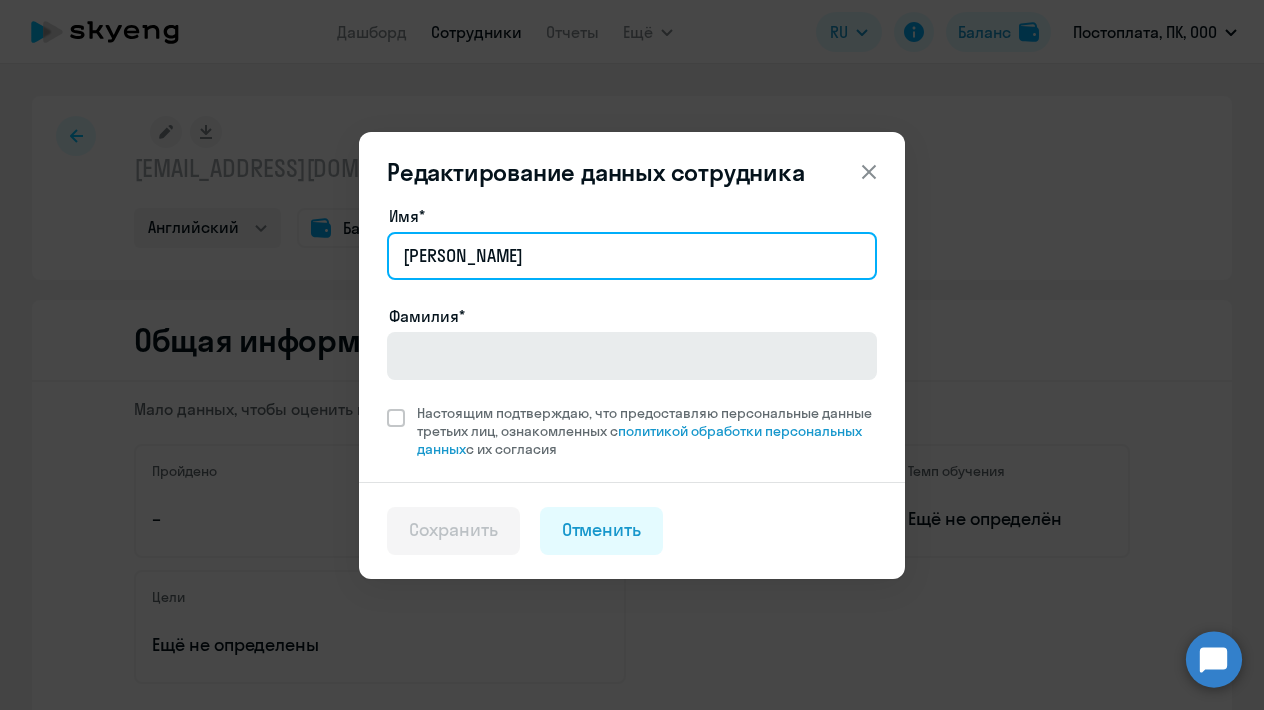 type on "[PERSON_NAME]" 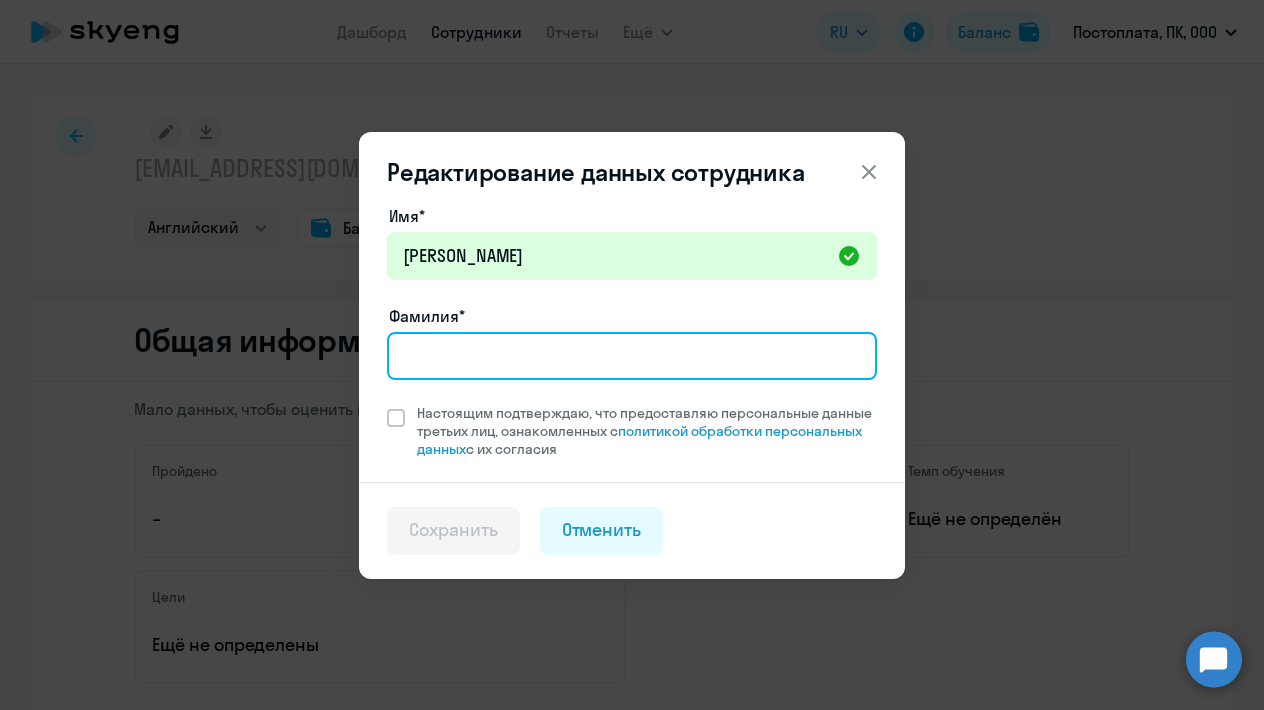 click on "Фамилия*" at bounding box center [632, 356] 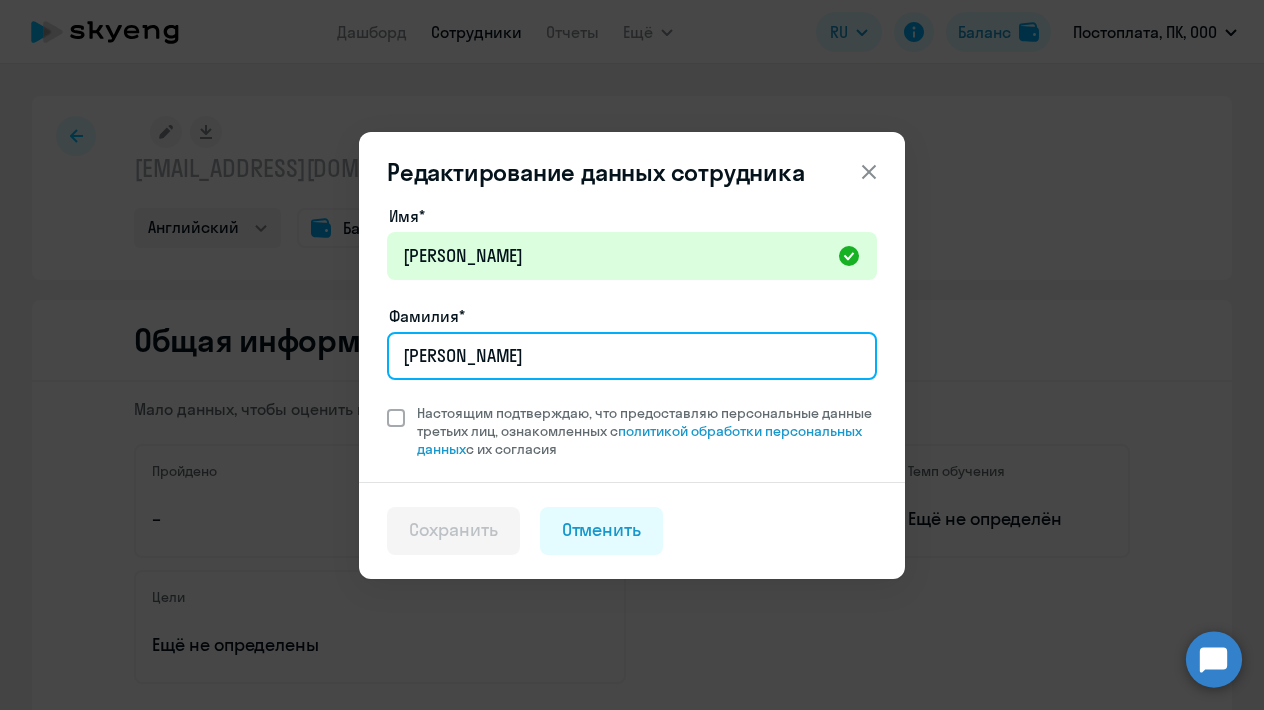 type on "[PERSON_NAME]" 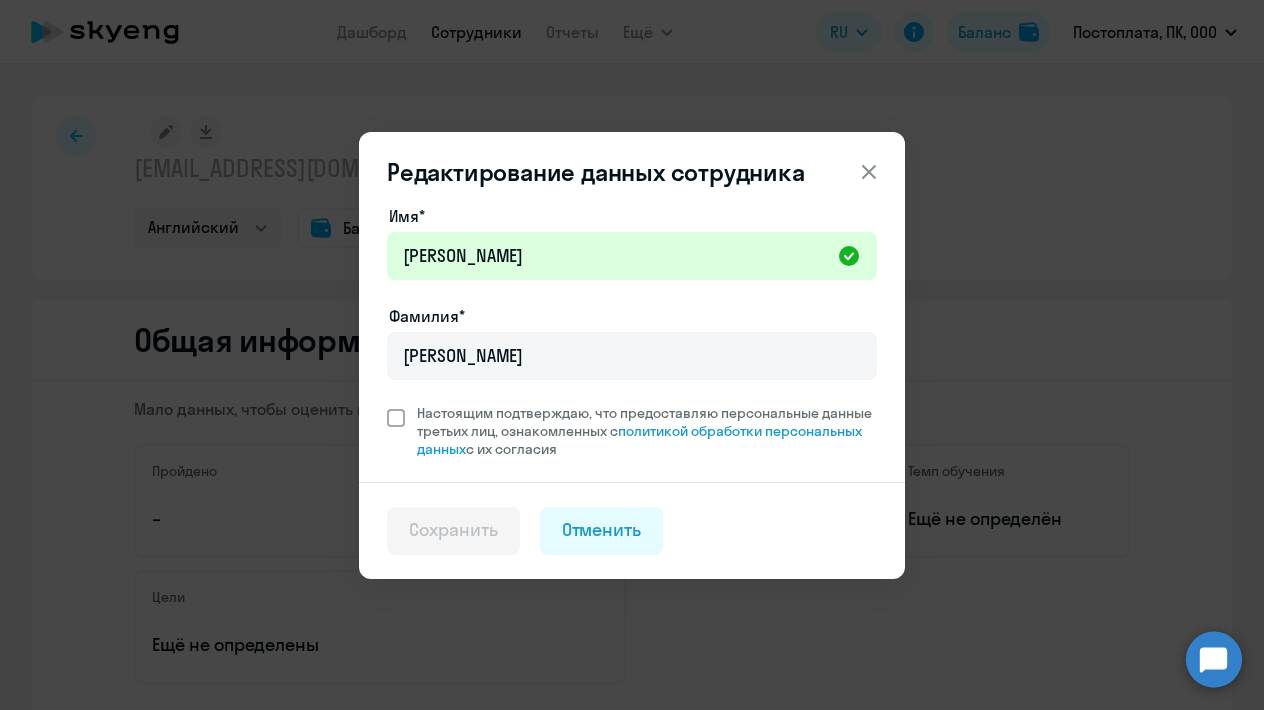 click at bounding box center (396, 418) 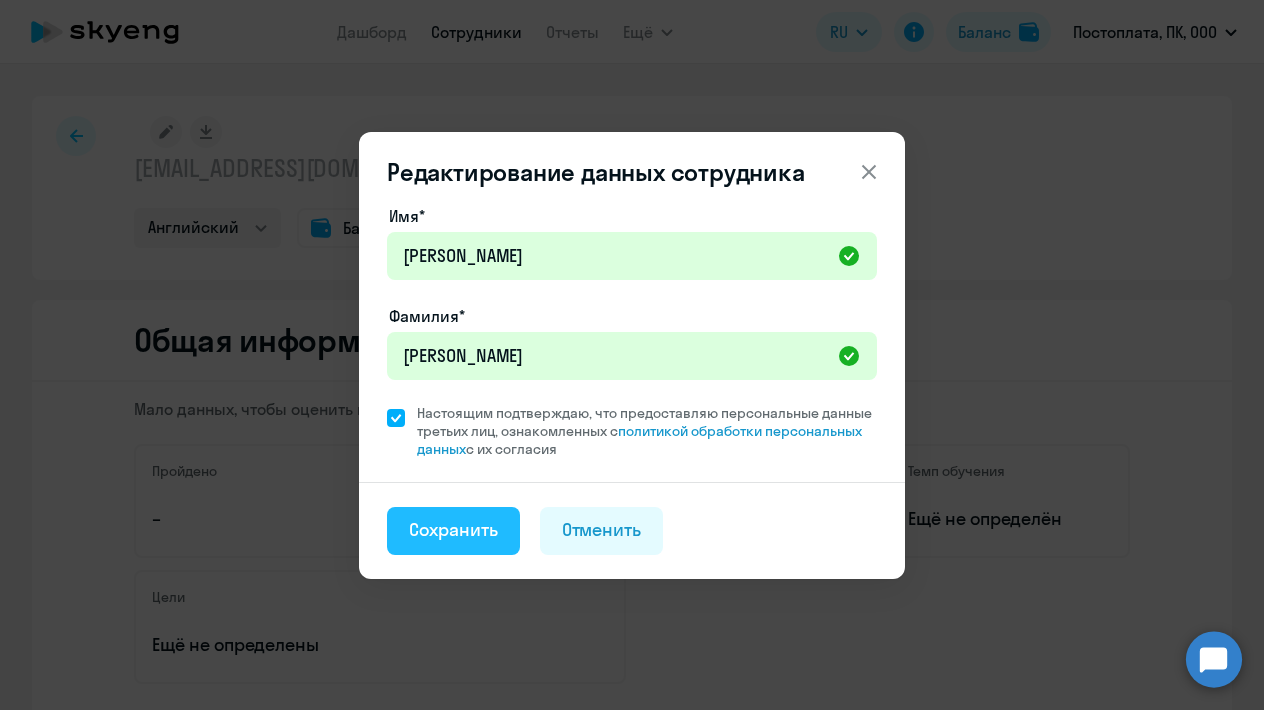 click on "Сохранить" at bounding box center [453, 530] 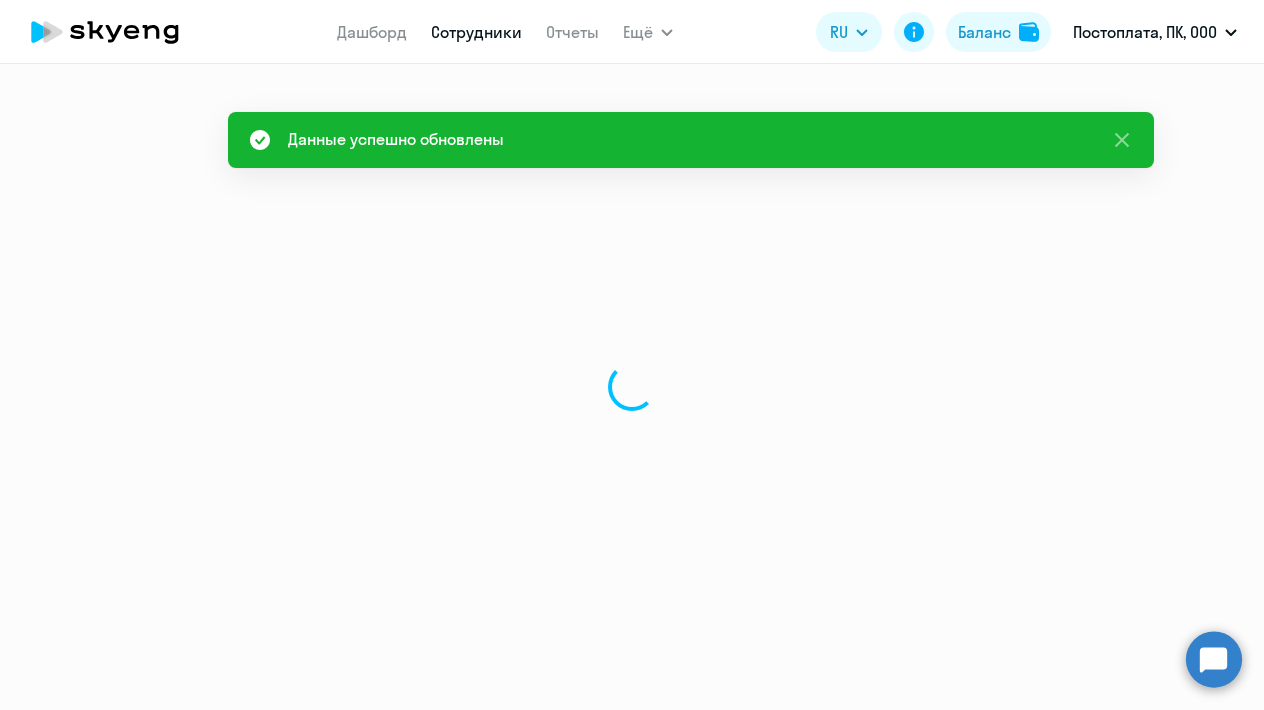 select on "english" 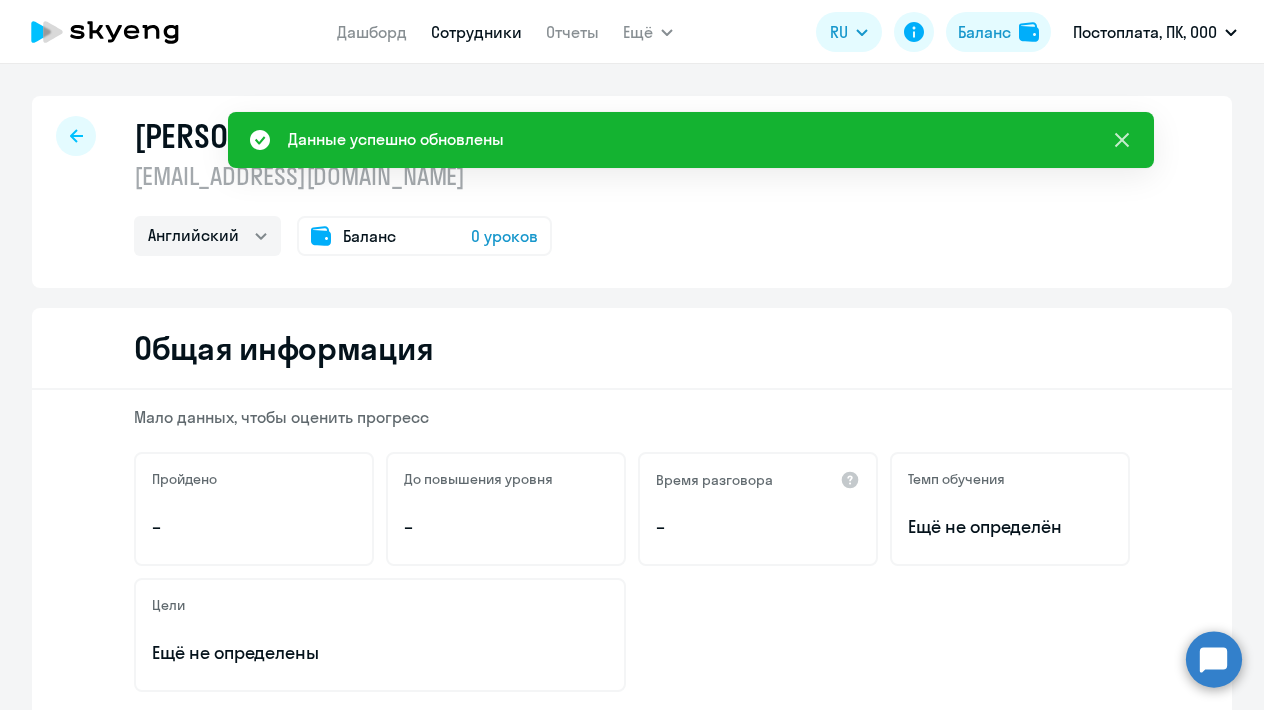 click 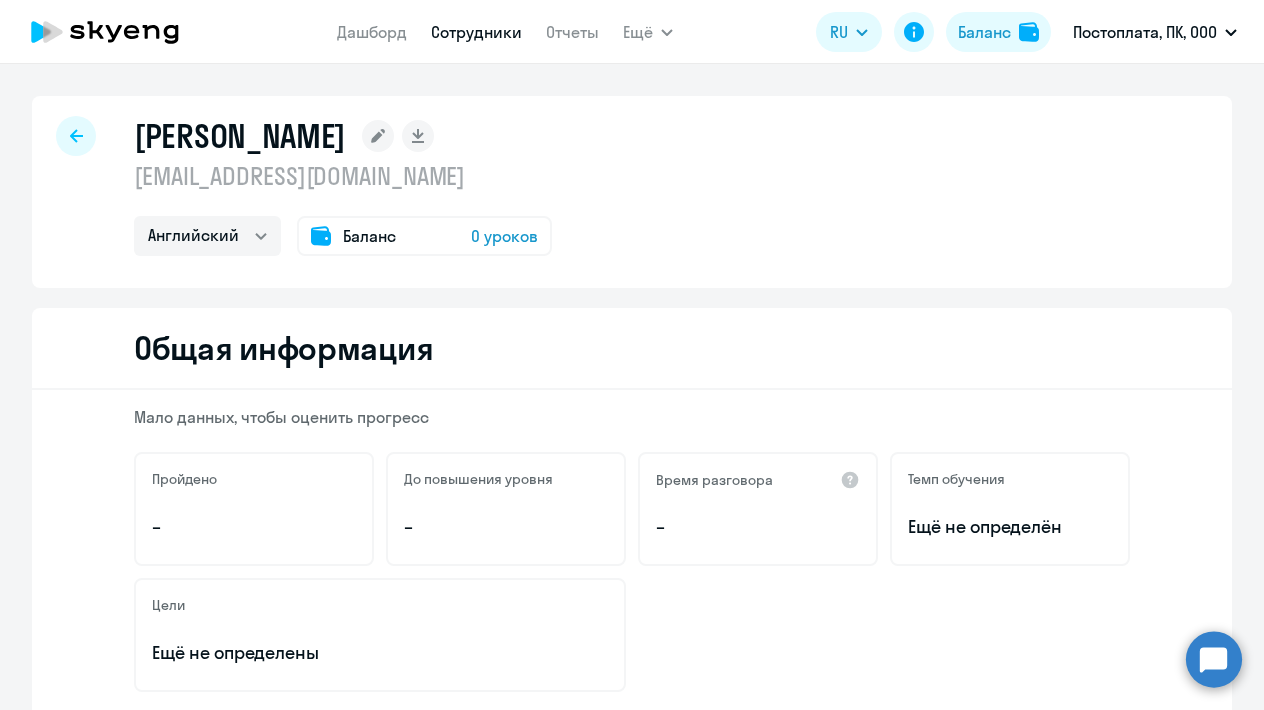 scroll, scrollTop: 0, scrollLeft: 0, axis: both 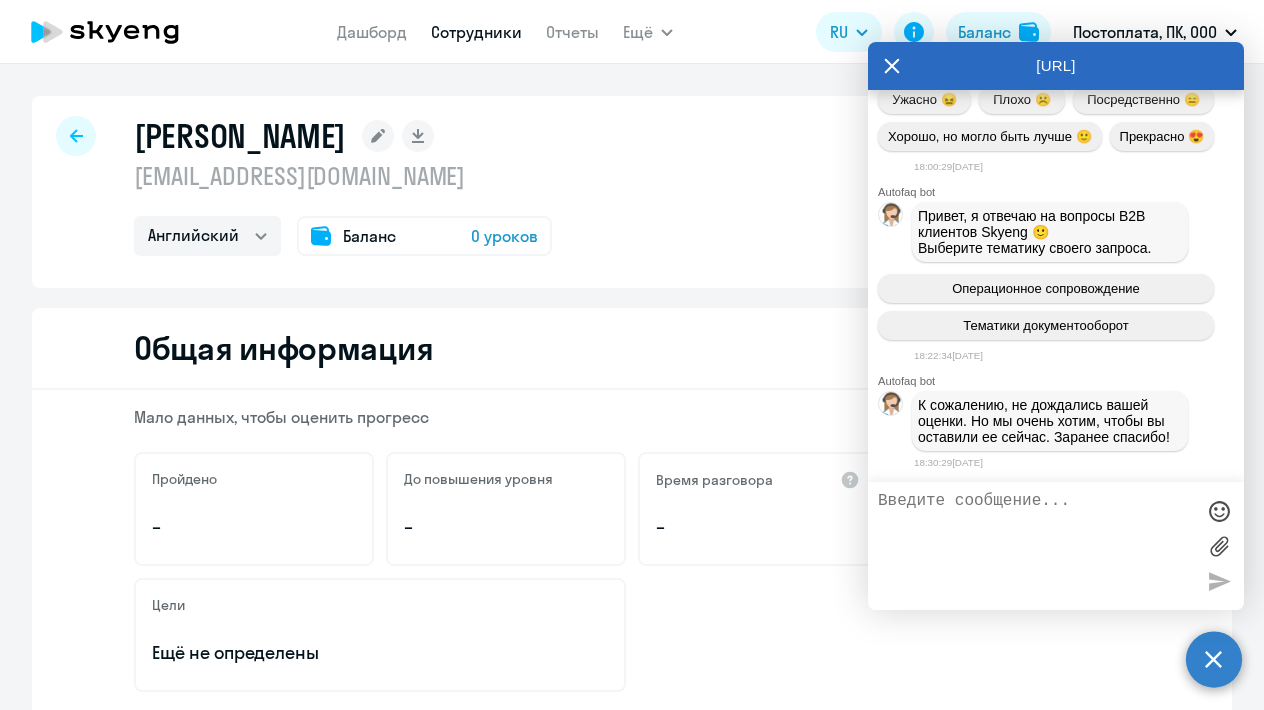 click at bounding box center (1036, 546) 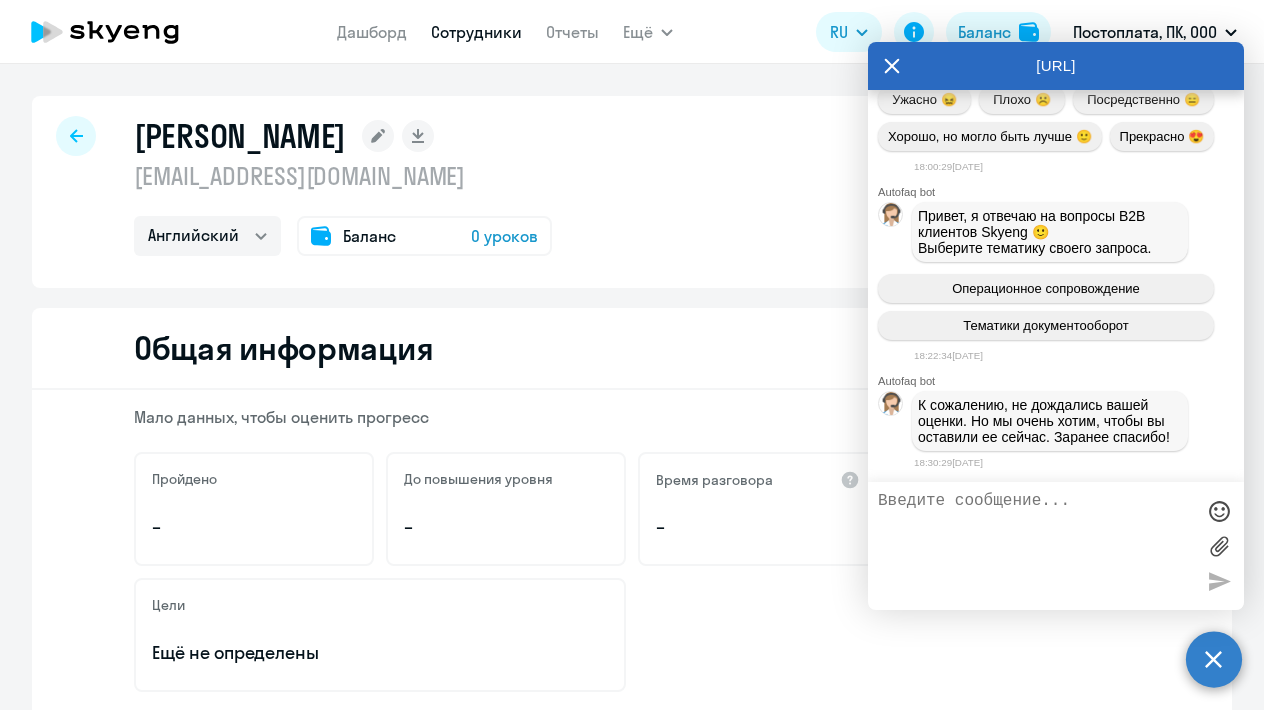 scroll, scrollTop: 37613, scrollLeft: 0, axis: vertical 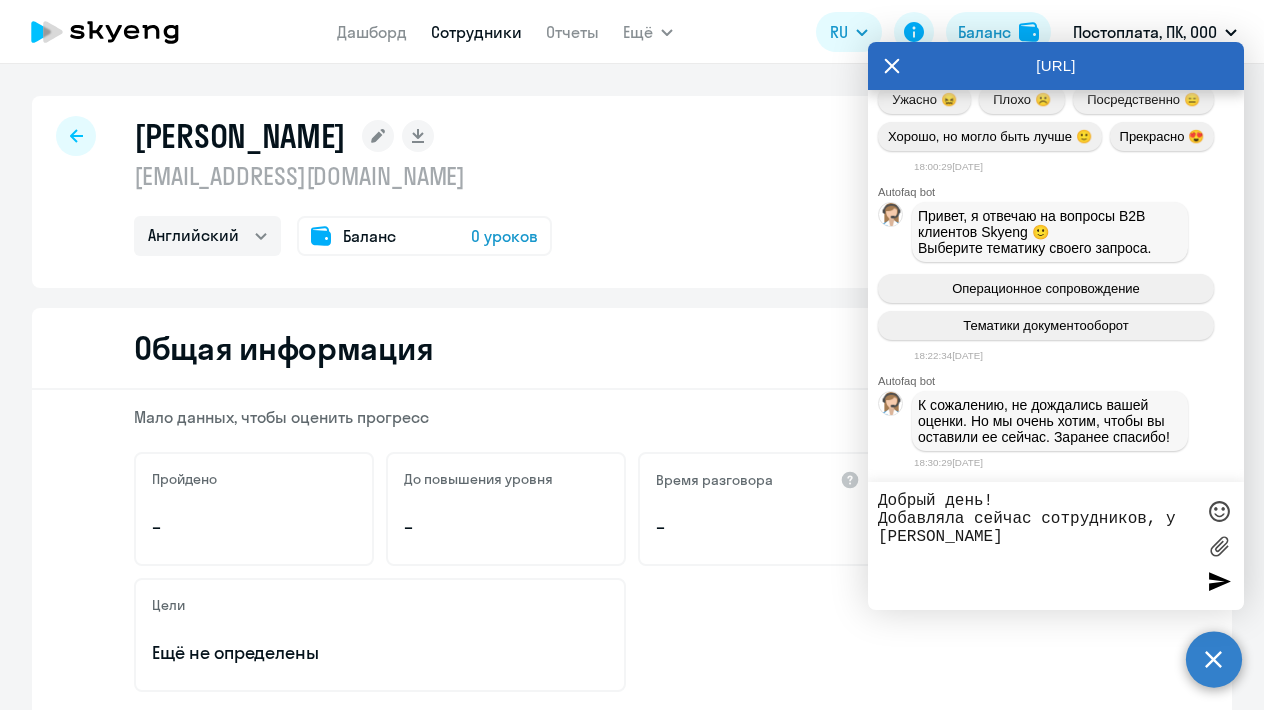 click on "Добрый день!
Добавляла сейчас сотрудников, у [PERSON_NAME]" at bounding box center [1036, 546] 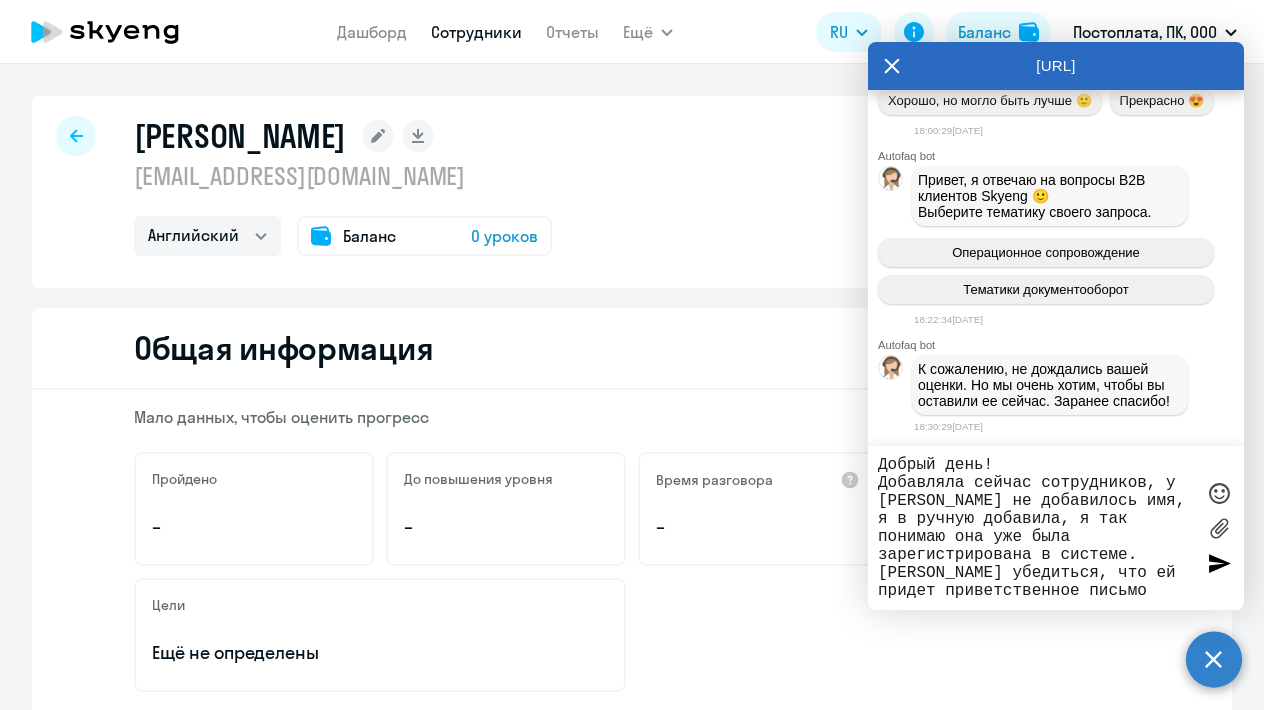 type on "Добрый день!
Добавляла сейчас сотрудников, у [PERSON_NAME] не добавилось имя, я в ручную добавила, я так понимаю она уже была зарегистрирована в системе. [PERSON_NAME] убедиться, что ей придет приветственное письмо)" 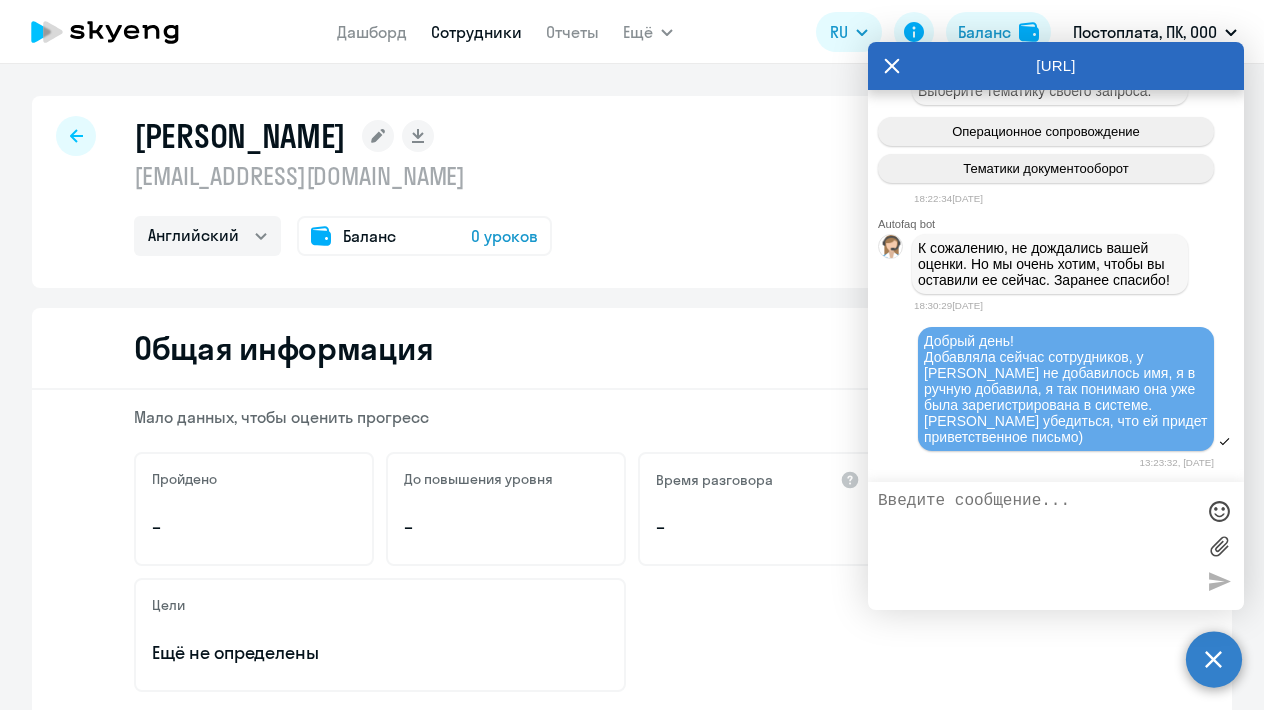 scroll, scrollTop: 37929, scrollLeft: 0, axis: vertical 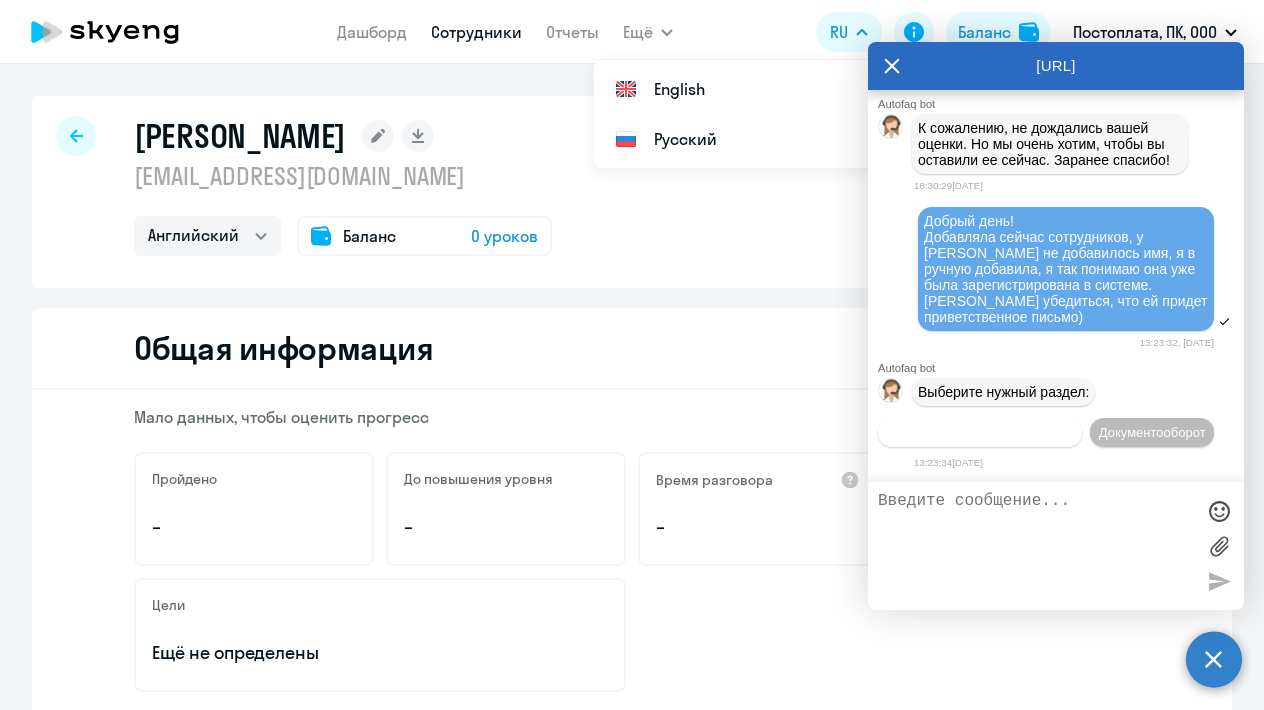 click on "Операционное сопровождение" at bounding box center [980, 432] 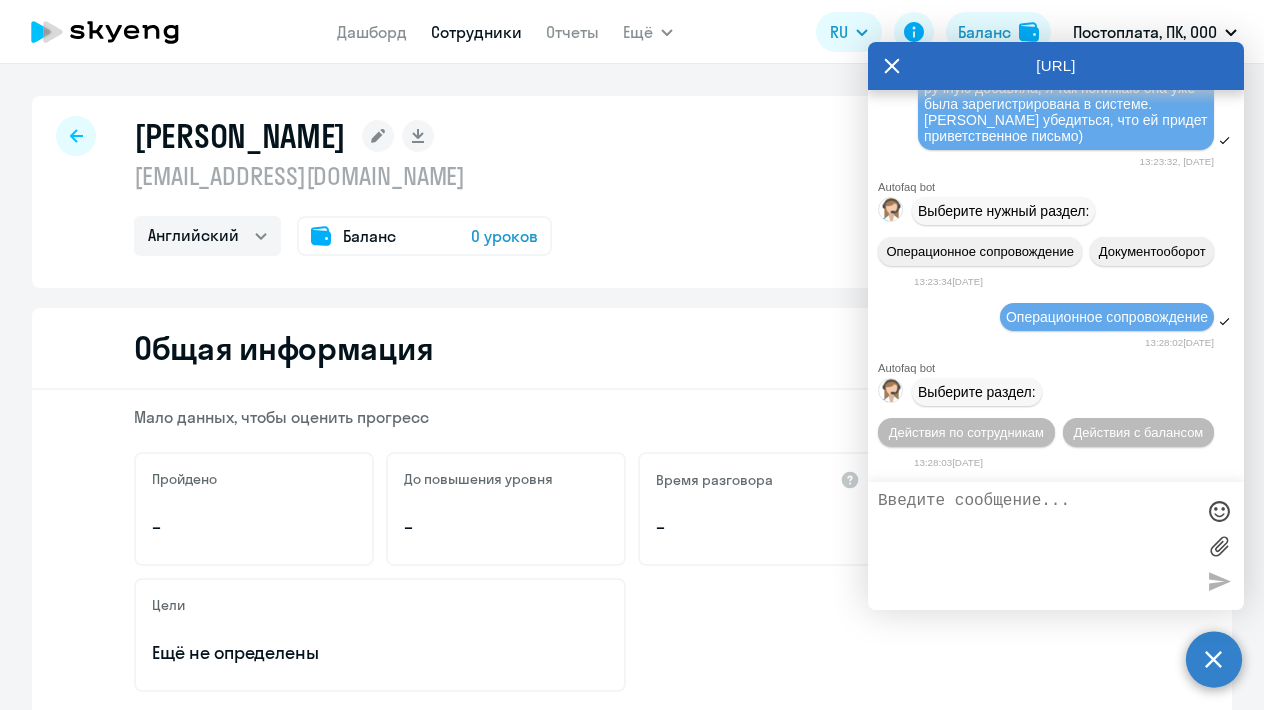 scroll, scrollTop: 38112, scrollLeft: 0, axis: vertical 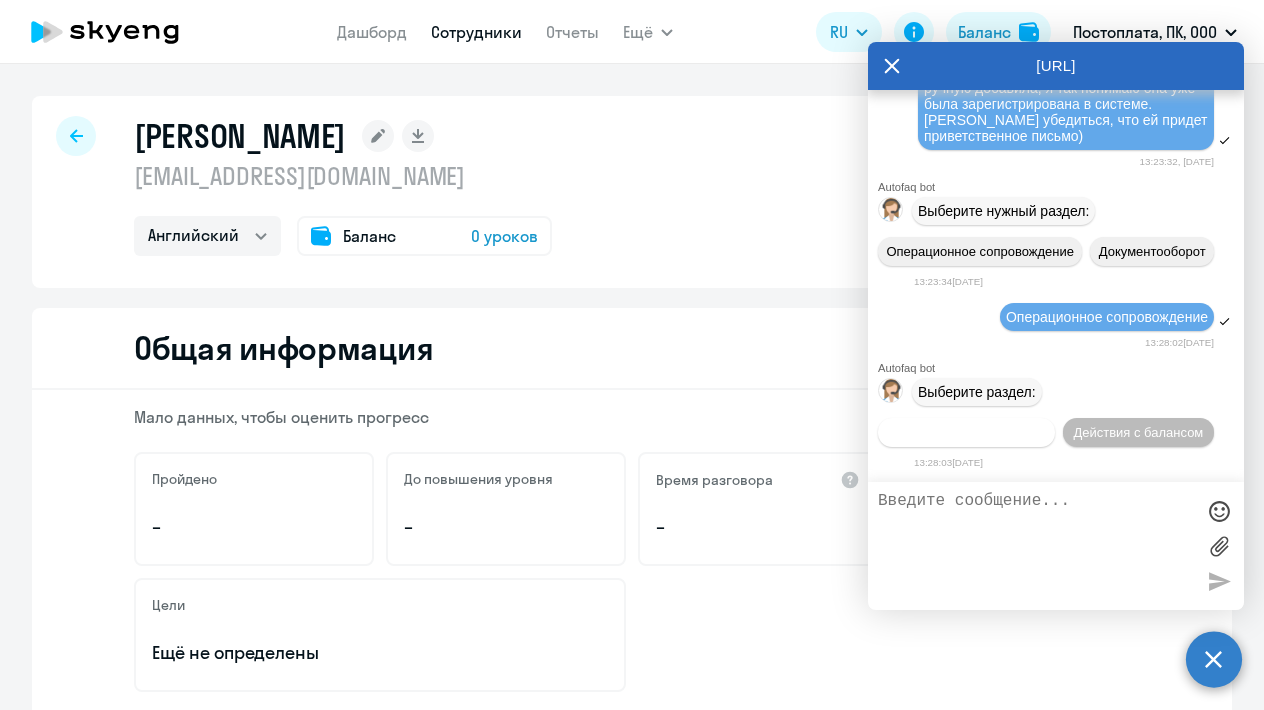 click on "Действия по сотрудникам" at bounding box center (966, 432) 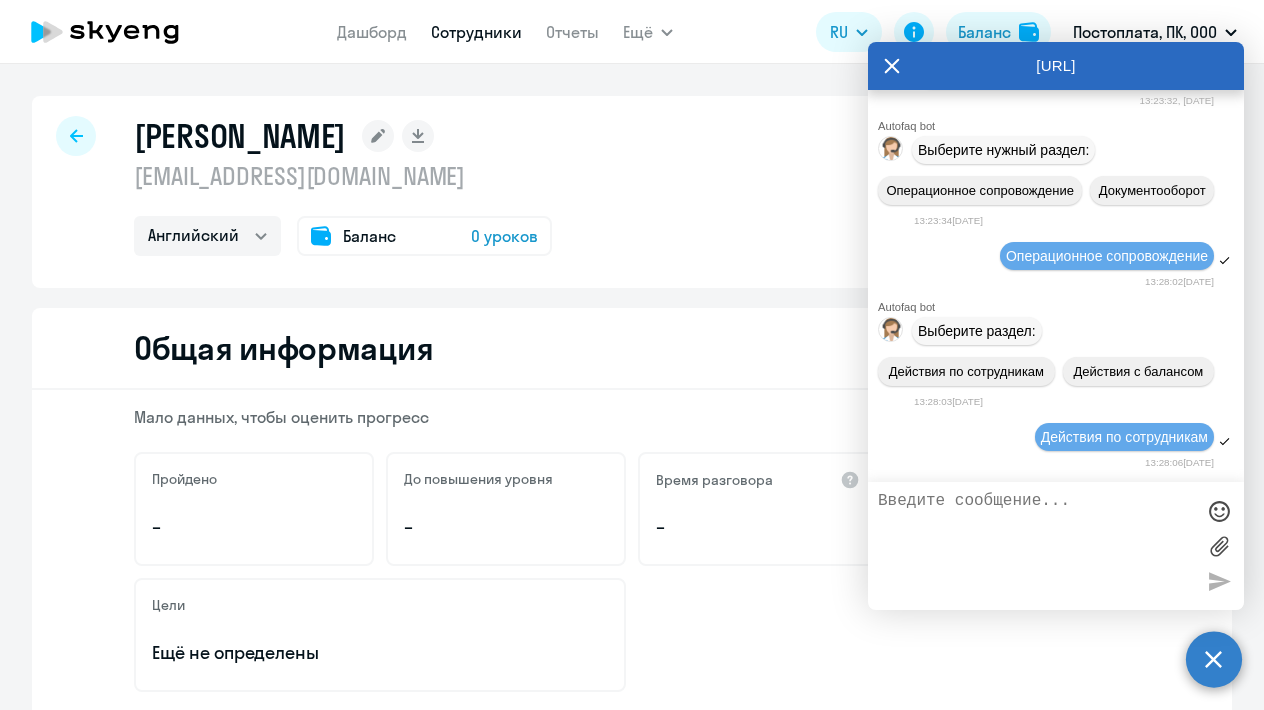 scroll, scrollTop: 38375, scrollLeft: 0, axis: vertical 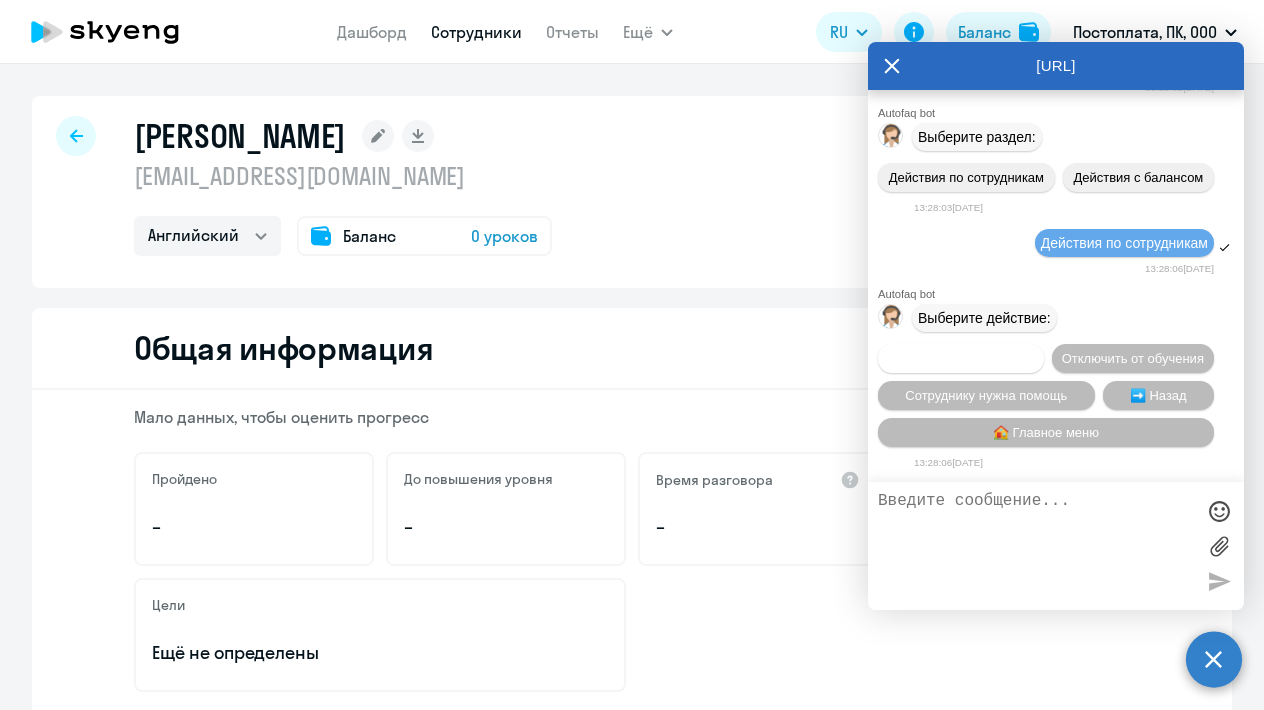 click on "Подключить к обучению" at bounding box center (961, 358) 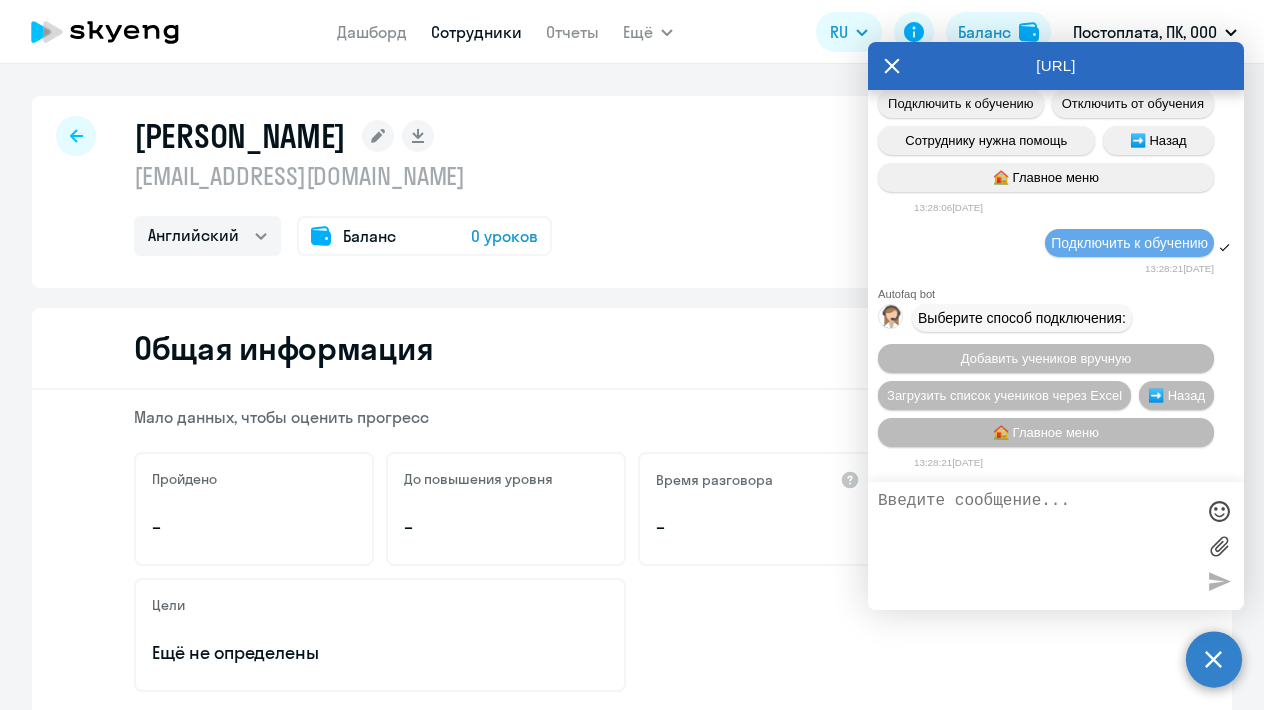scroll, scrollTop: 38638, scrollLeft: 0, axis: vertical 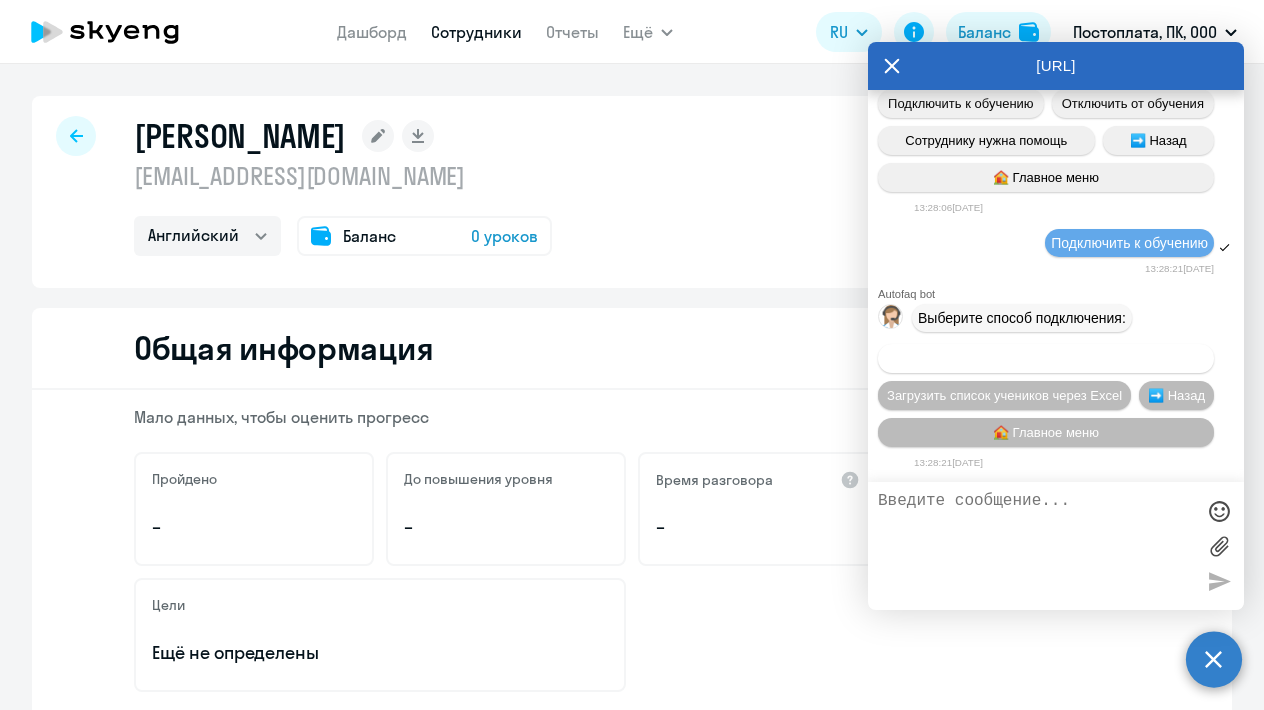 click on "Добавить учеников вручную" at bounding box center (1046, 358) 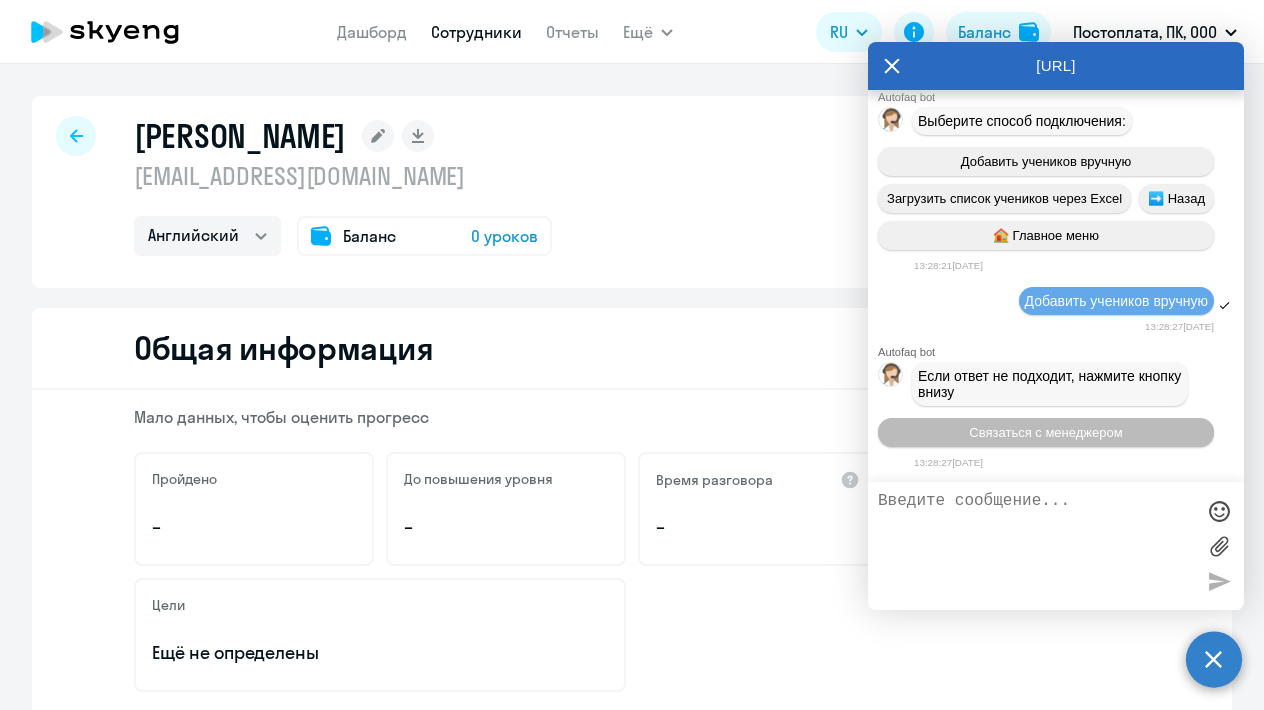scroll, scrollTop: 39590, scrollLeft: 0, axis: vertical 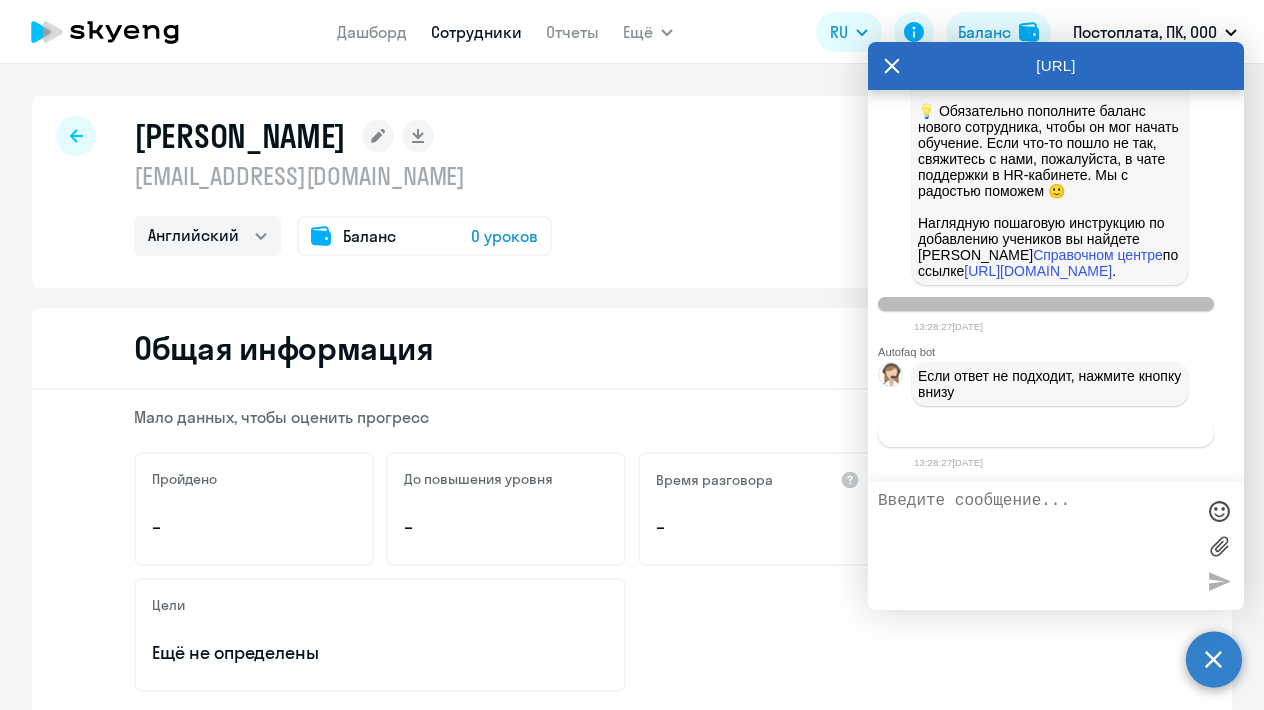 click on "Связаться с менеджером" at bounding box center [1045, 432] 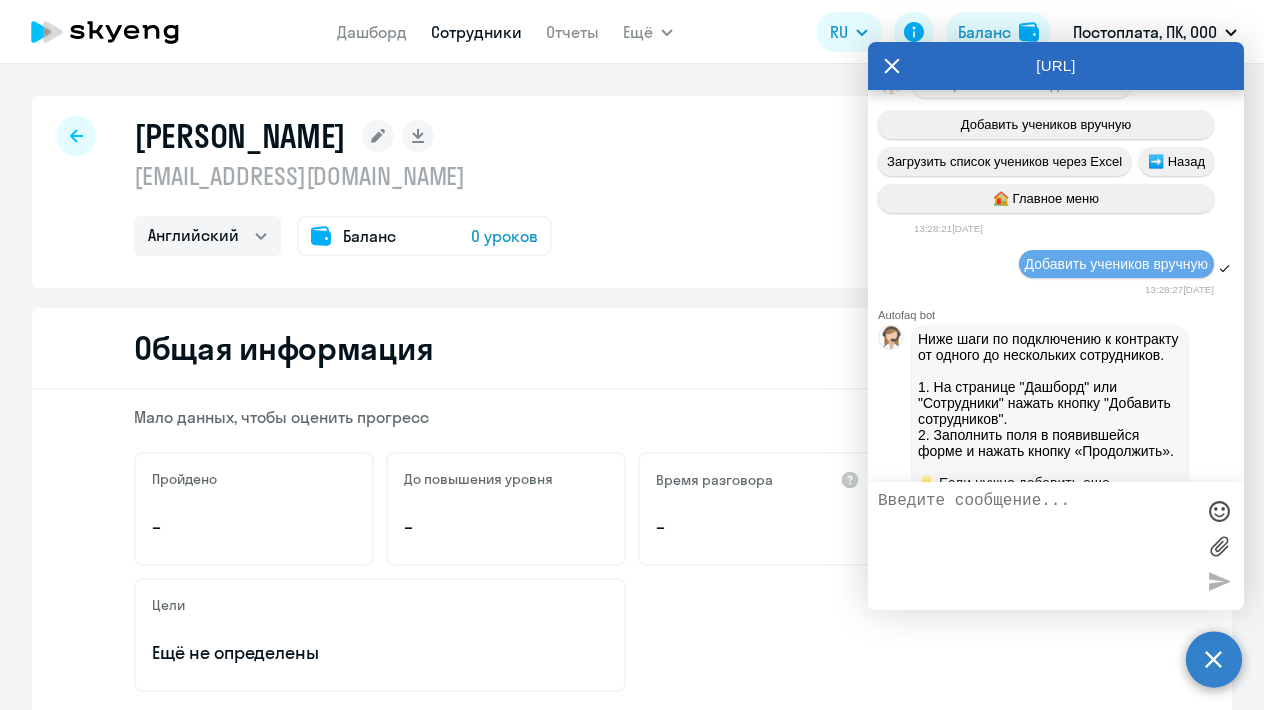 scroll, scrollTop: 37759, scrollLeft: 0, axis: vertical 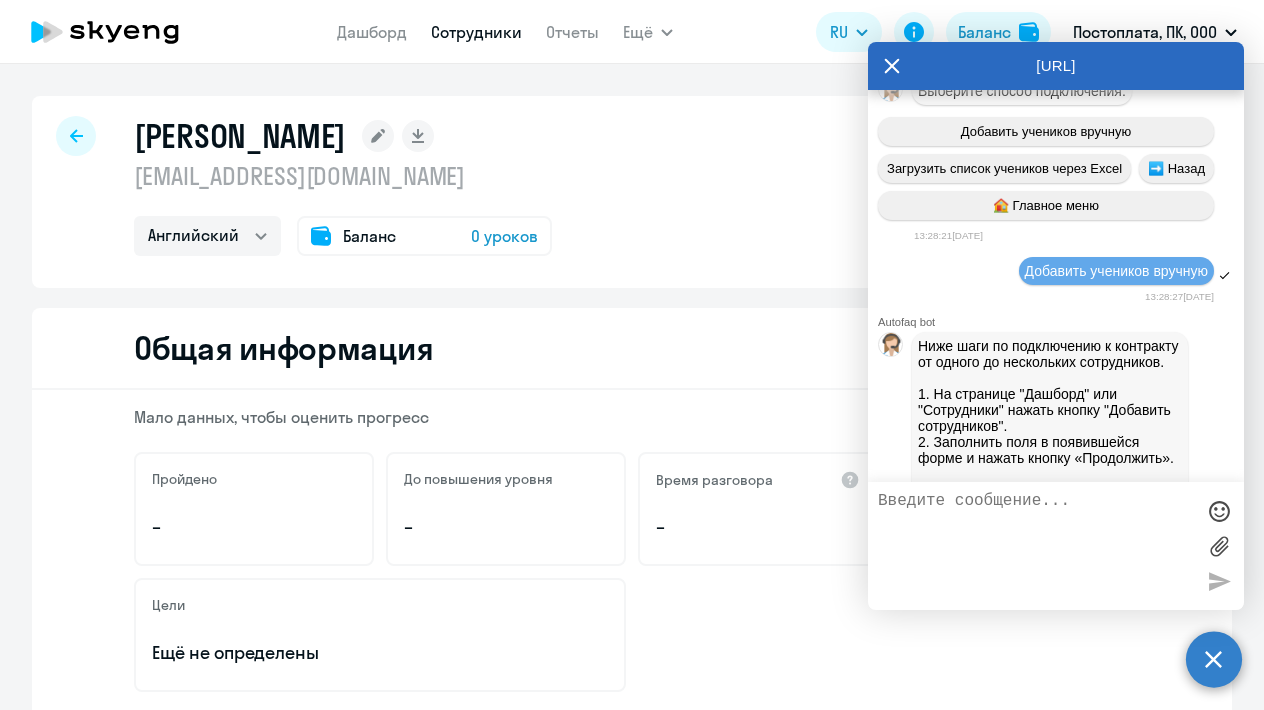 drag, startPoint x: 985, startPoint y: 454, endPoint x: 925, endPoint y: 349, distance: 120.93387 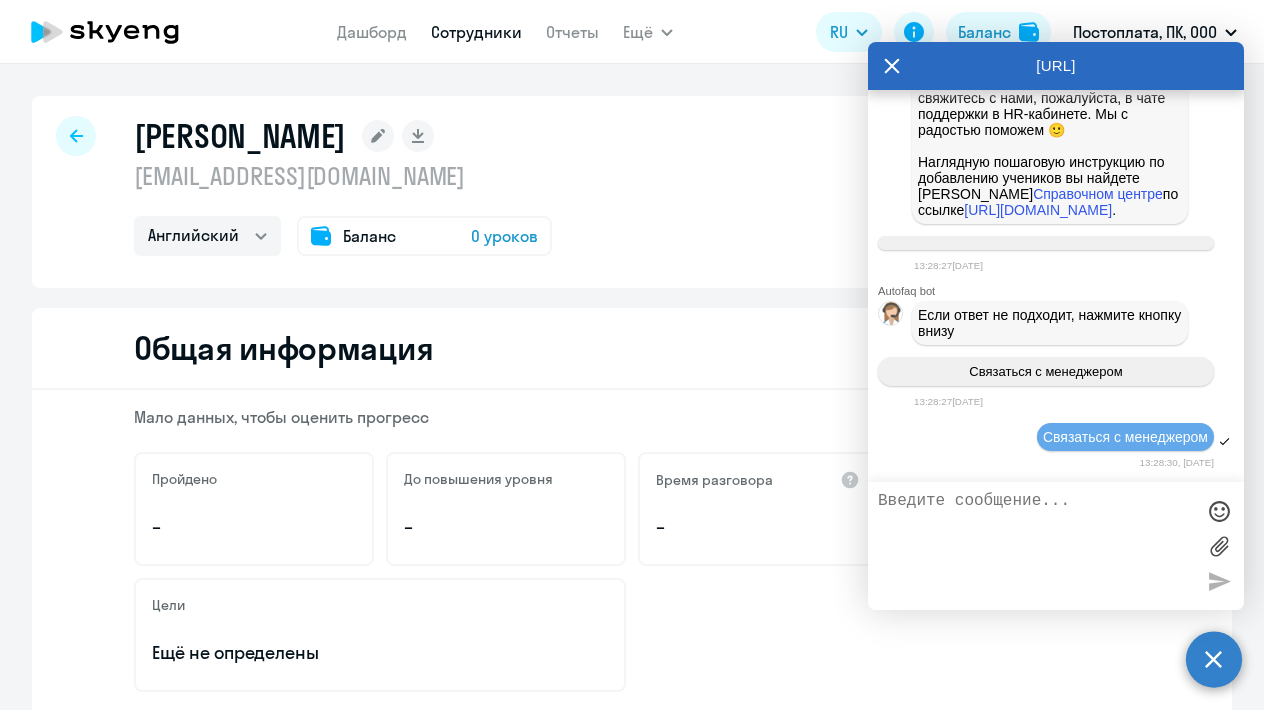 scroll, scrollTop: 39652, scrollLeft: 0, axis: vertical 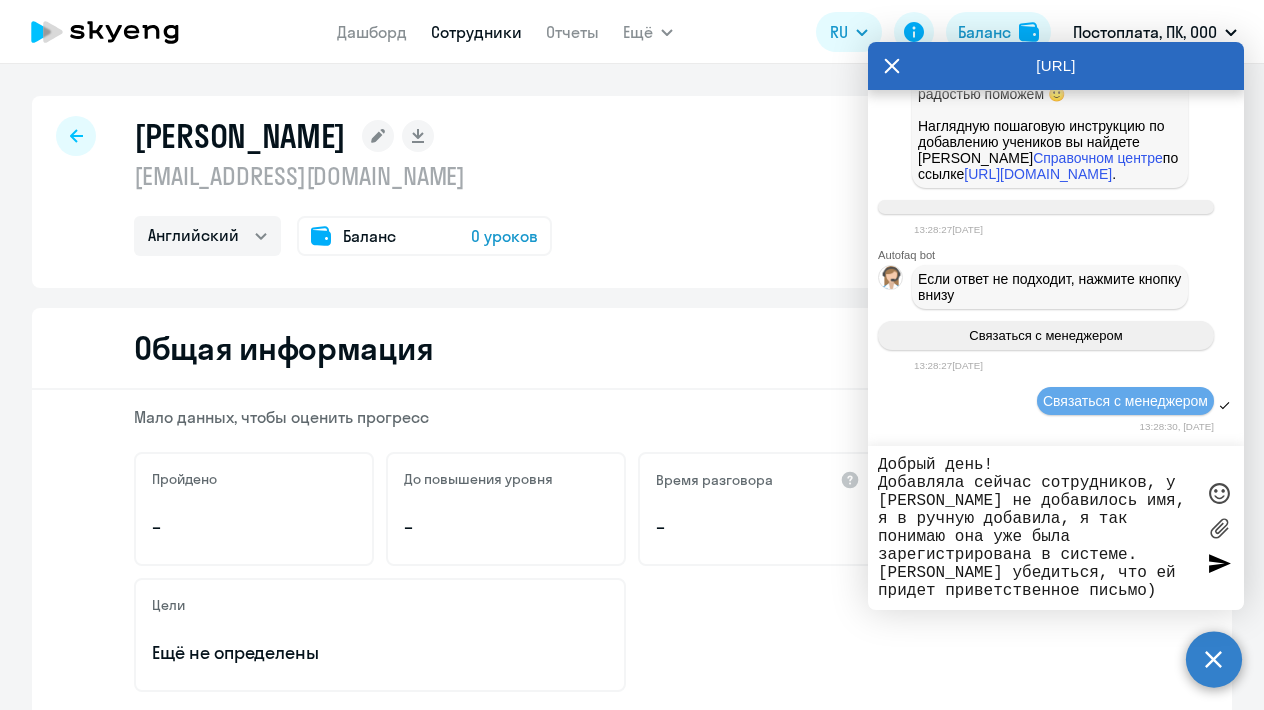 type 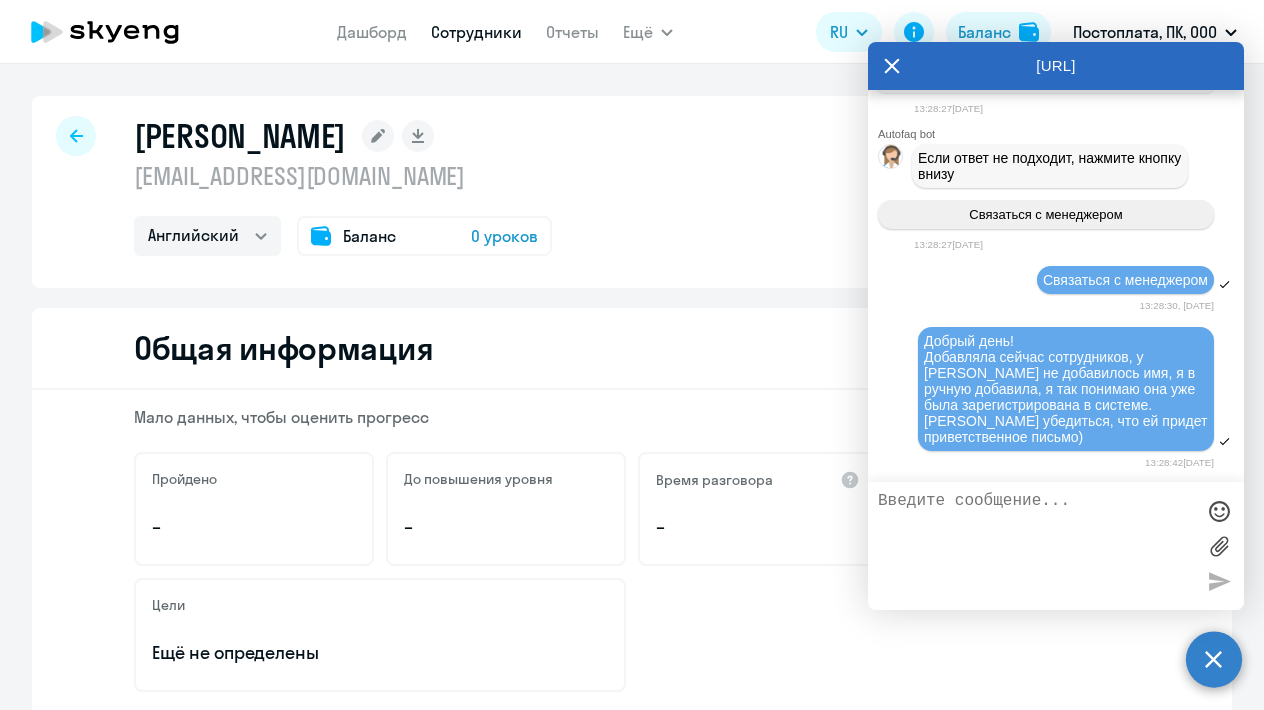 scroll, scrollTop: 39810, scrollLeft: 0, axis: vertical 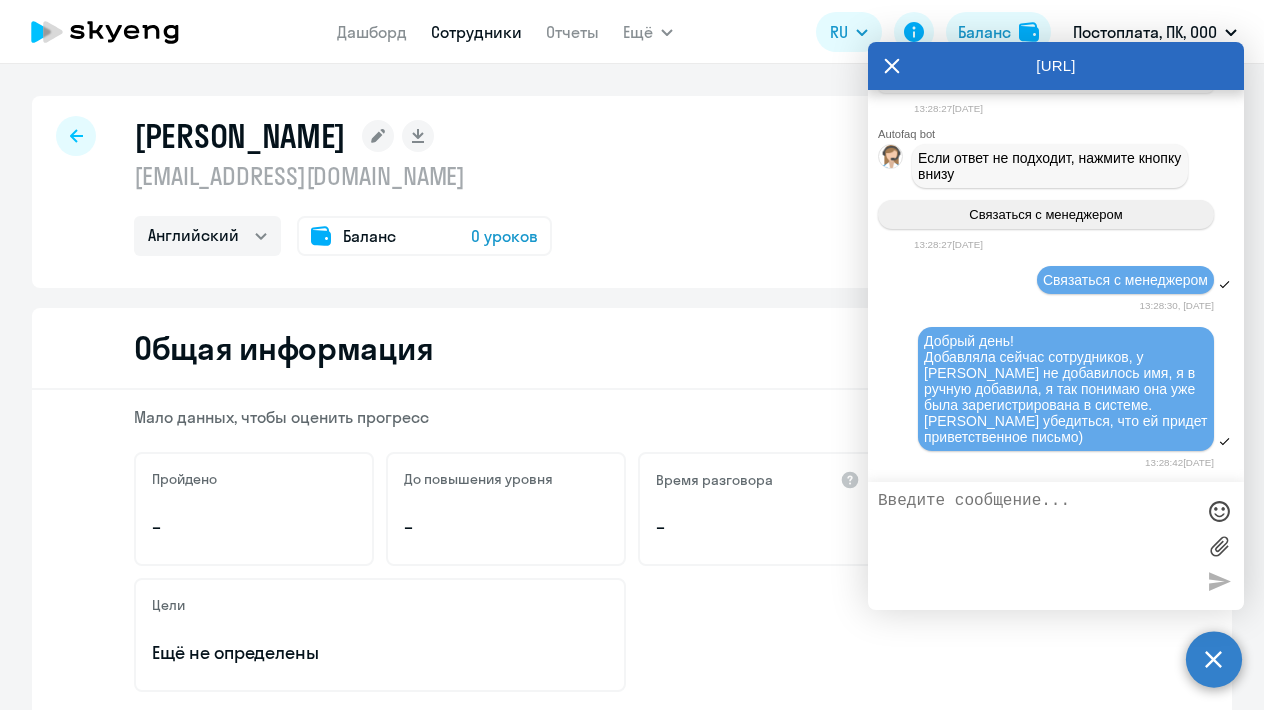 click 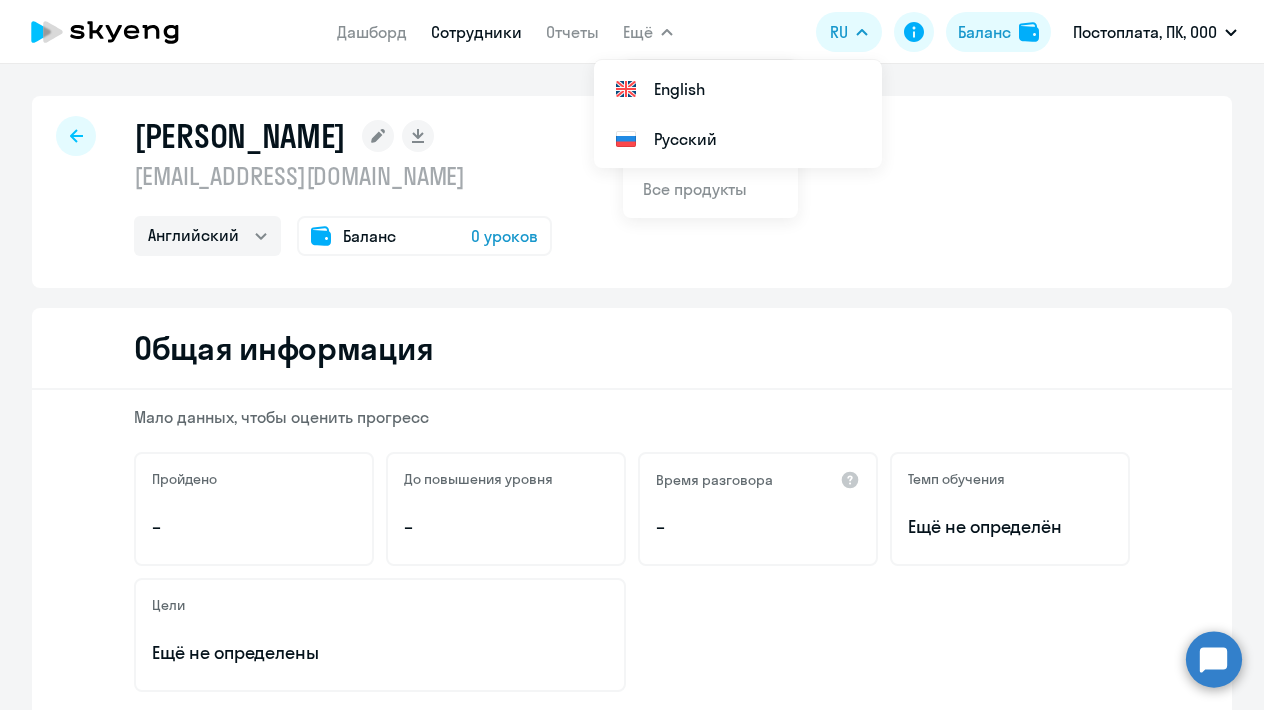 click on "[PERSON_NAME]
[EMAIL_ADDRESS][DOMAIN_NAME]  Английский
Баланс 0 уроков" 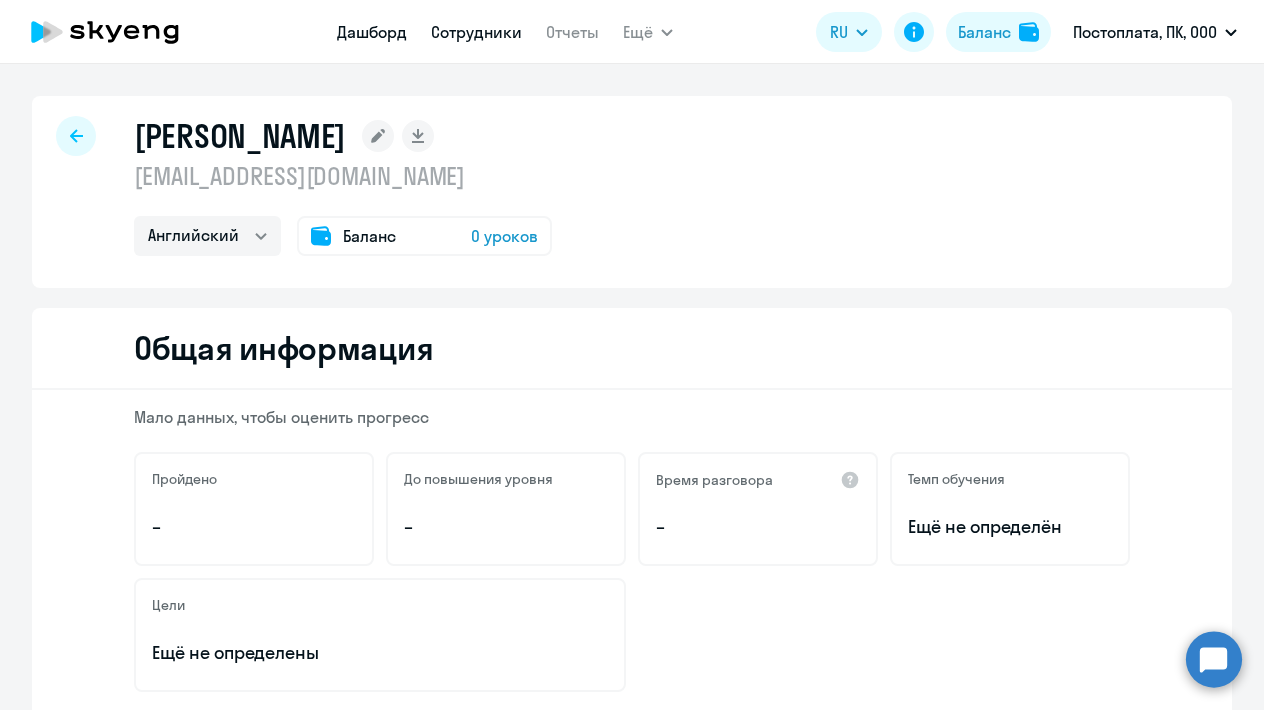 click on "Дашборд" at bounding box center (372, 32) 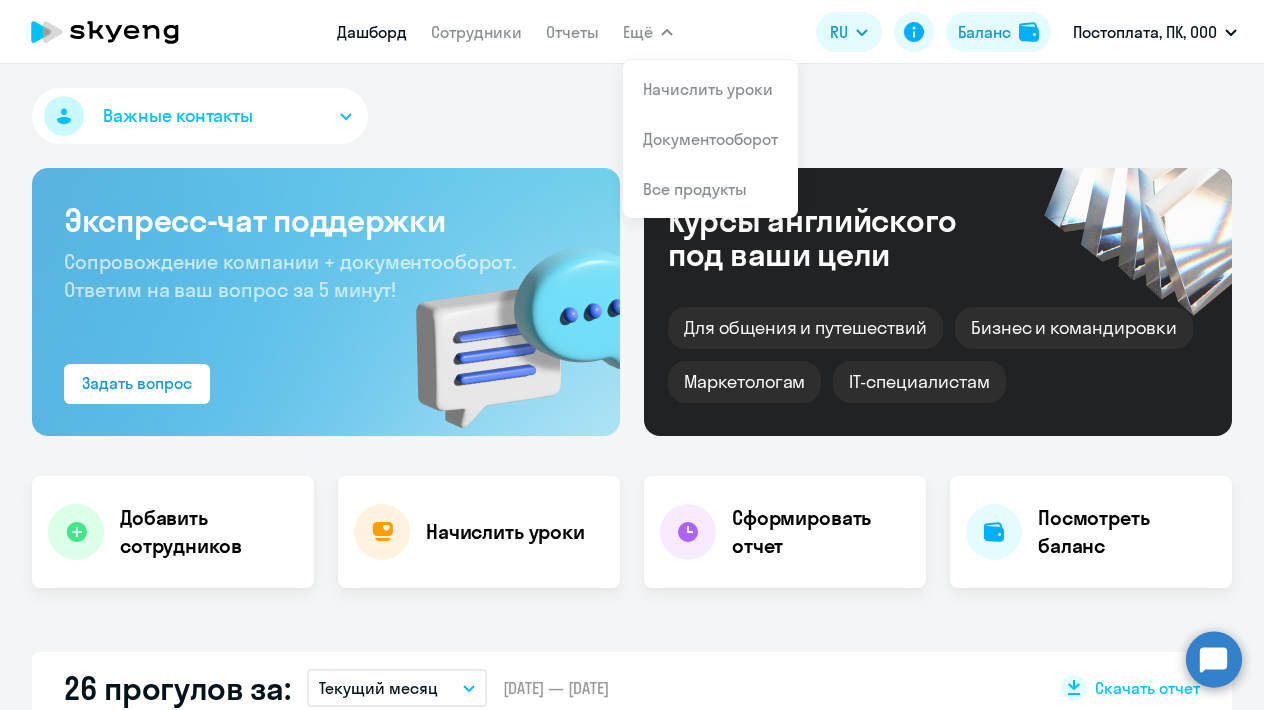 select on "30" 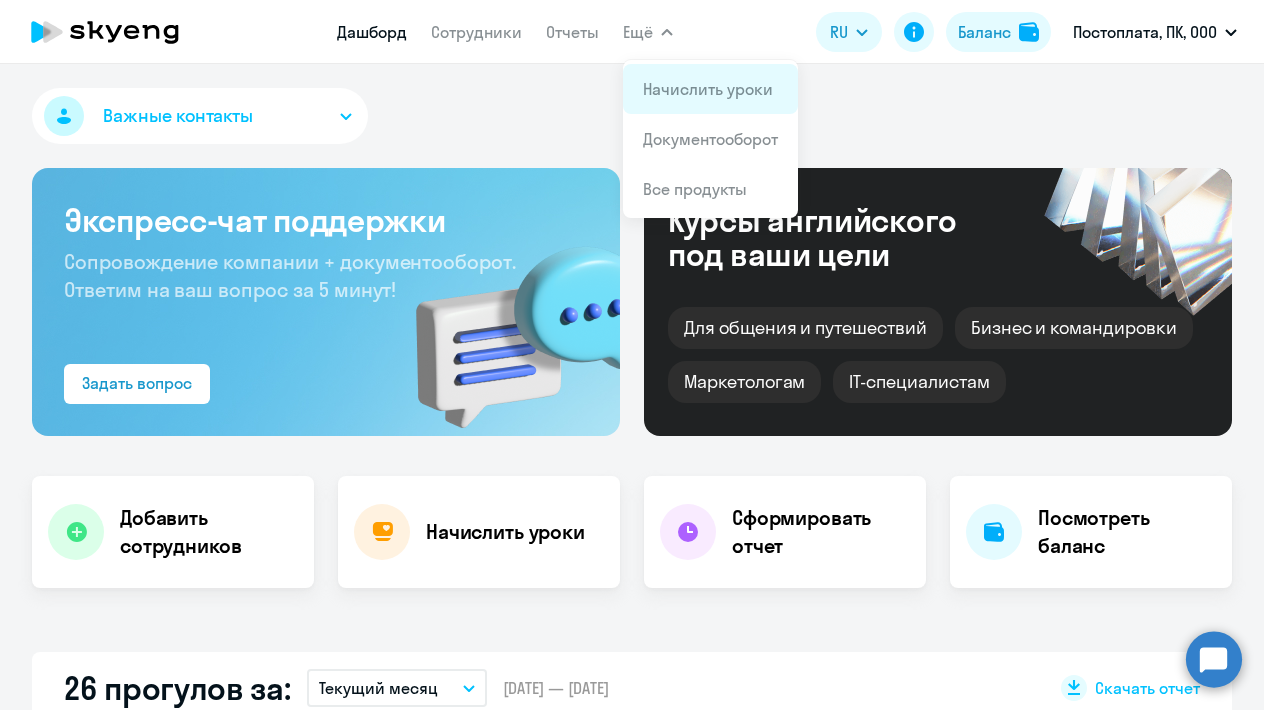 click on "Начислить уроки" at bounding box center [708, 89] 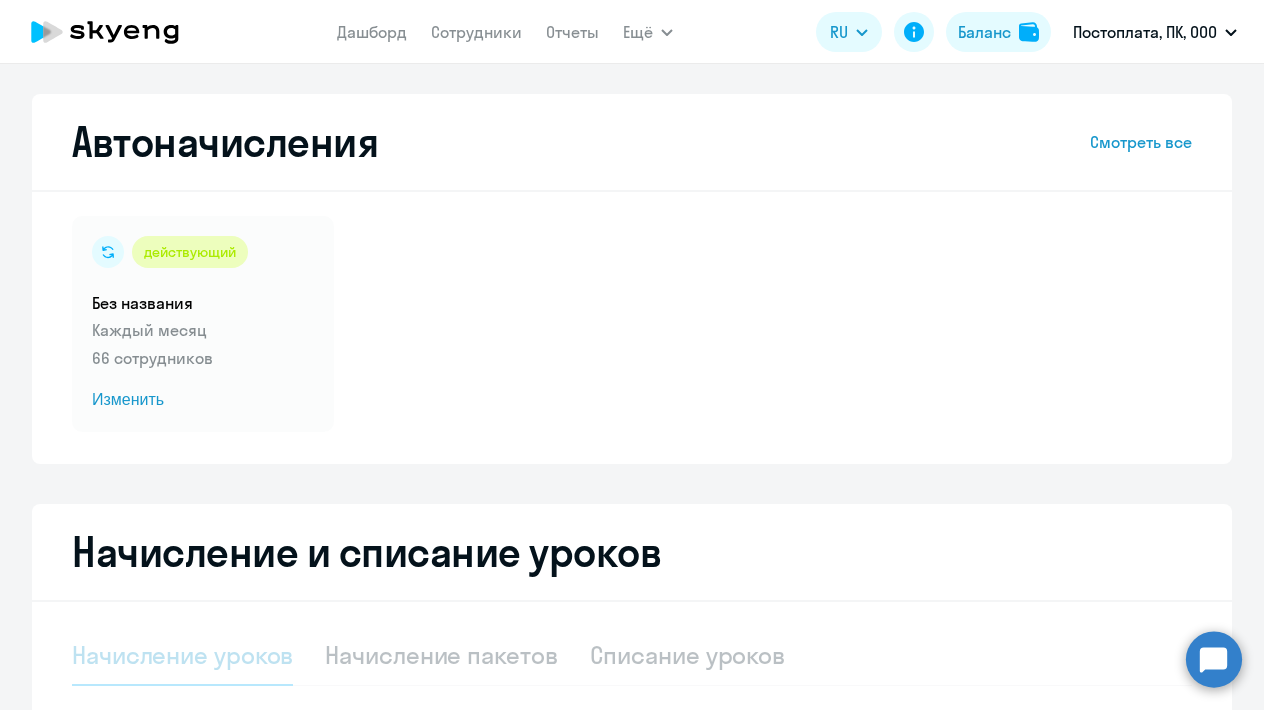 select on "10" 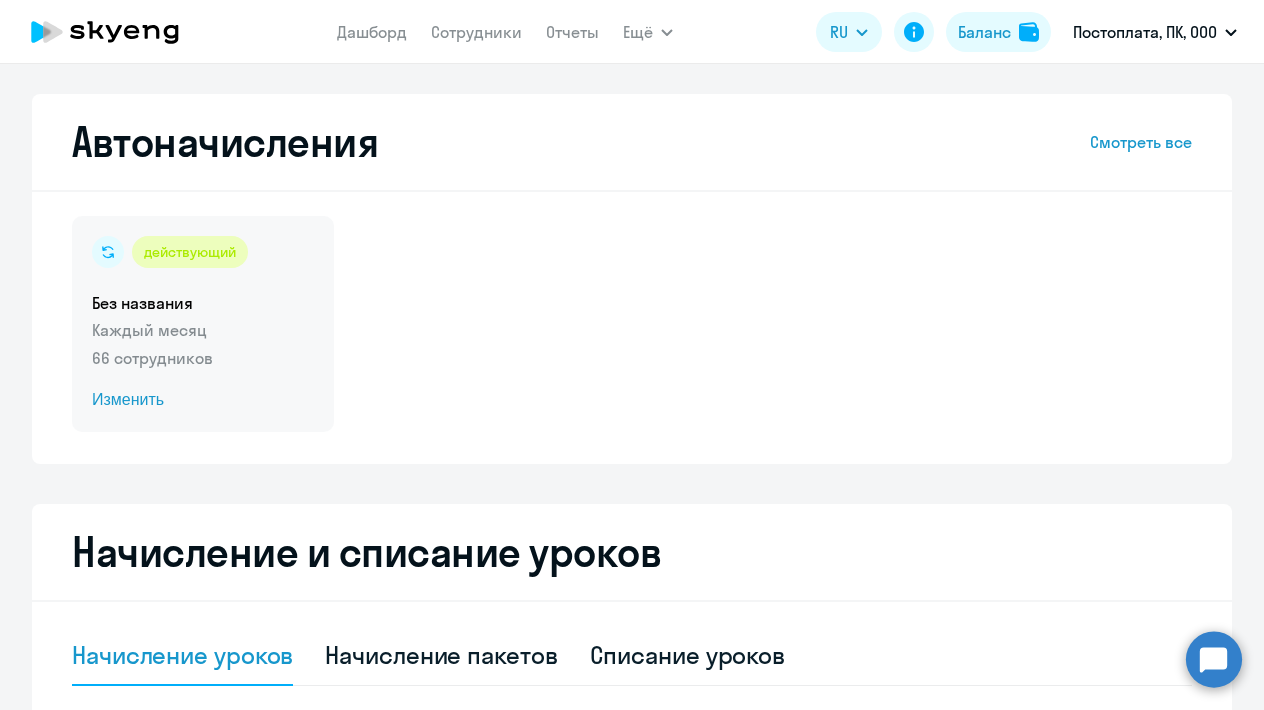 click on "Изменить" 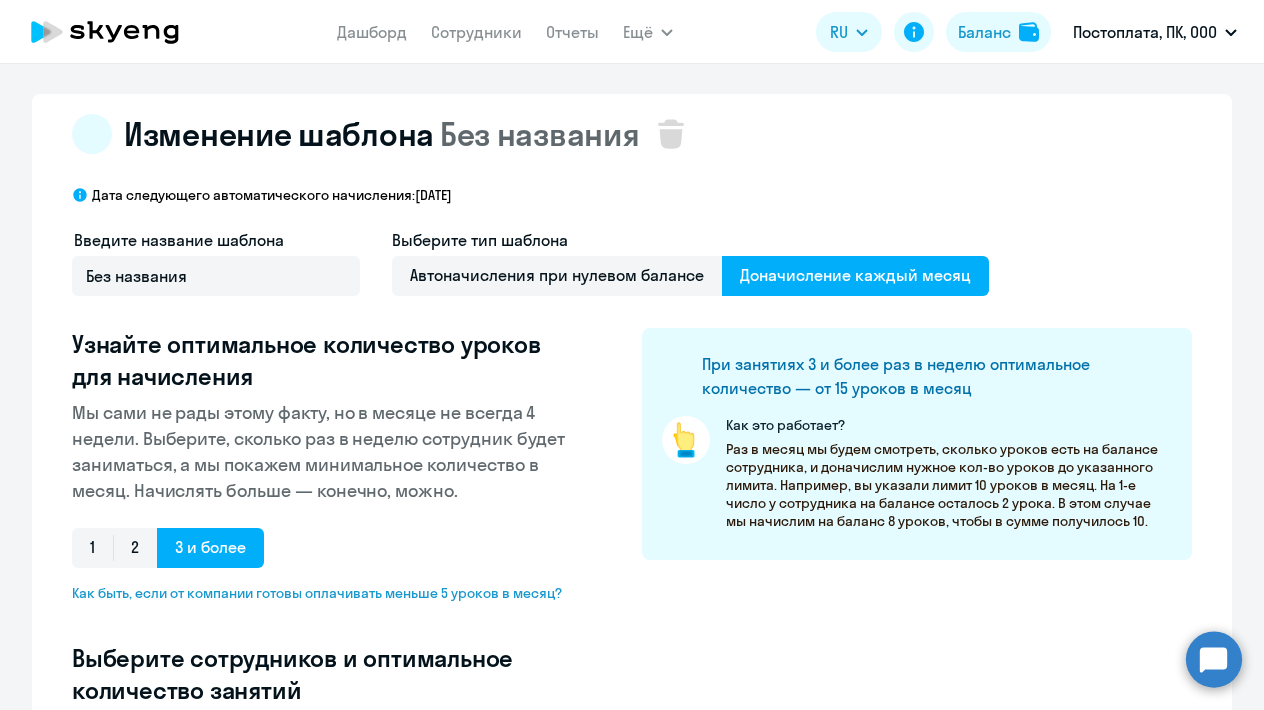 select on "10" 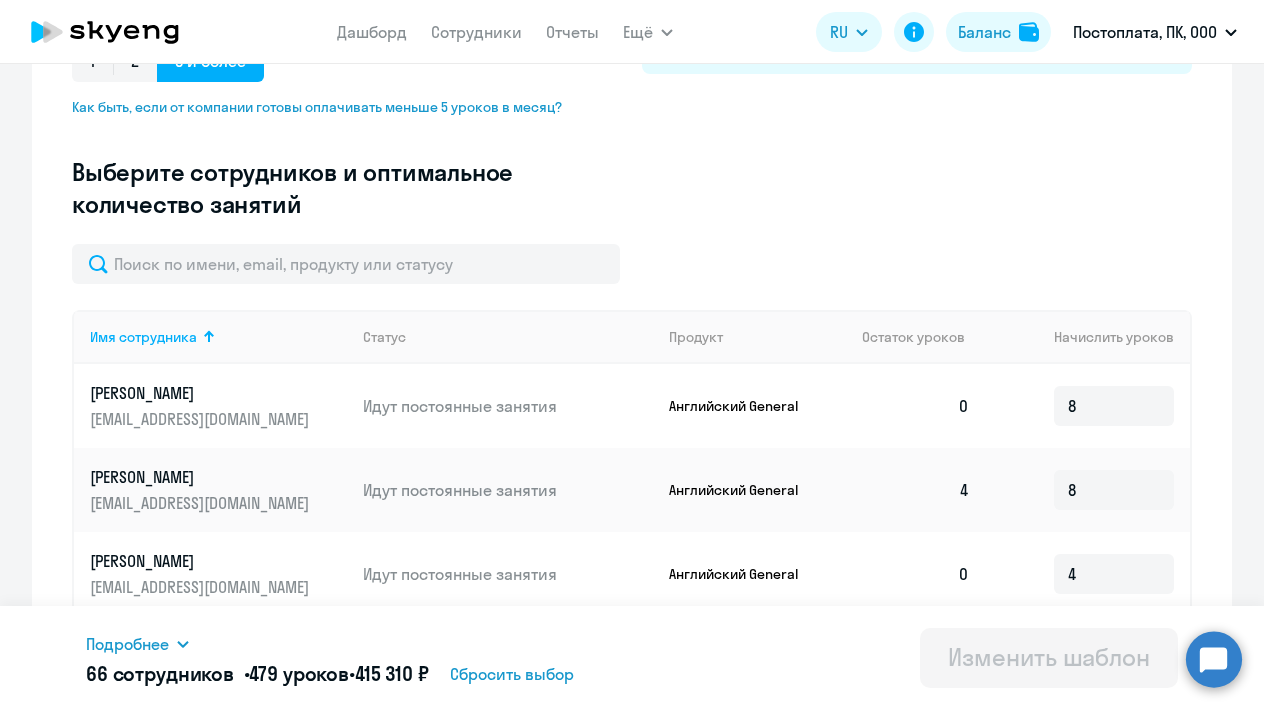 scroll, scrollTop: 513, scrollLeft: 0, axis: vertical 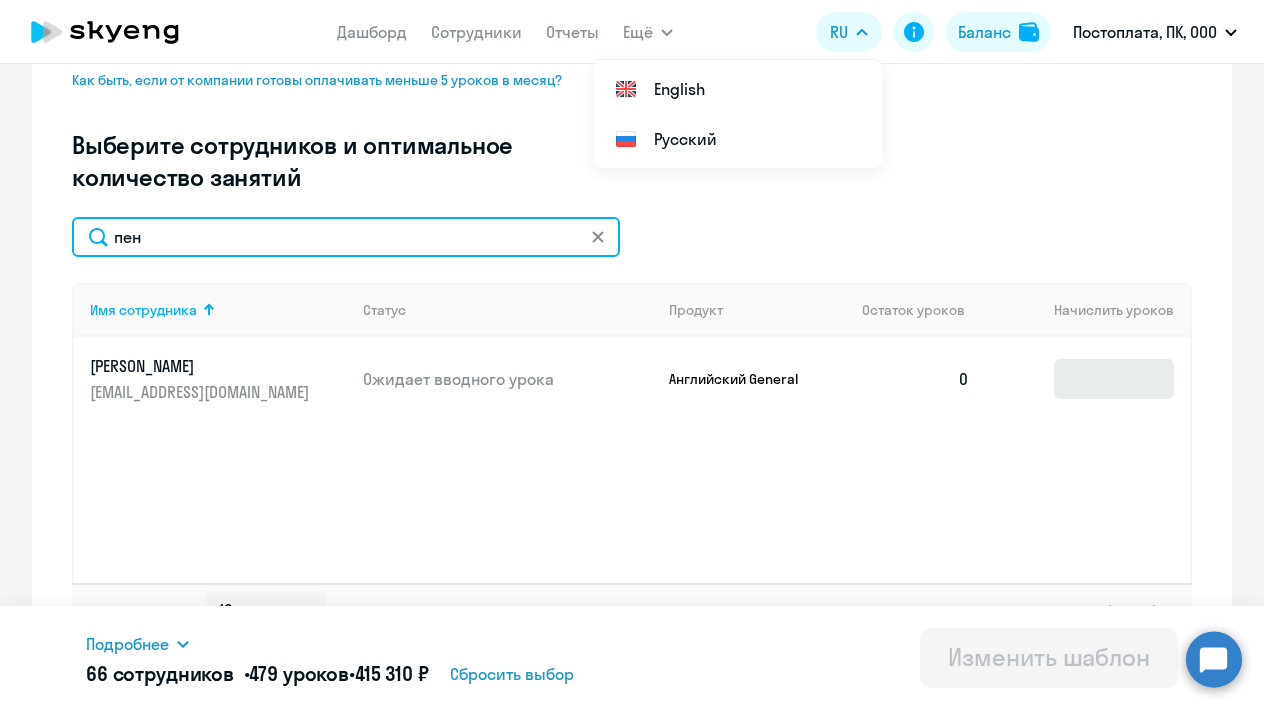 type on "пен" 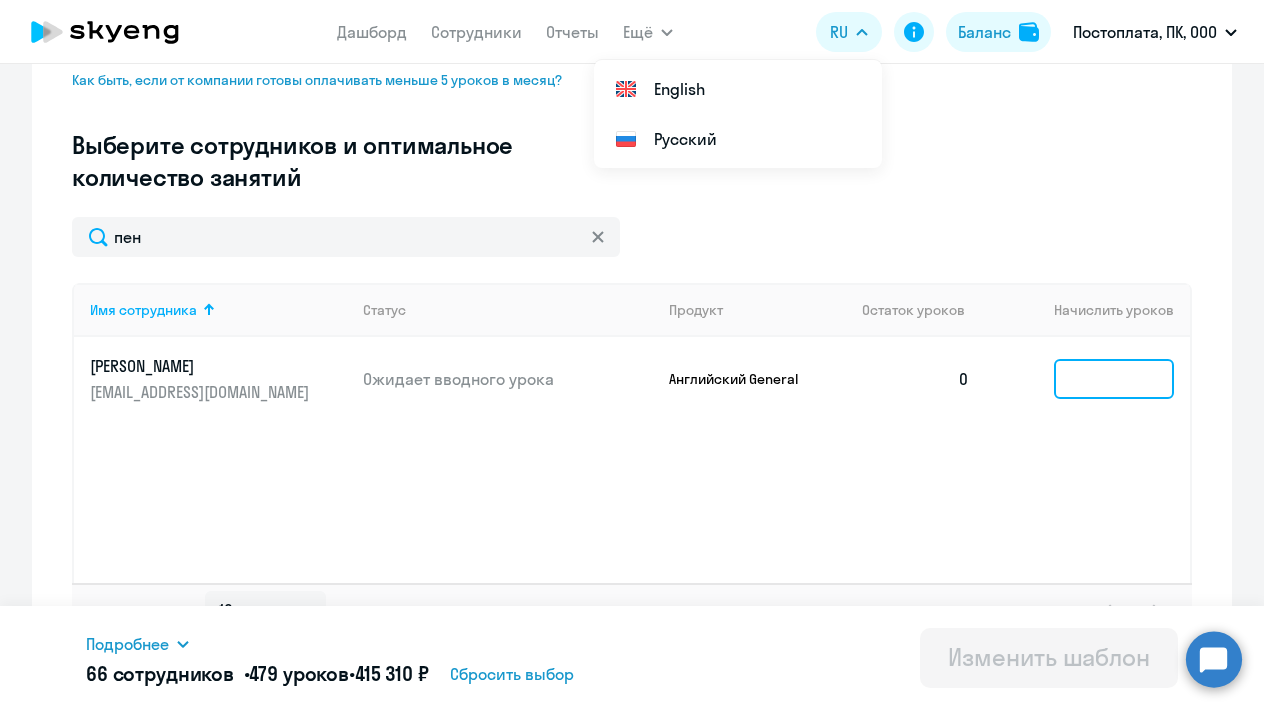 click 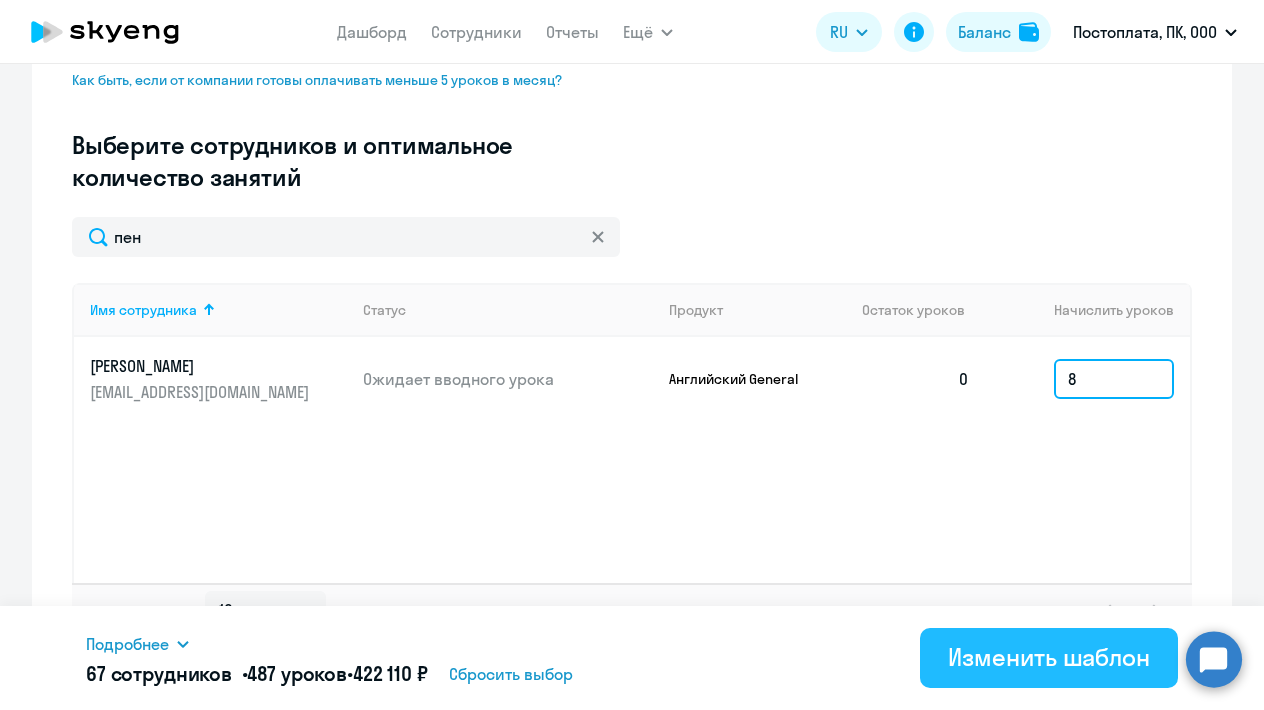 type on "8" 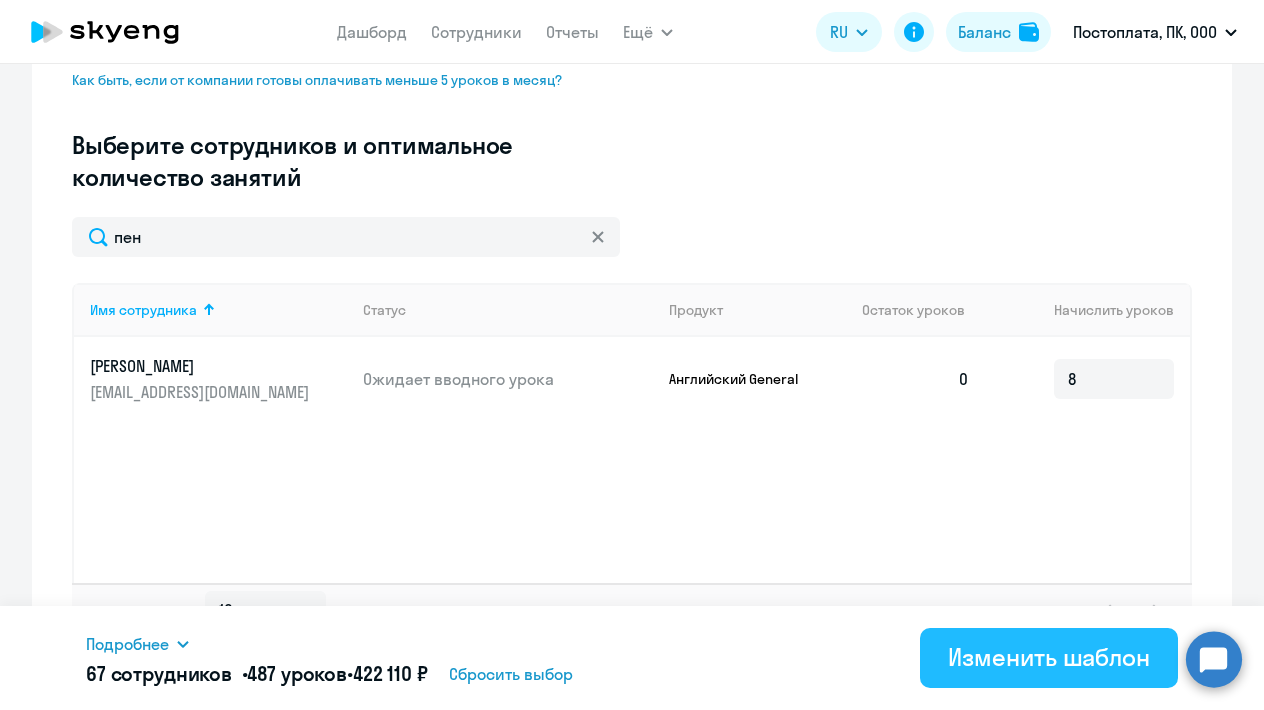 click on "Изменить шаблон" at bounding box center [1049, 657] 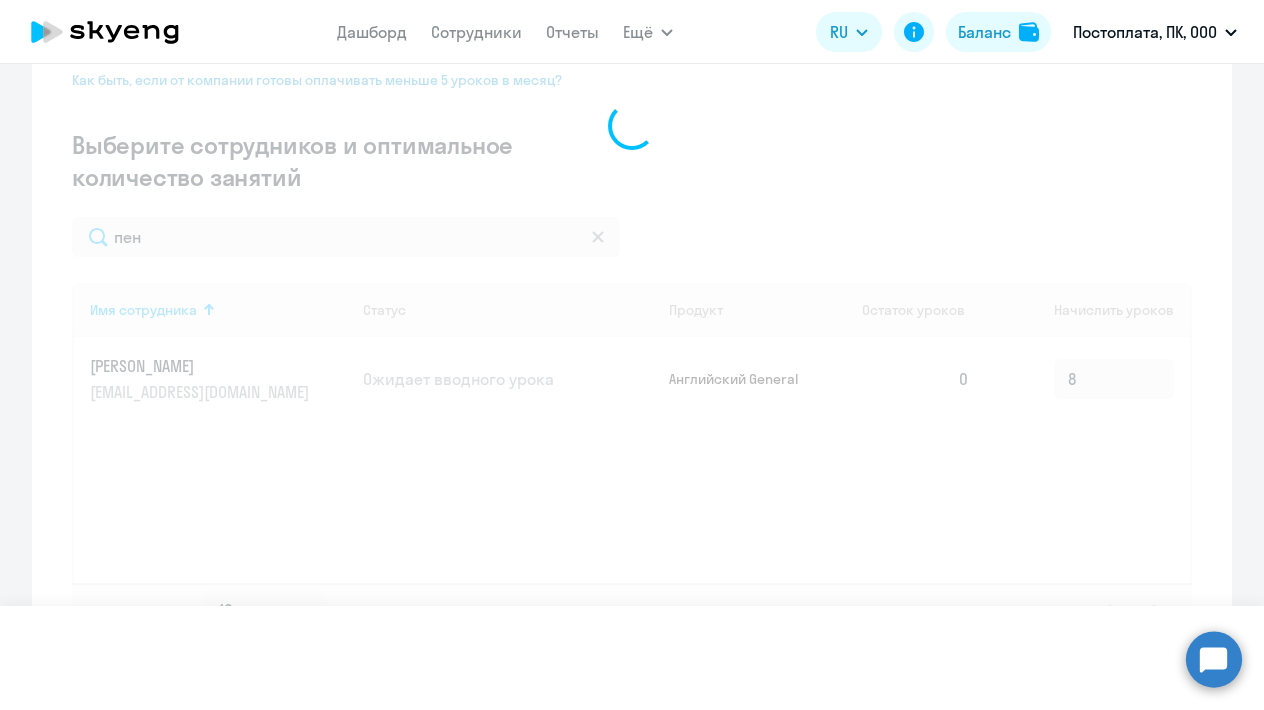 scroll, scrollTop: 0, scrollLeft: 0, axis: both 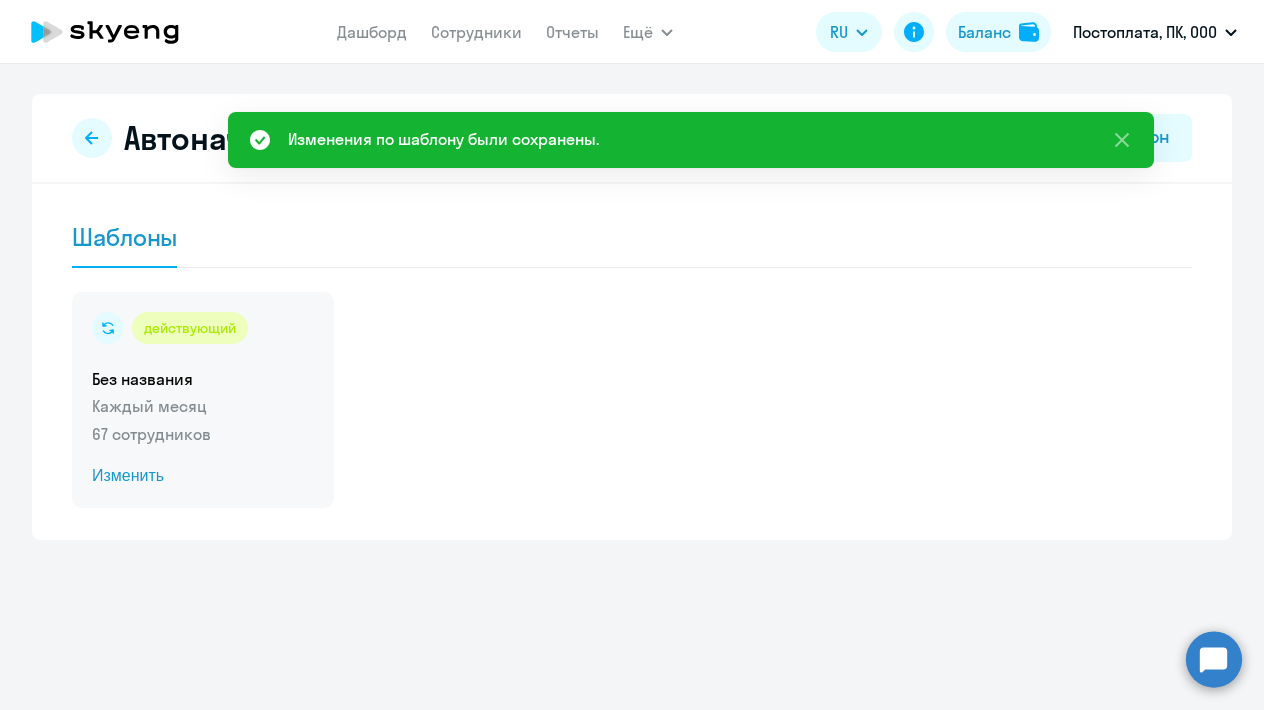 click on "Изменить" 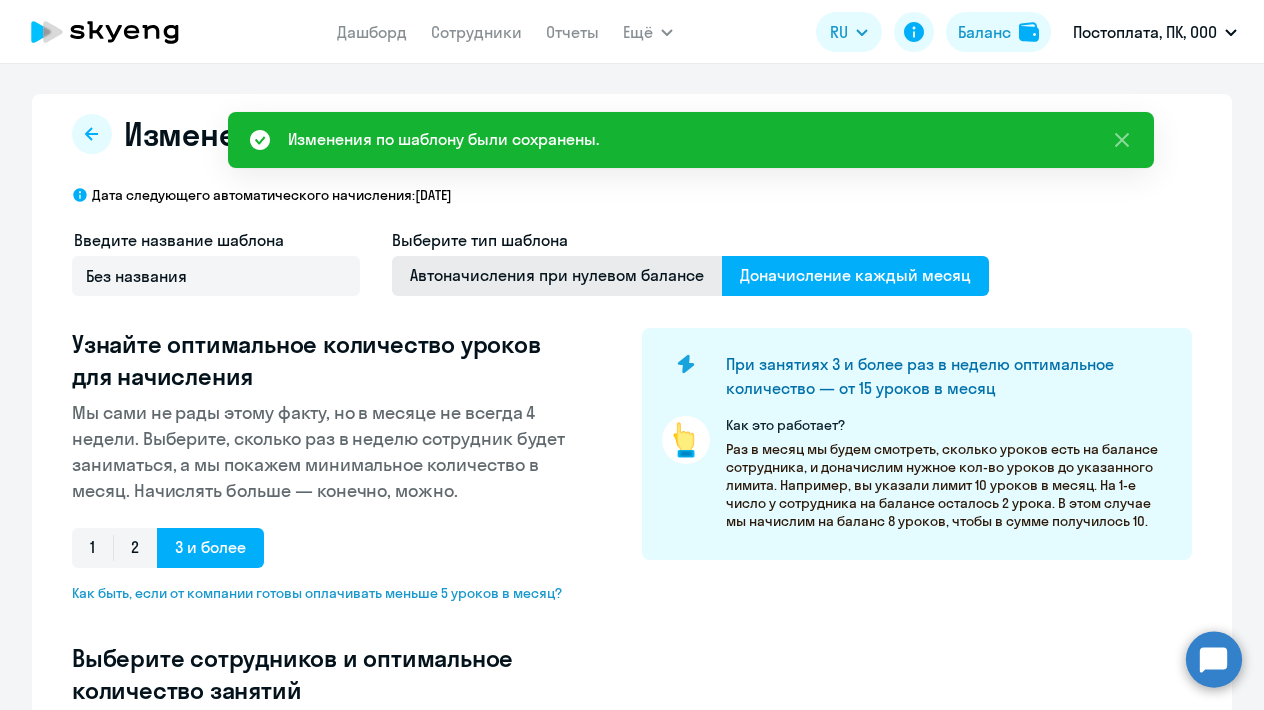 select on "10" 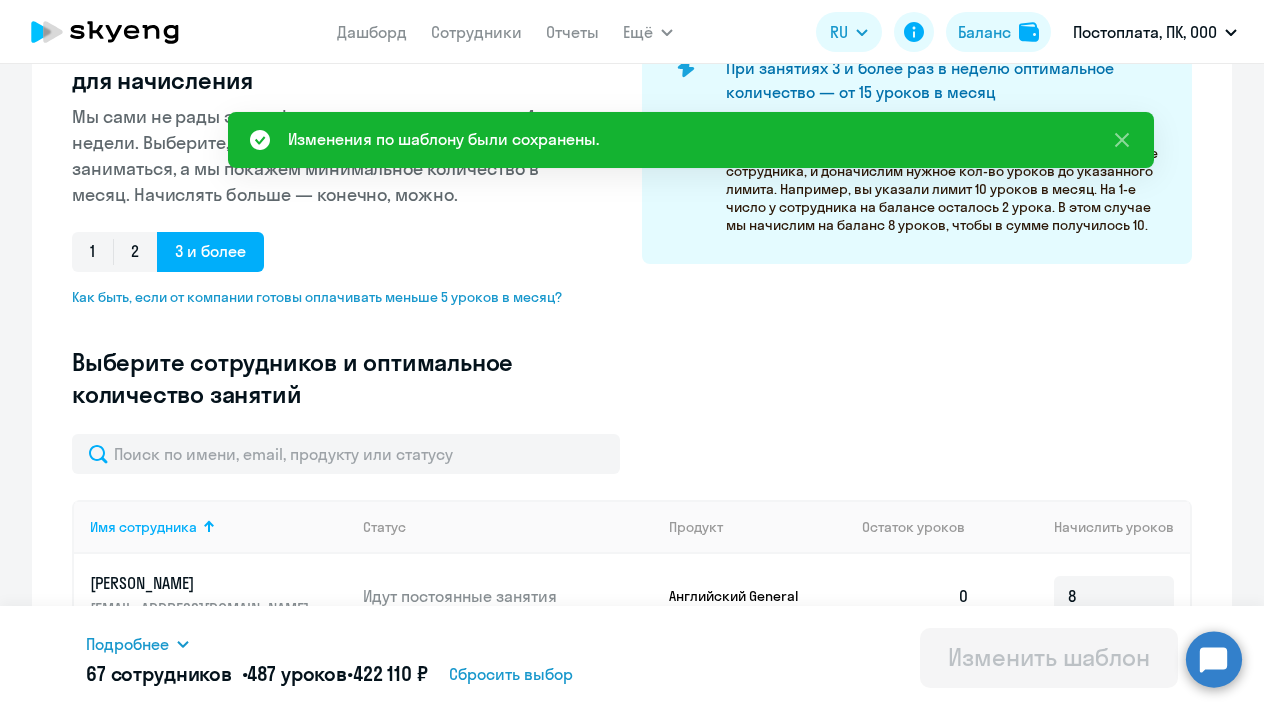 scroll, scrollTop: 386, scrollLeft: 0, axis: vertical 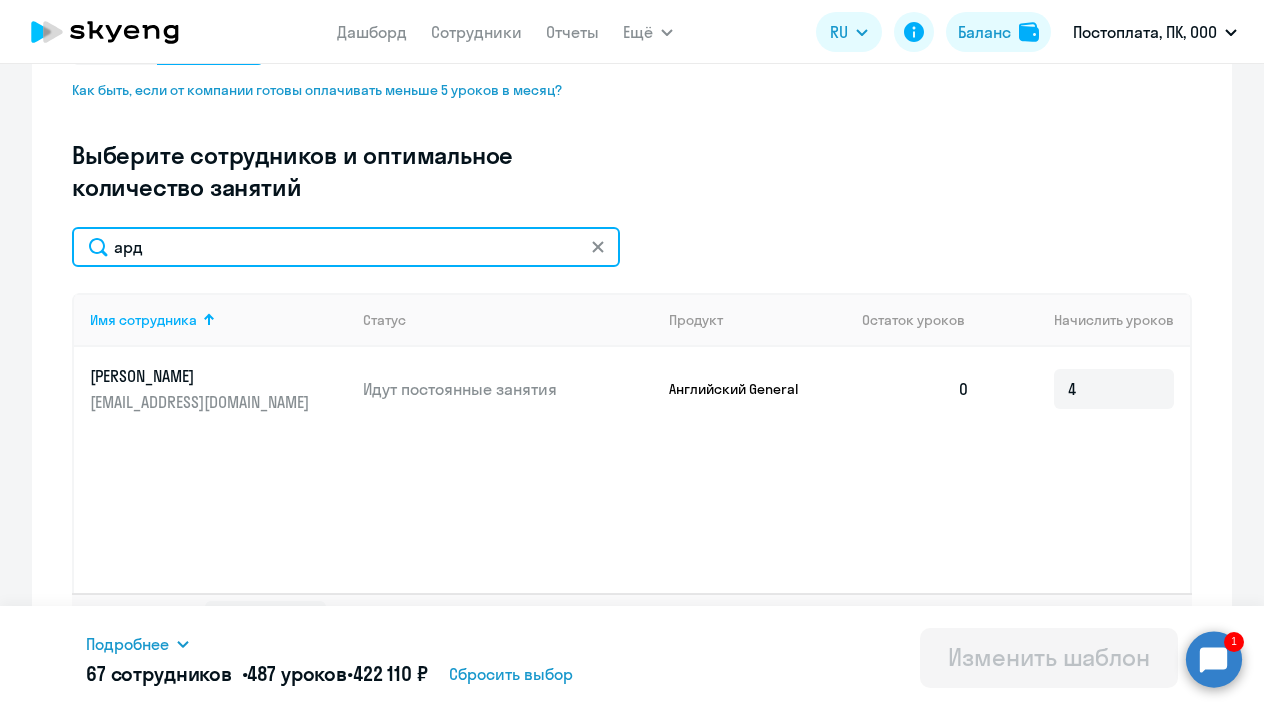 type on "ард" 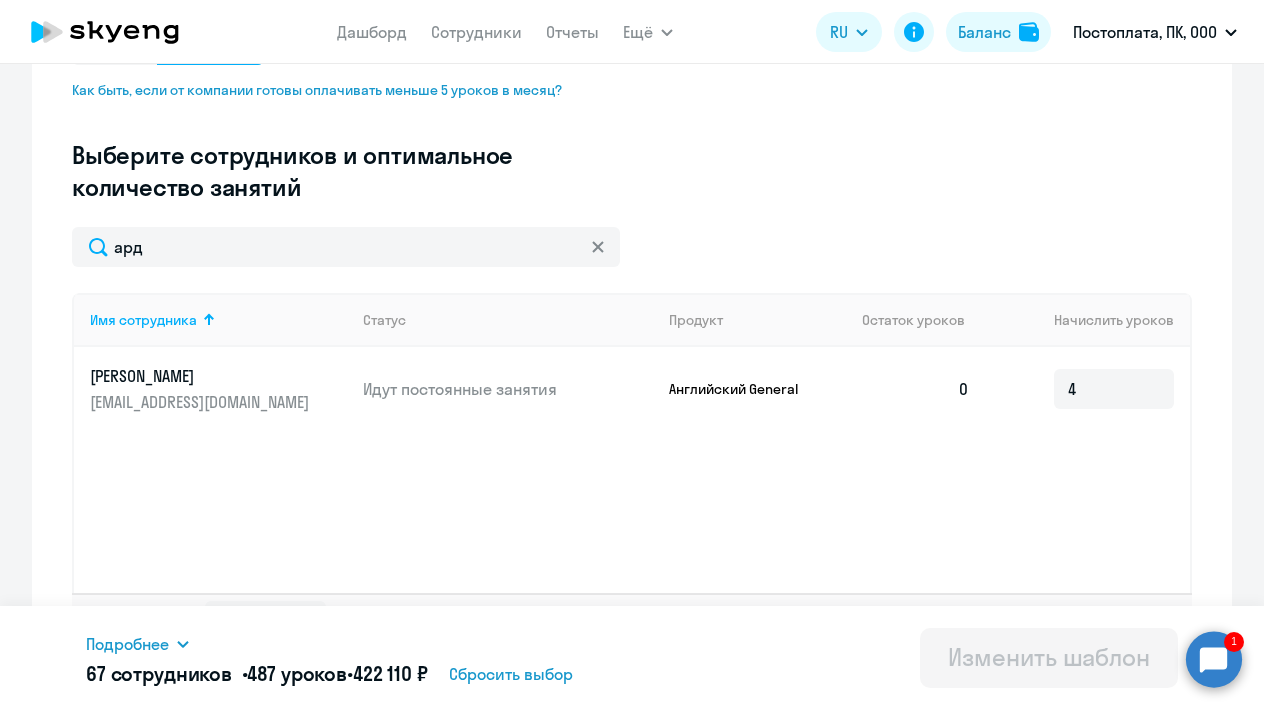 click on "[PERSON_NAME]" 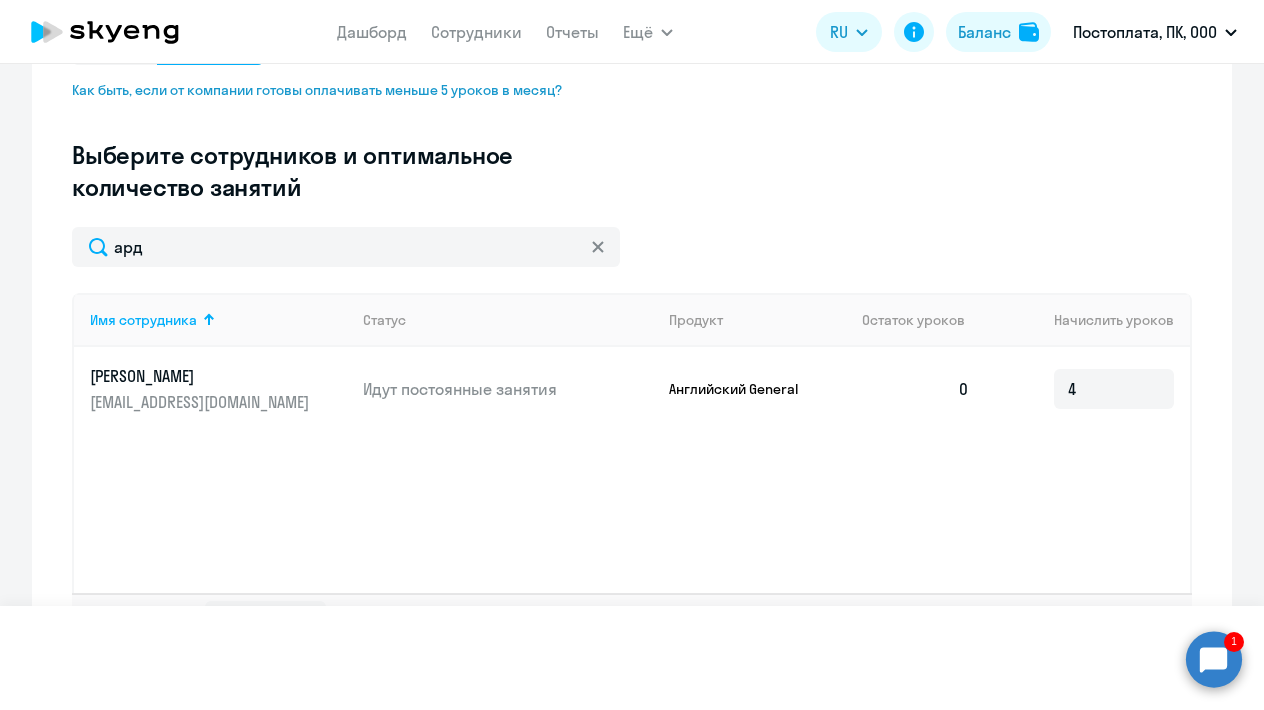 scroll, scrollTop: 0, scrollLeft: 0, axis: both 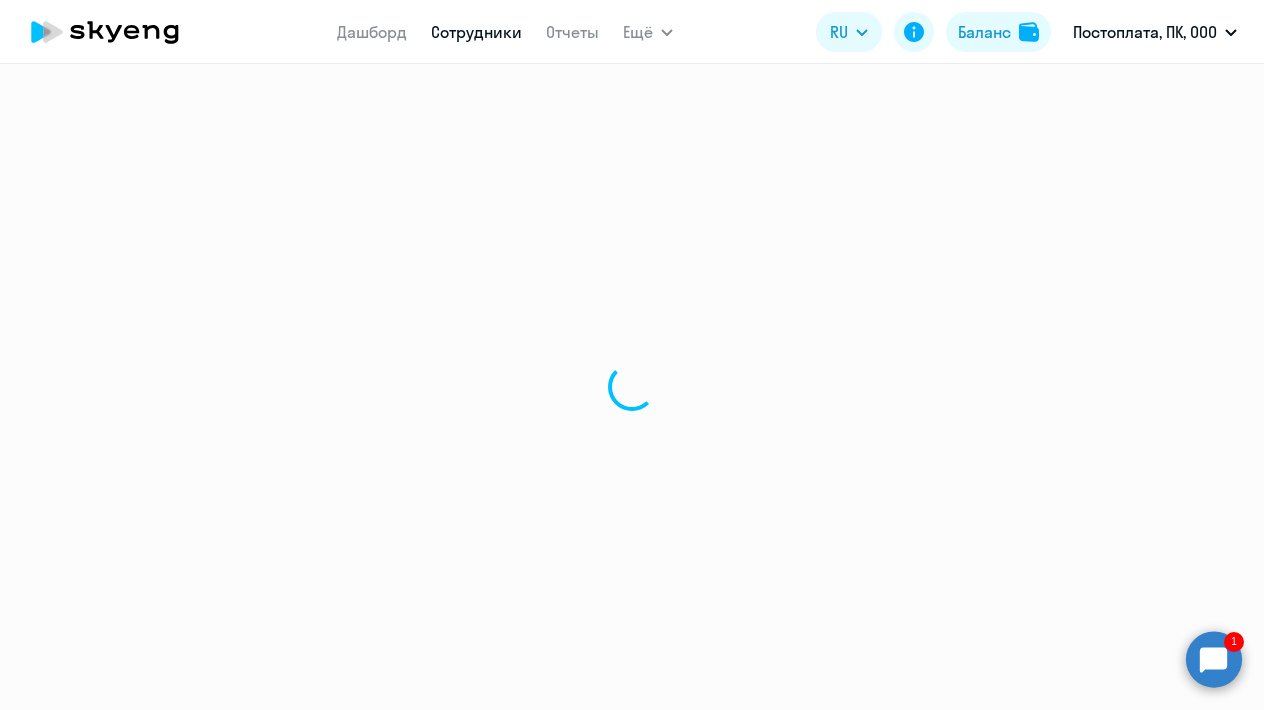 select on "english" 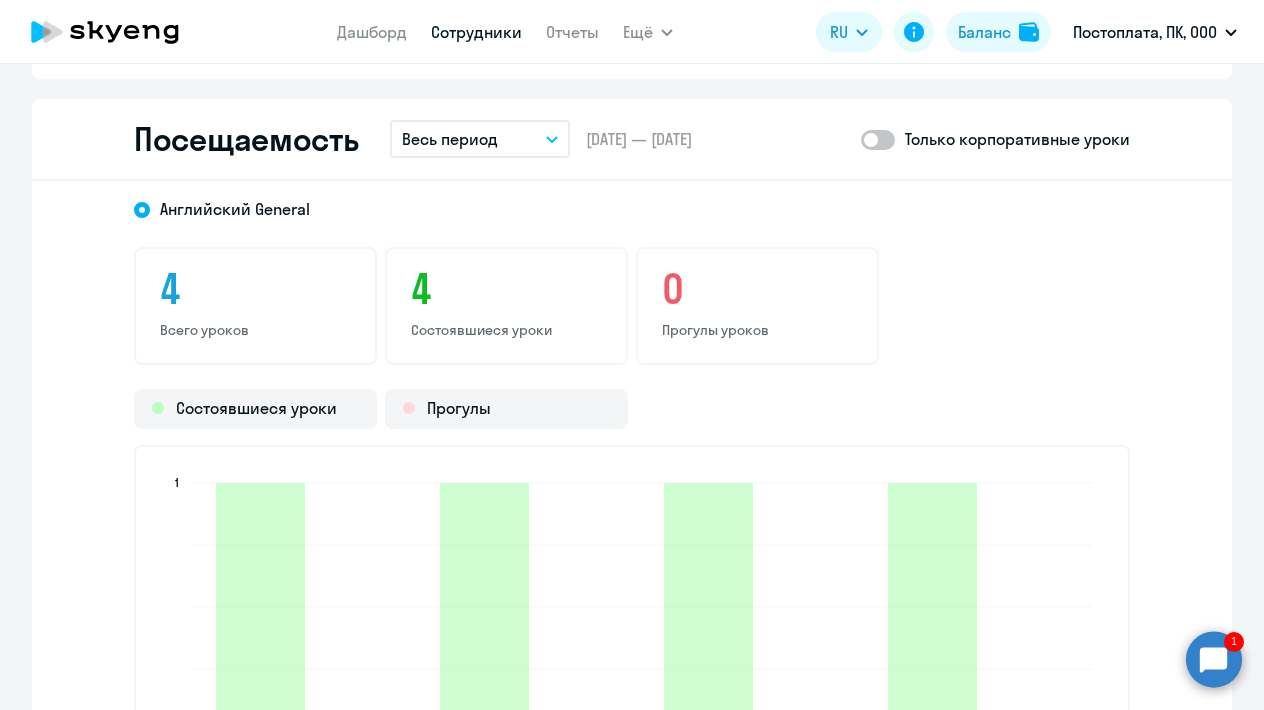 scroll, scrollTop: 2117, scrollLeft: 0, axis: vertical 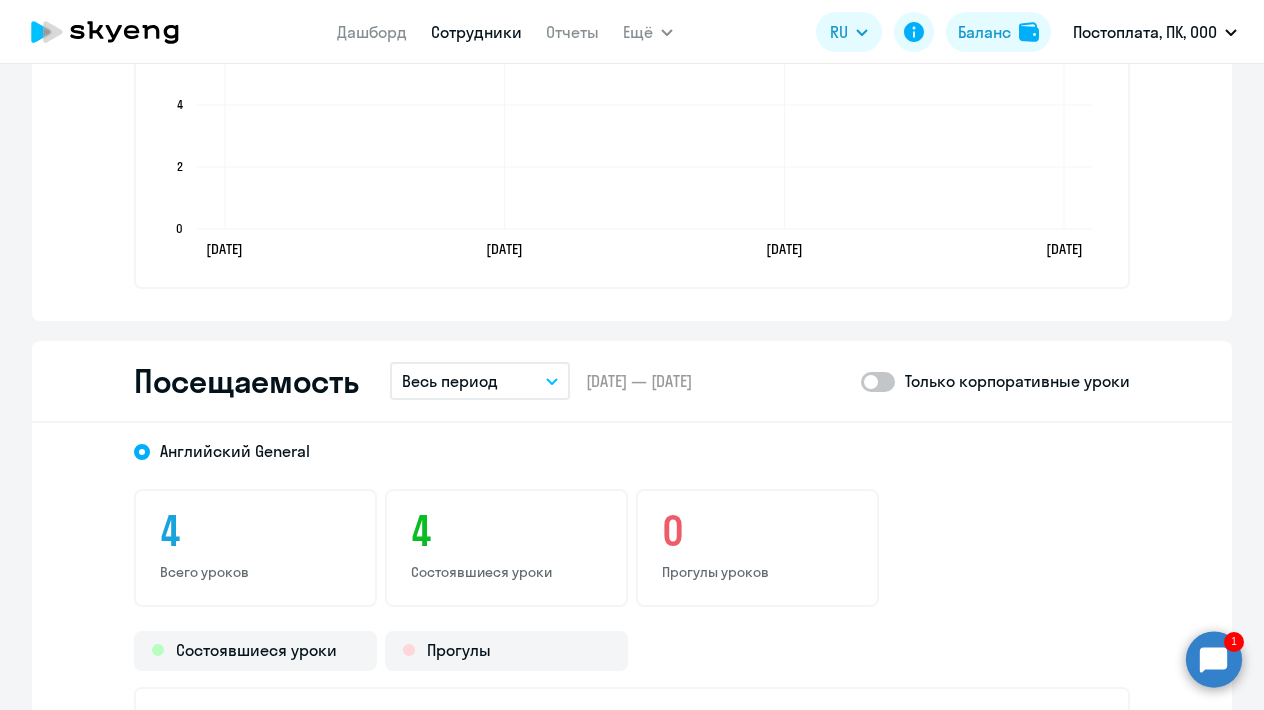 click 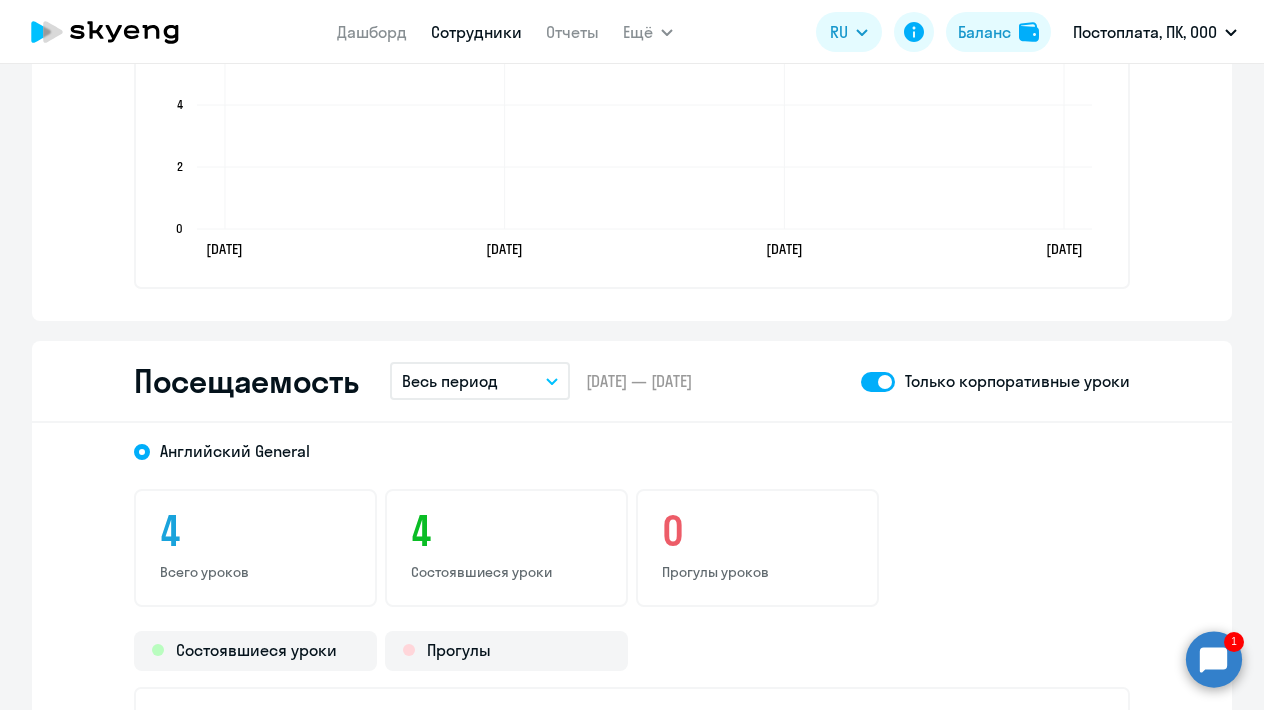 click on "Весь период" at bounding box center [480, 381] 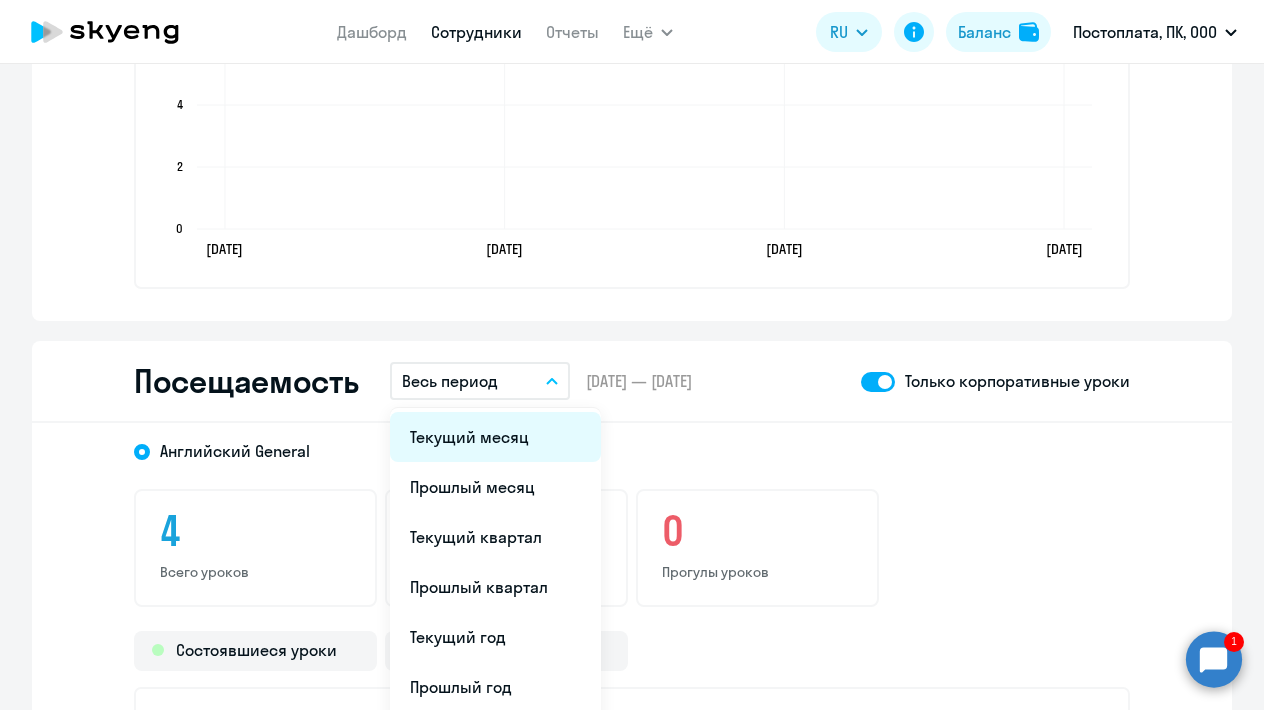 click on "Текущий месяц" at bounding box center [495, 437] 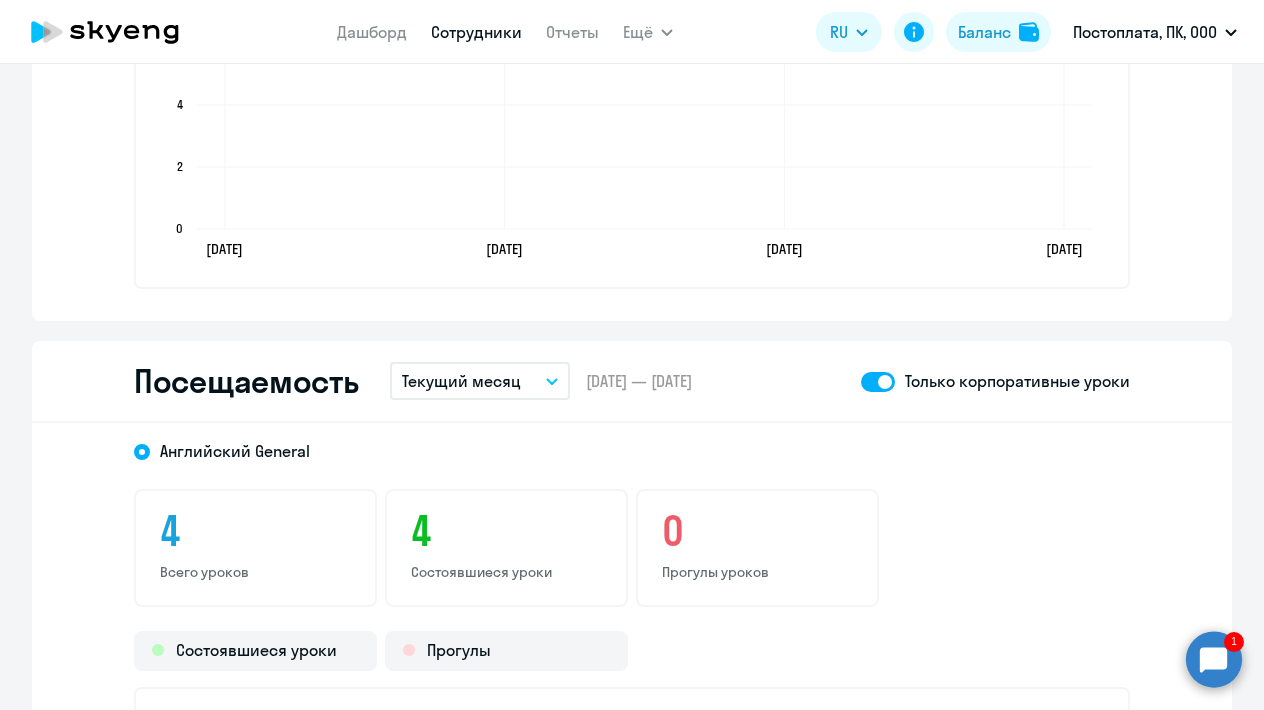 click on "Текущий месяц" at bounding box center [461, 381] 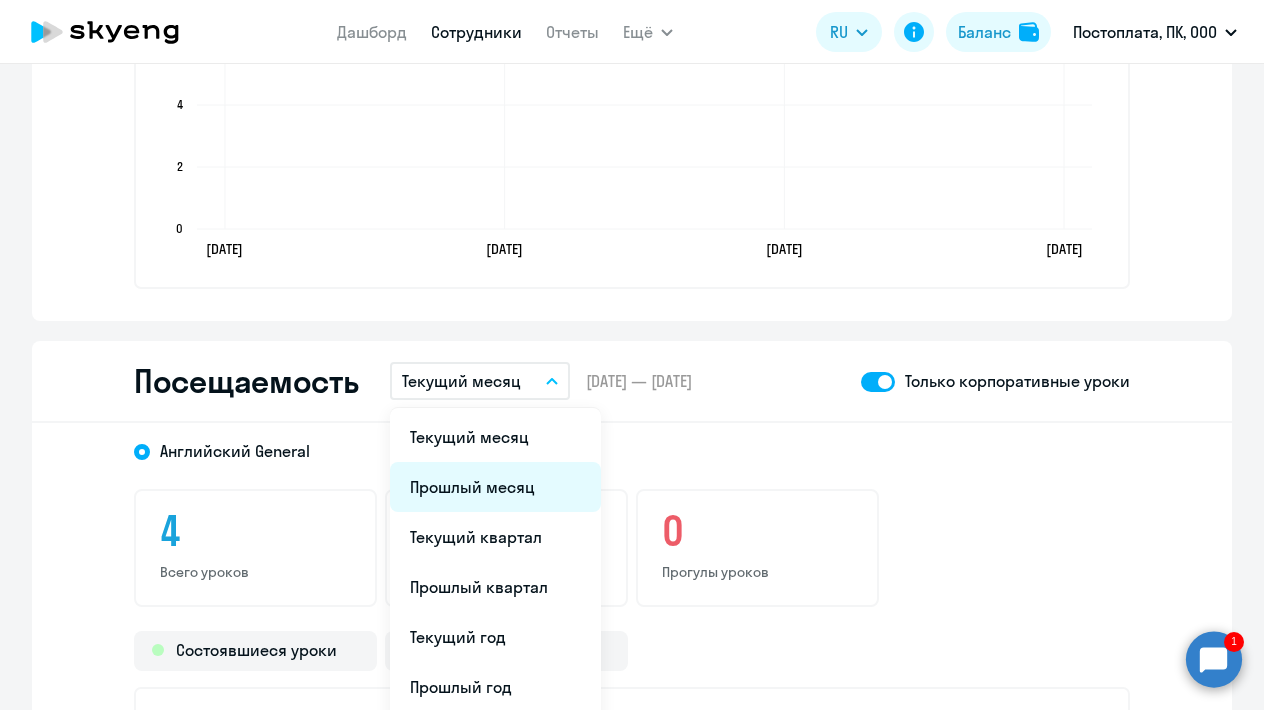 click on "Прошлый месяц" at bounding box center (495, 487) 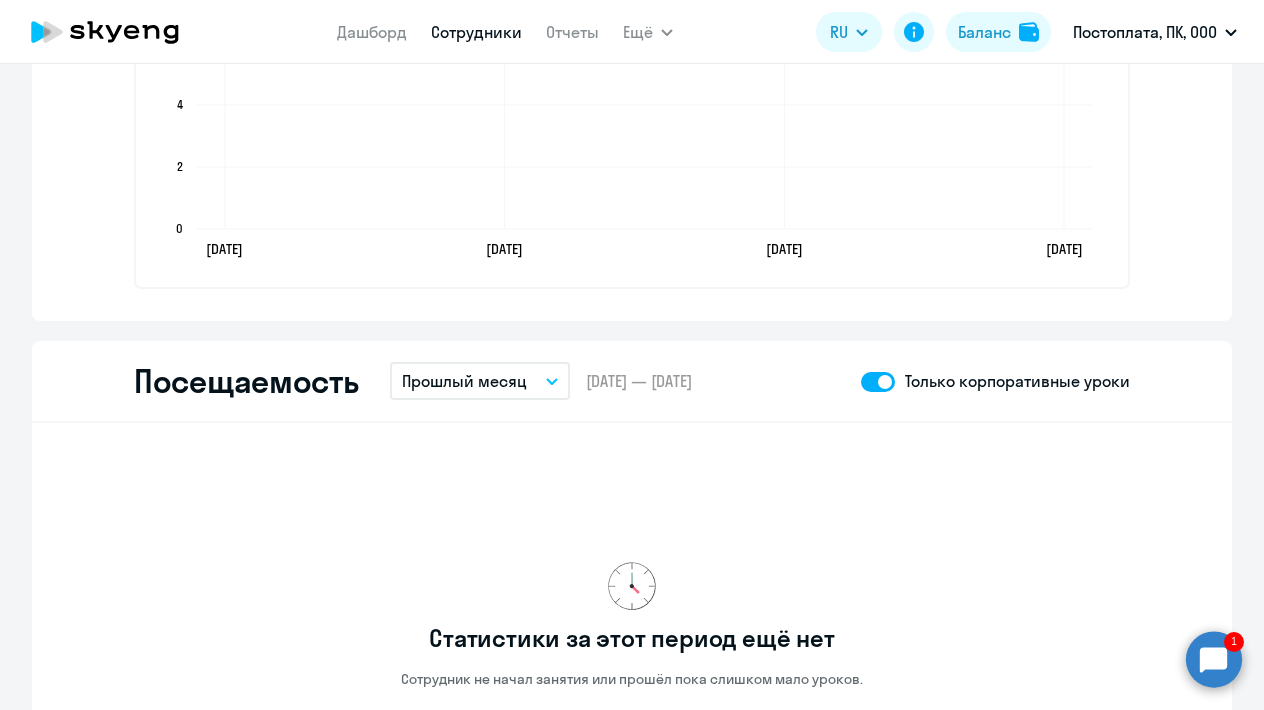 click on "Прошлый месяц" at bounding box center [464, 381] 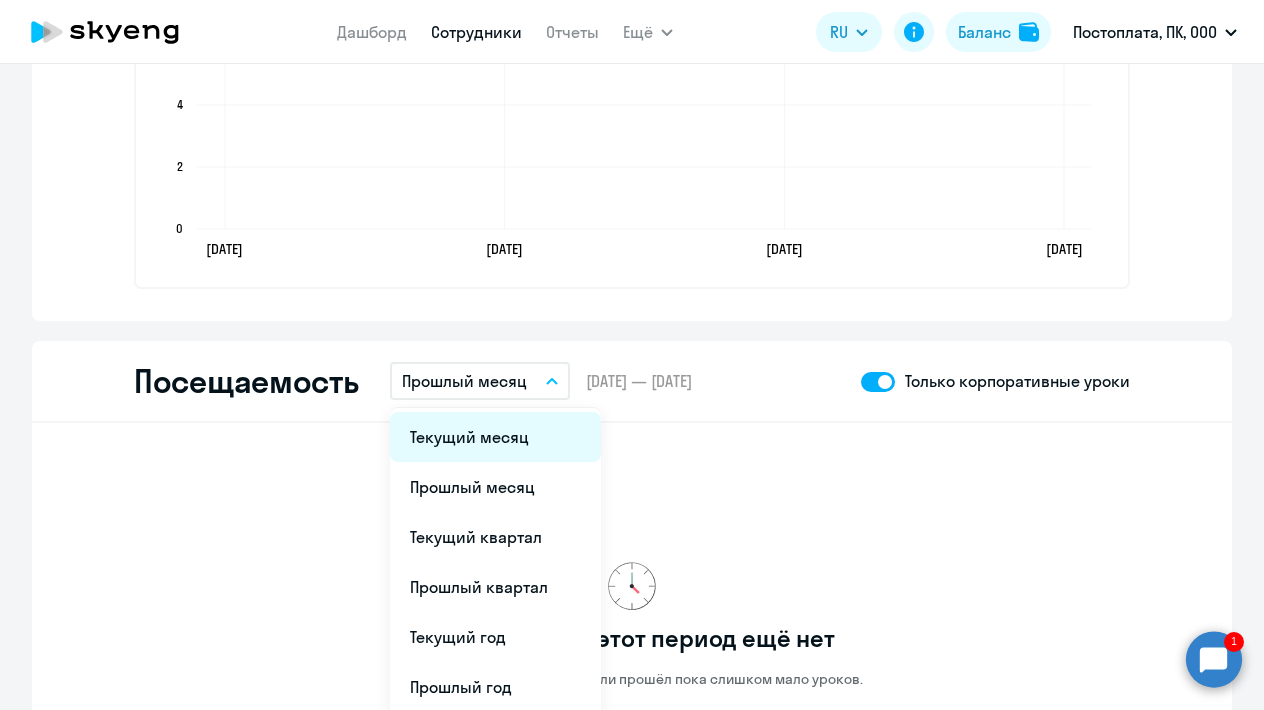 click on "Текущий месяц" at bounding box center (495, 437) 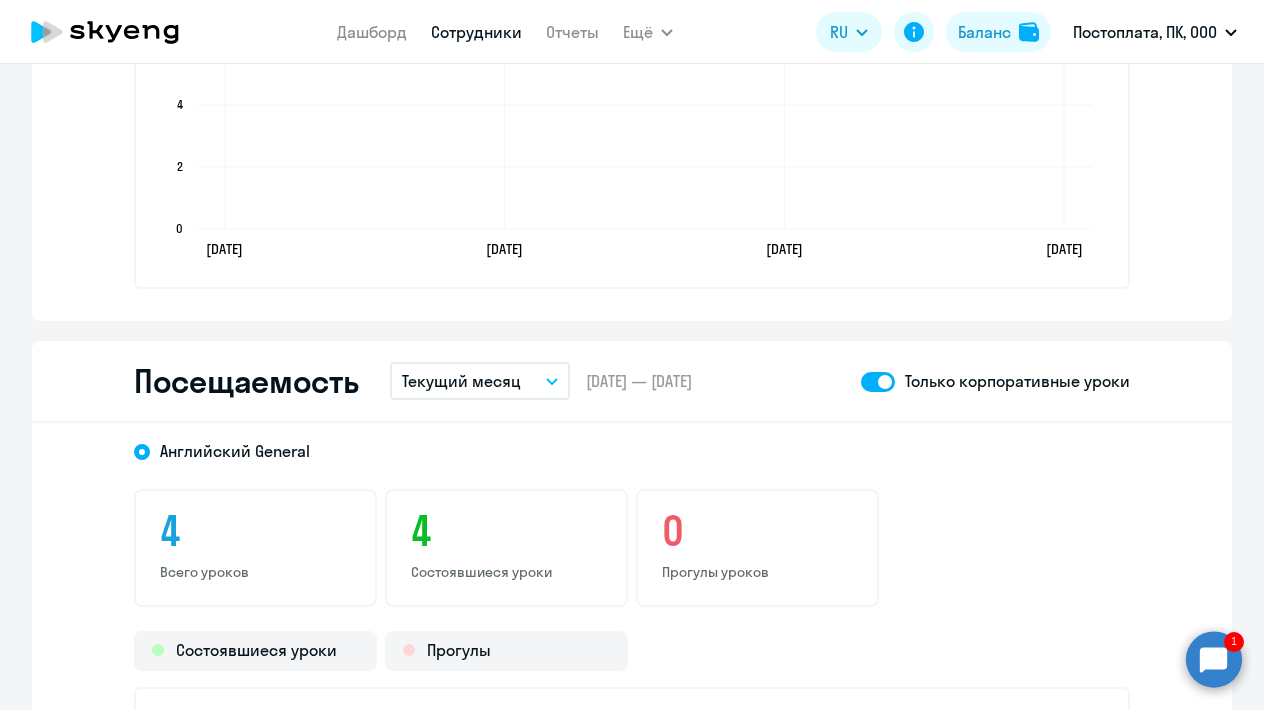 click 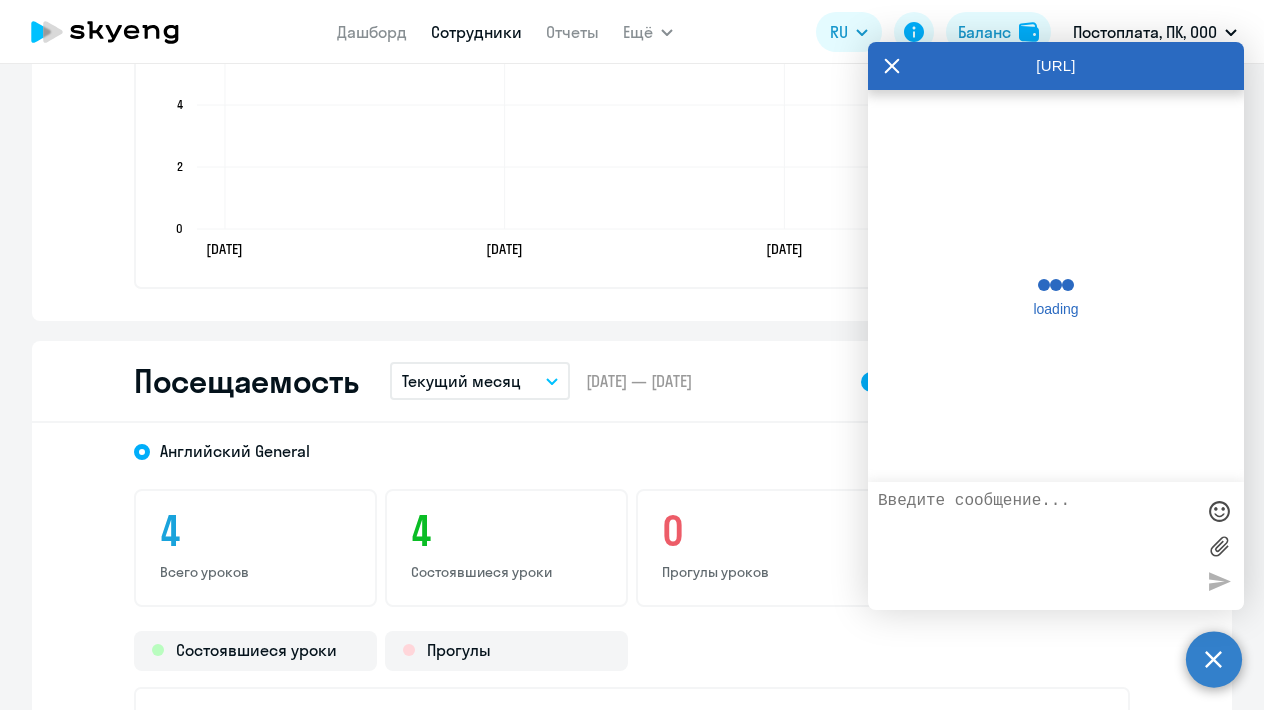 scroll, scrollTop: 39667, scrollLeft: 0, axis: vertical 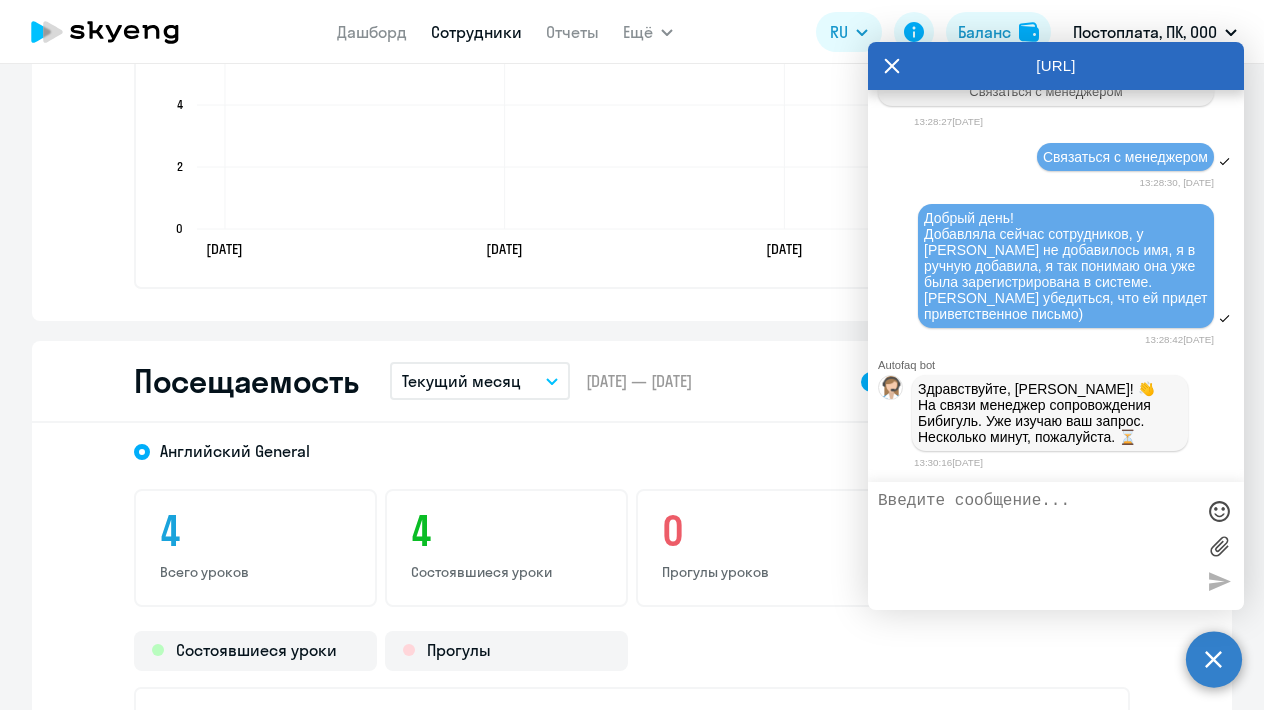 click on "Английский General" 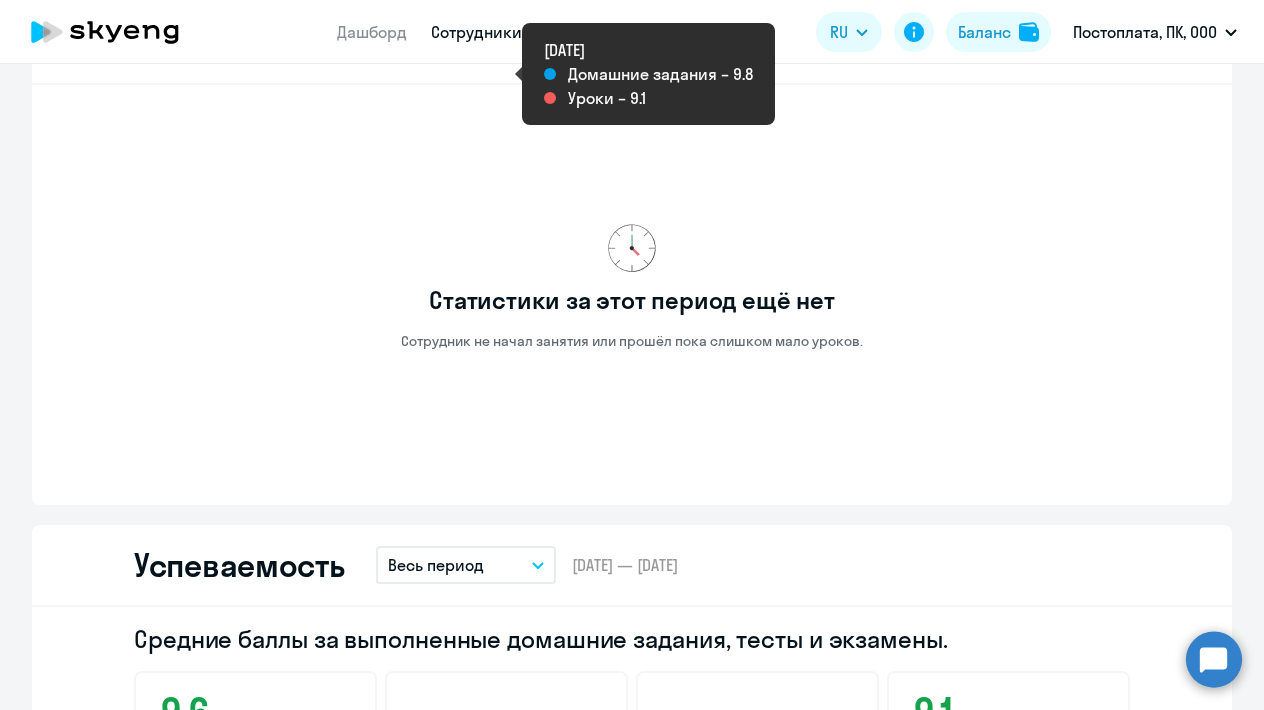 scroll, scrollTop: 711, scrollLeft: 0, axis: vertical 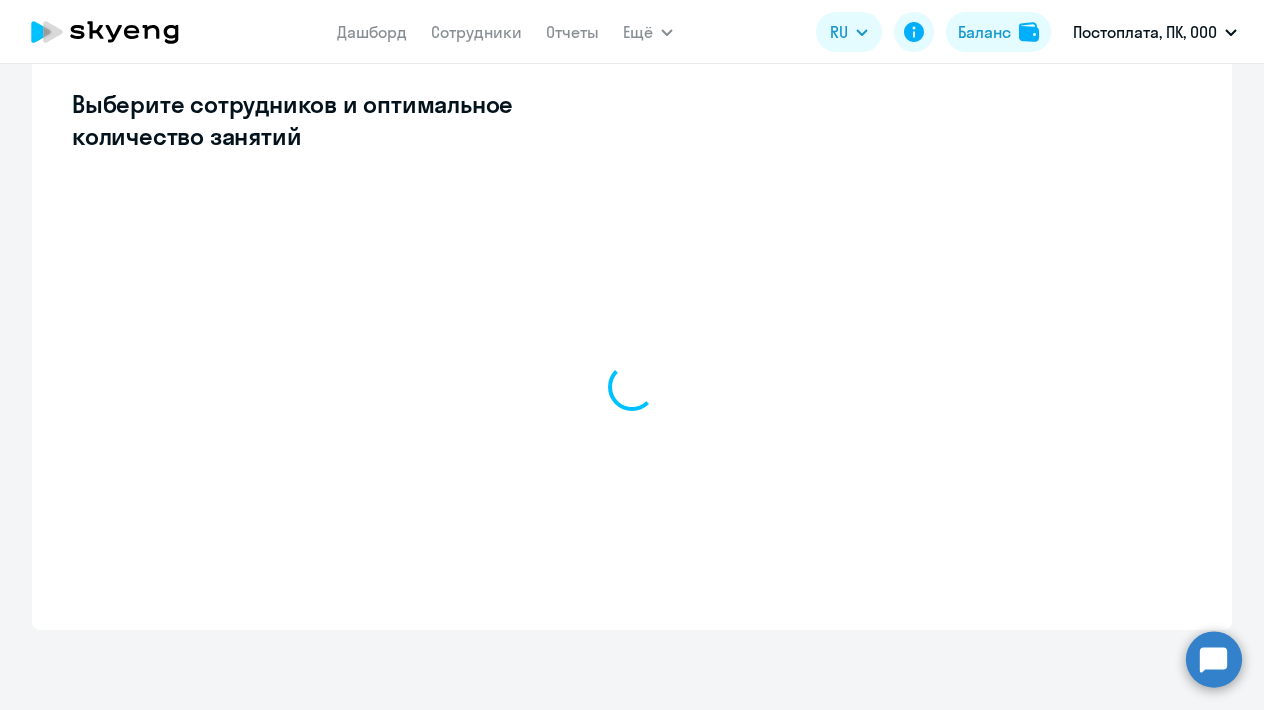 select on "10" 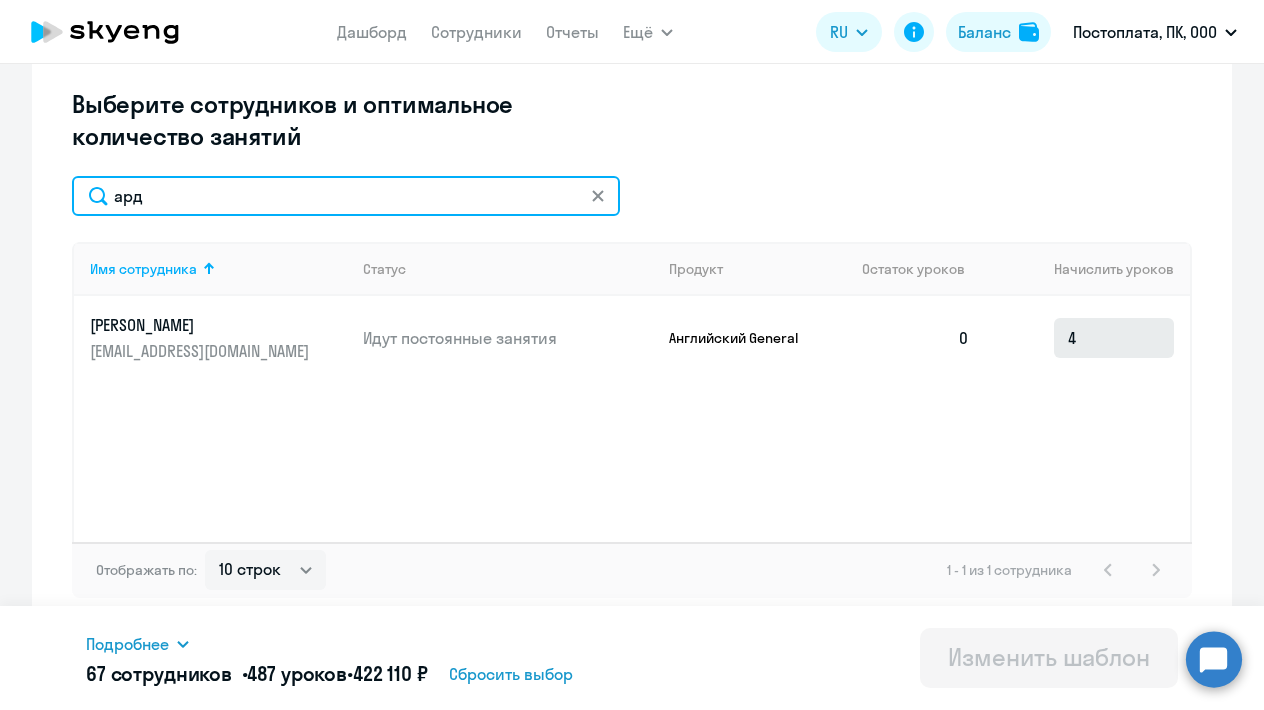 type on "ард" 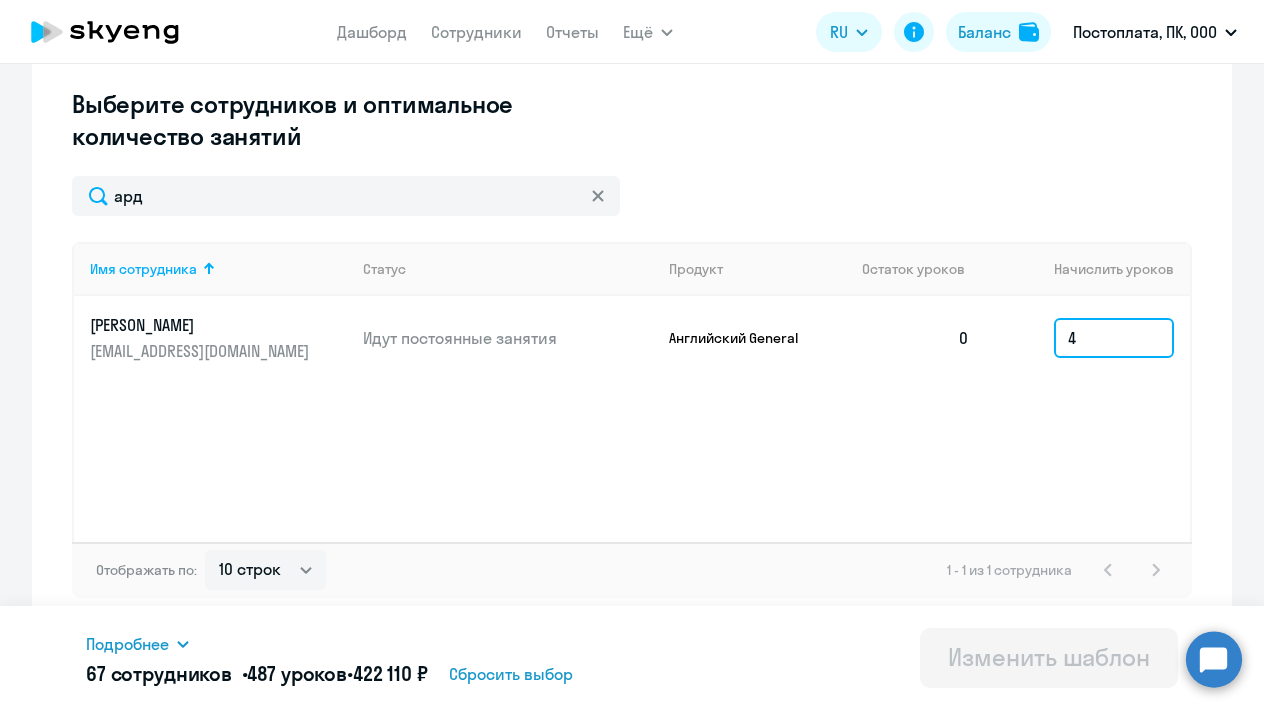 drag, startPoint x: 1111, startPoint y: 333, endPoint x: 943, endPoint y: 340, distance: 168.14577 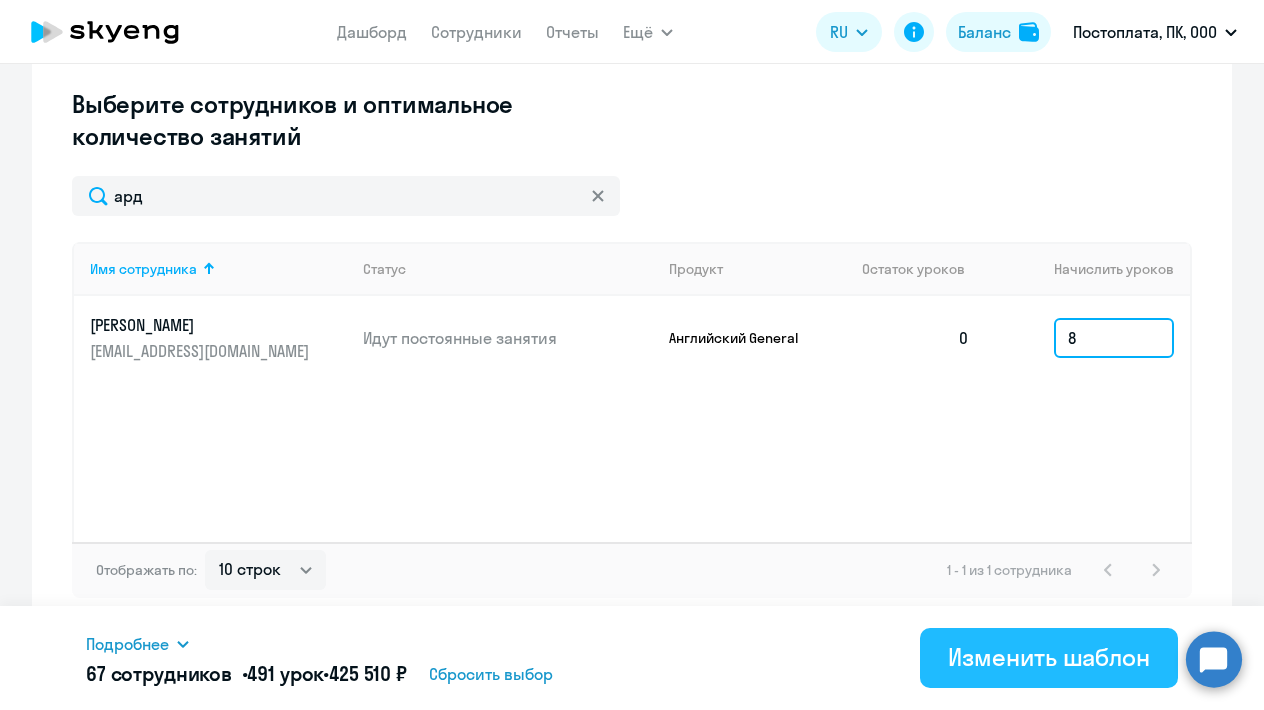 type on "8" 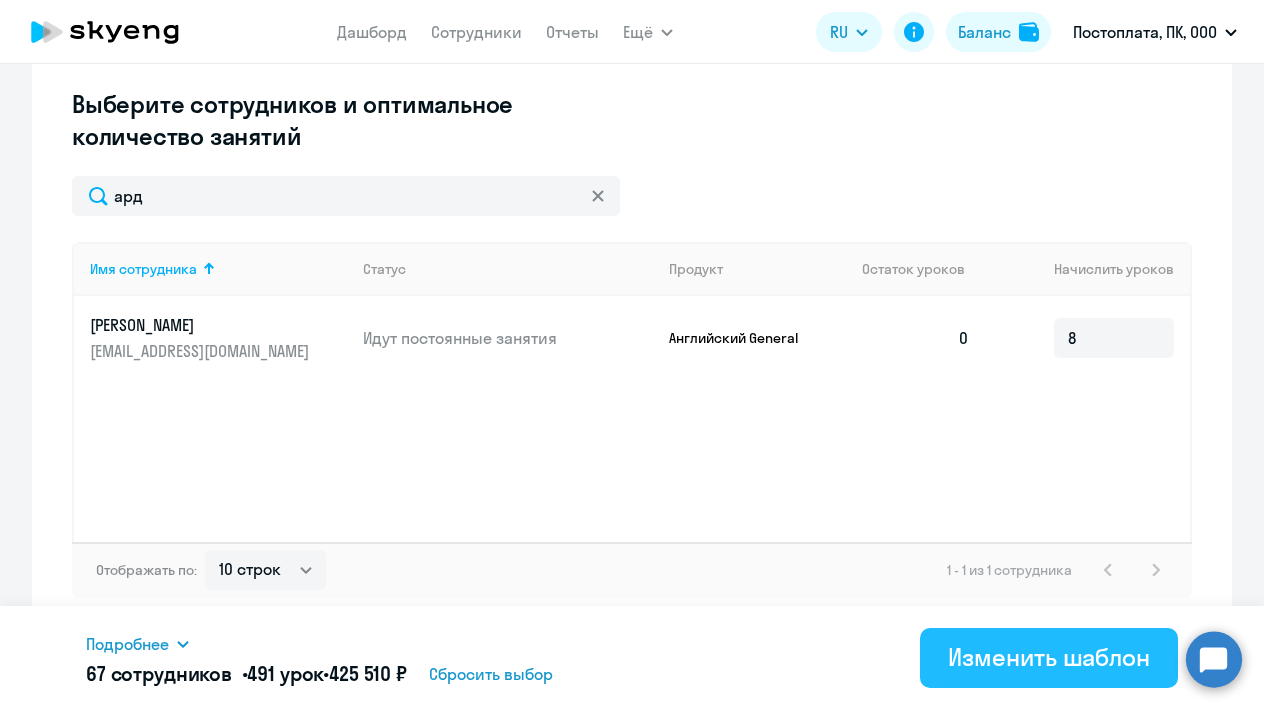 click on "Изменить шаблон" at bounding box center (1049, 657) 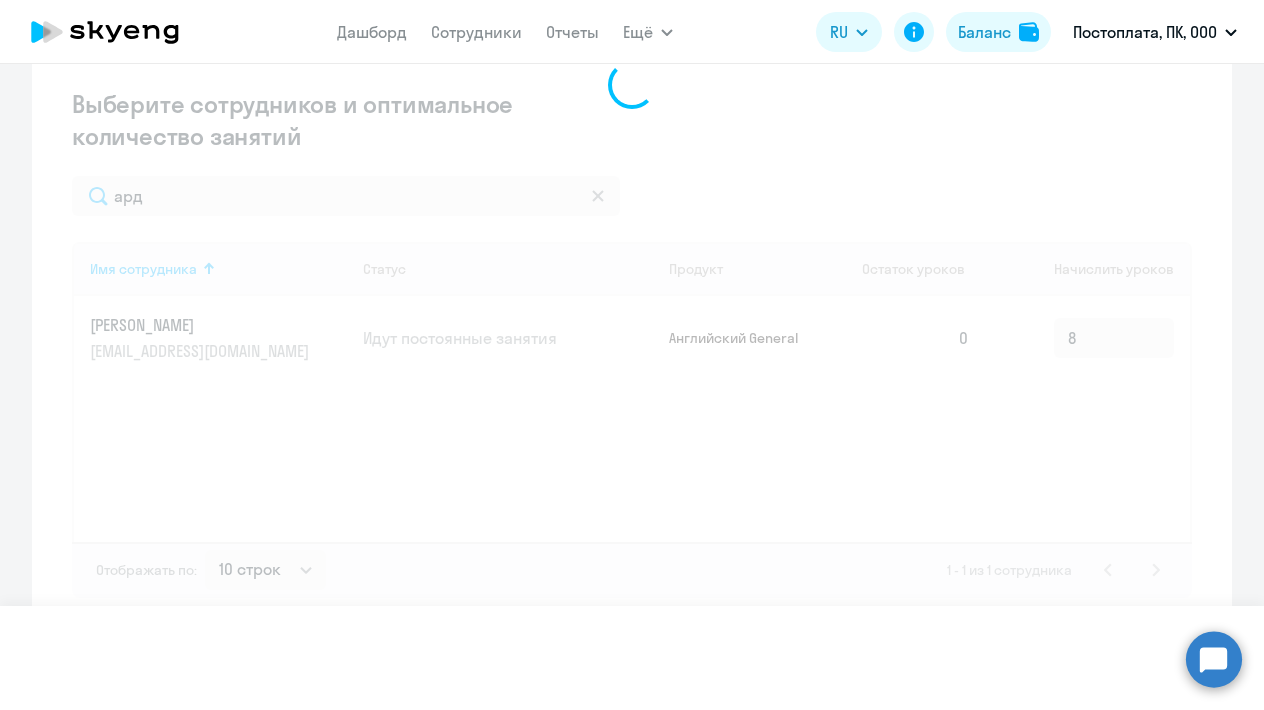 scroll, scrollTop: 0, scrollLeft: 0, axis: both 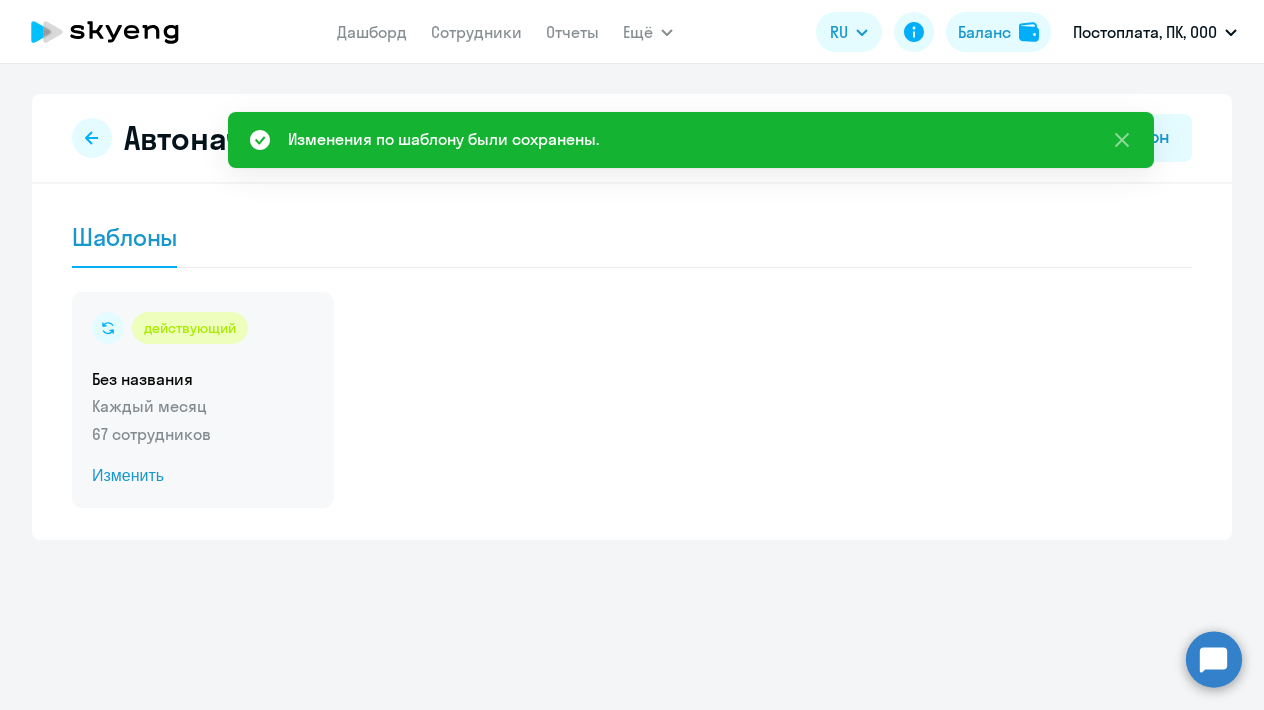 click on "Изменить" 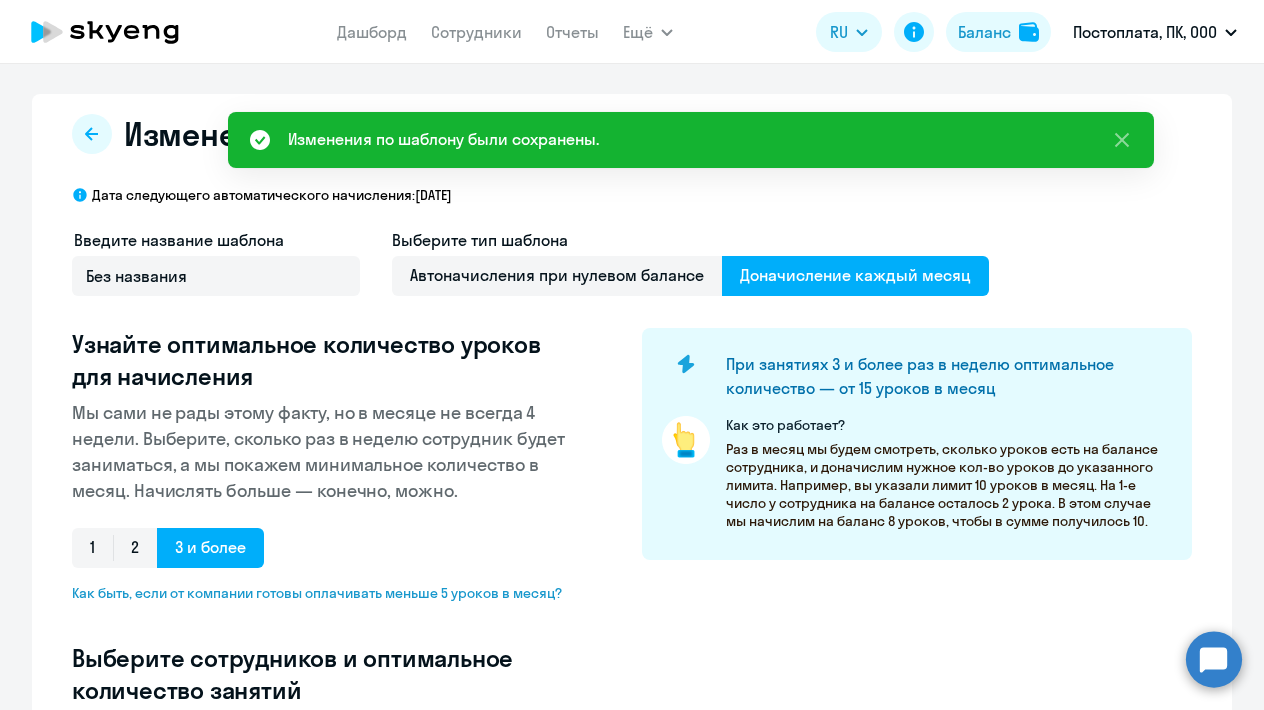 select on "10" 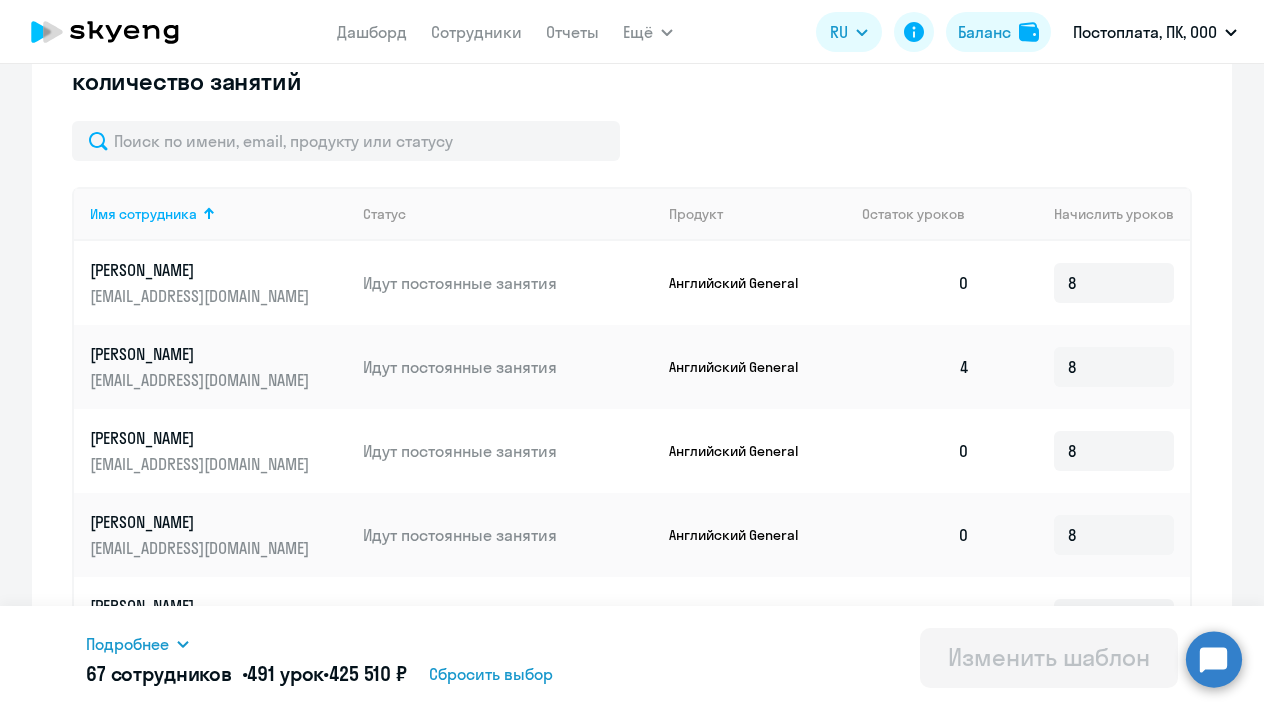 scroll, scrollTop: 610, scrollLeft: 0, axis: vertical 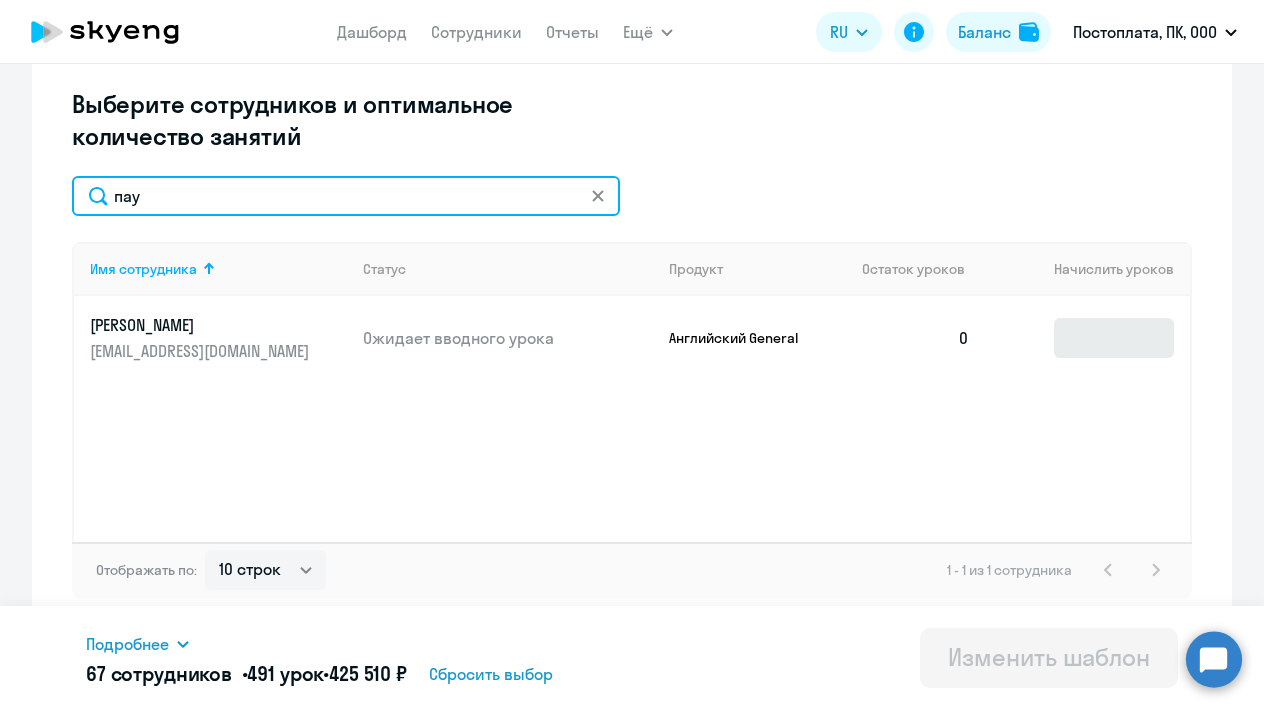 type on "пау" 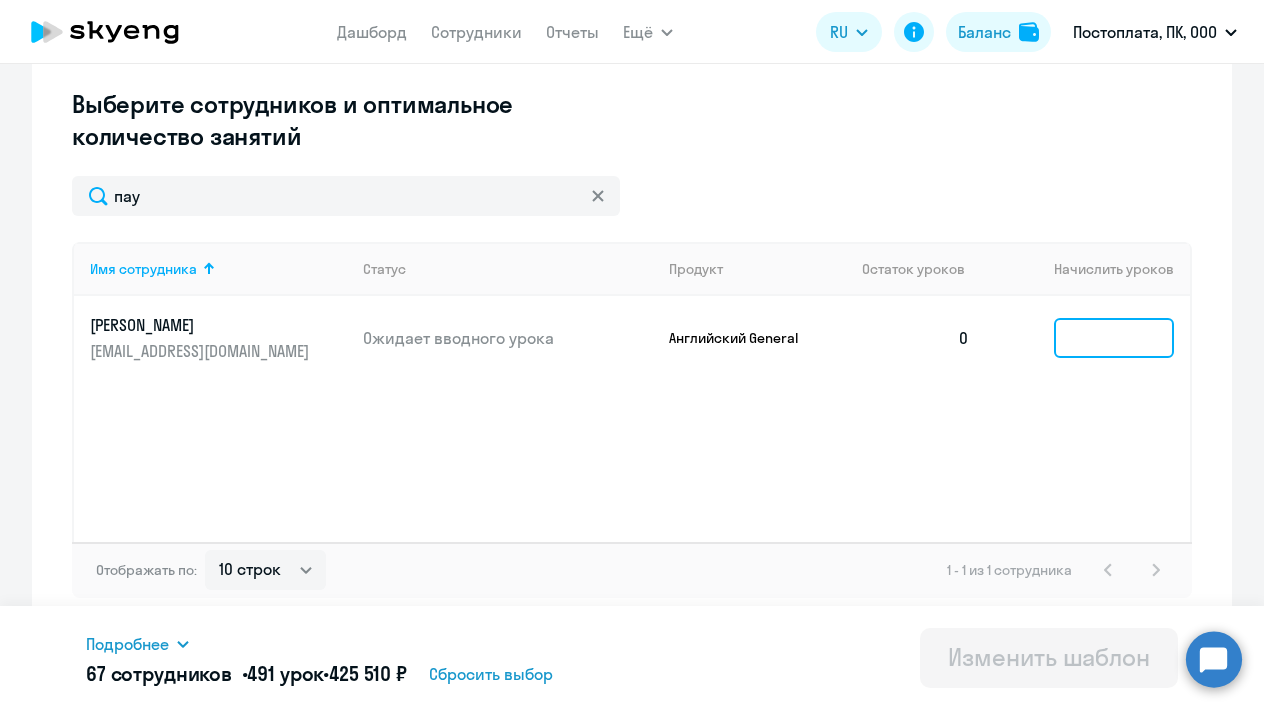 click 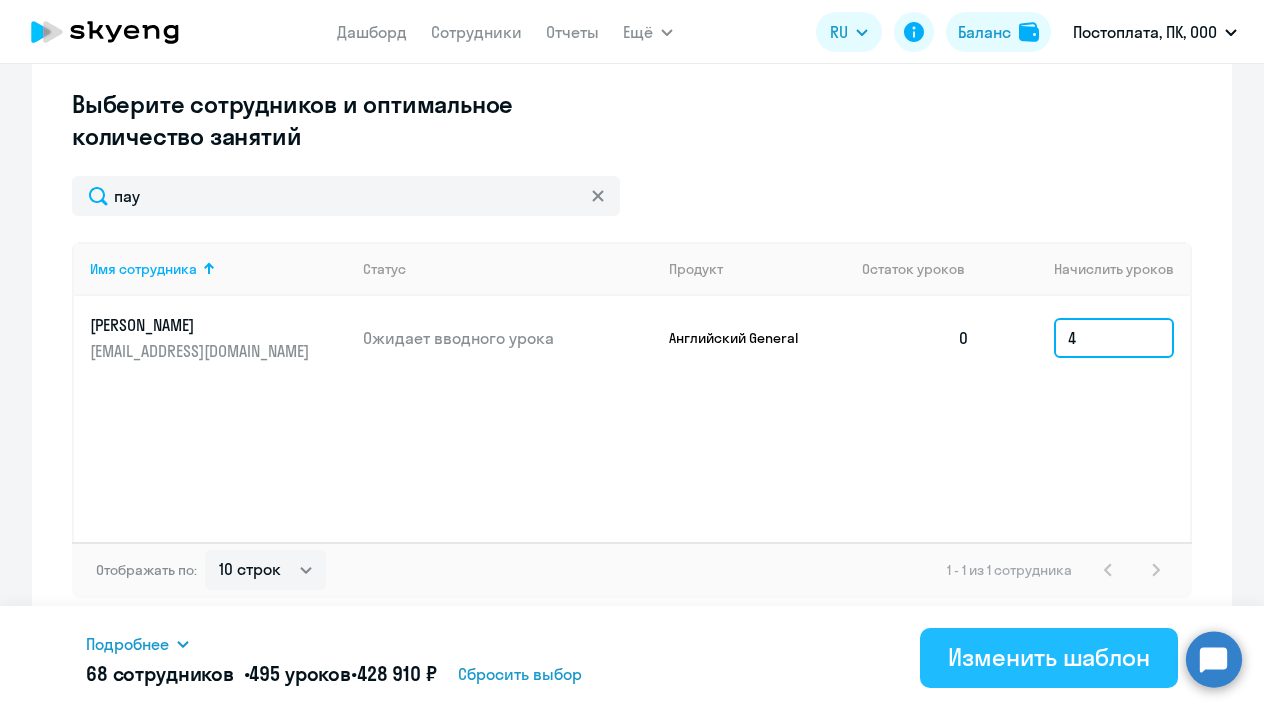 type on "4" 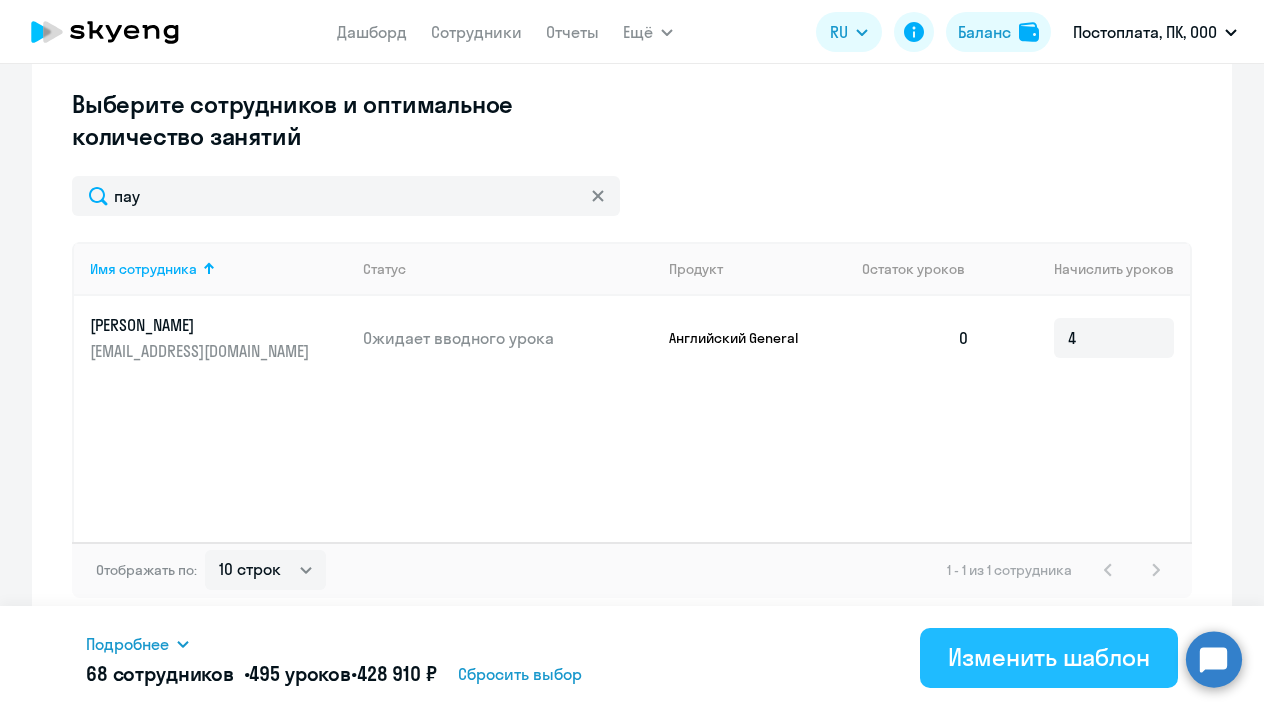 click on "Изменить шаблон" at bounding box center [1049, 657] 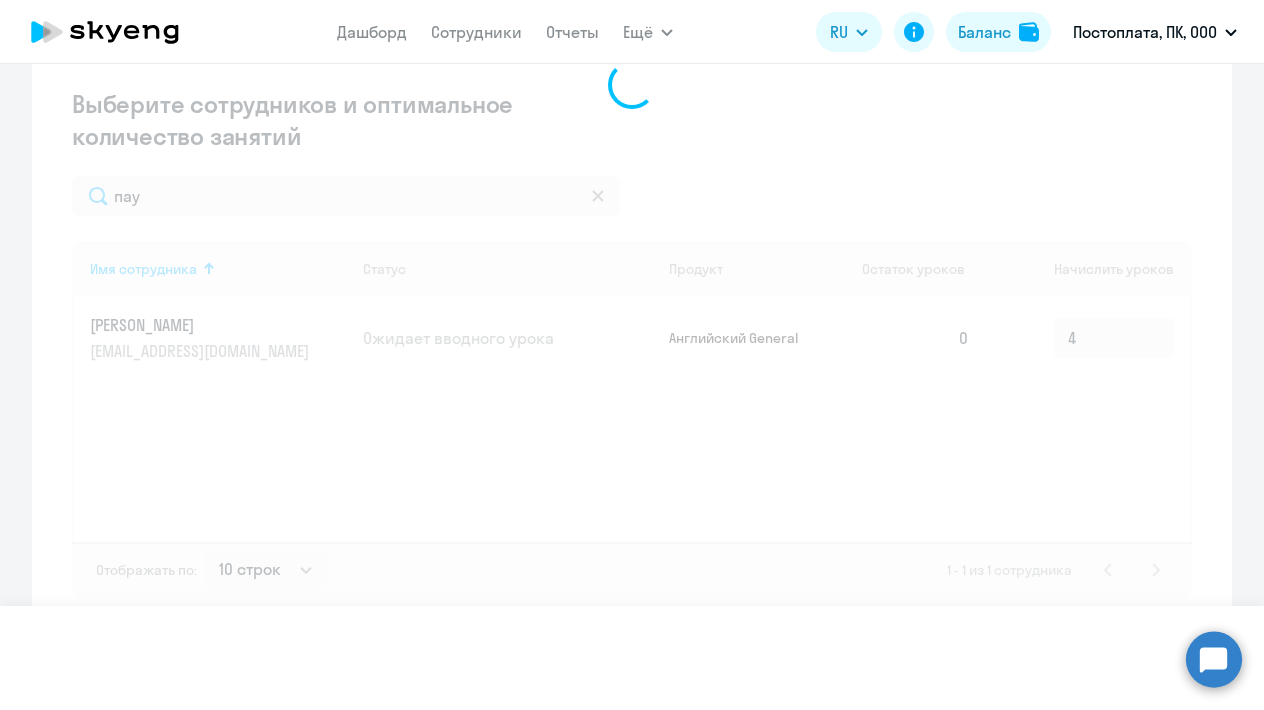 scroll, scrollTop: 0, scrollLeft: 0, axis: both 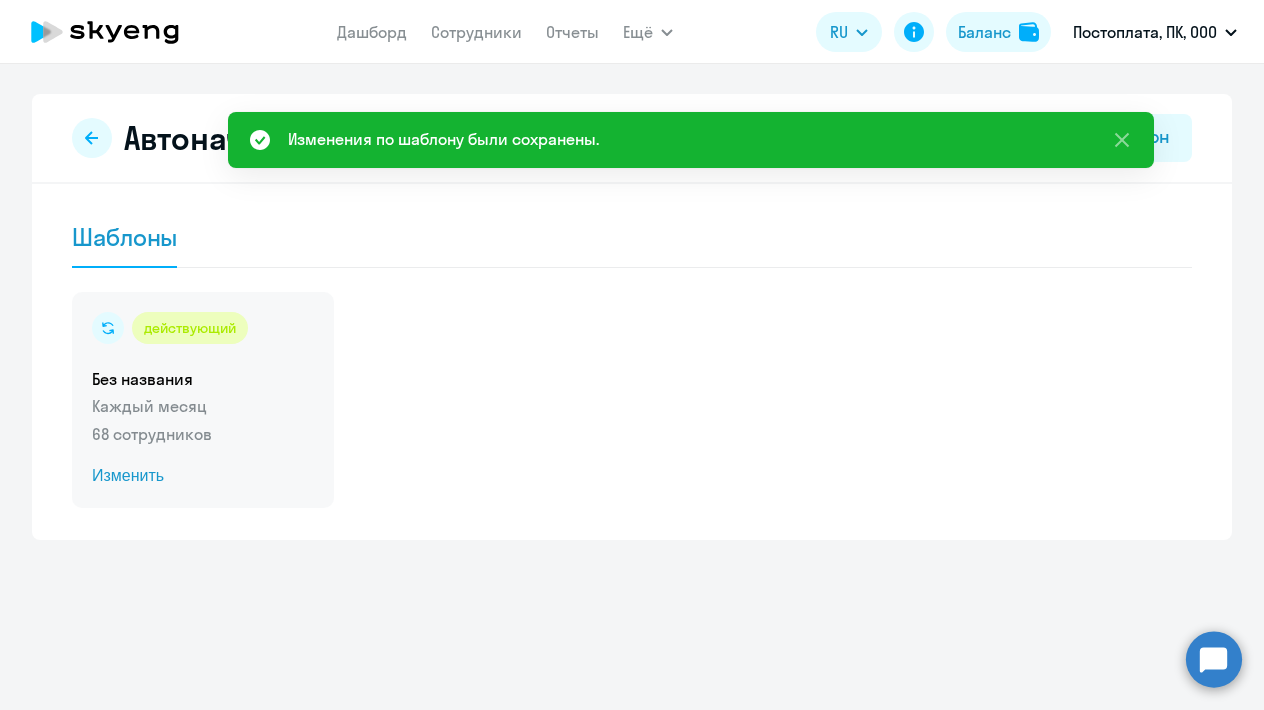 click on "Изменить" 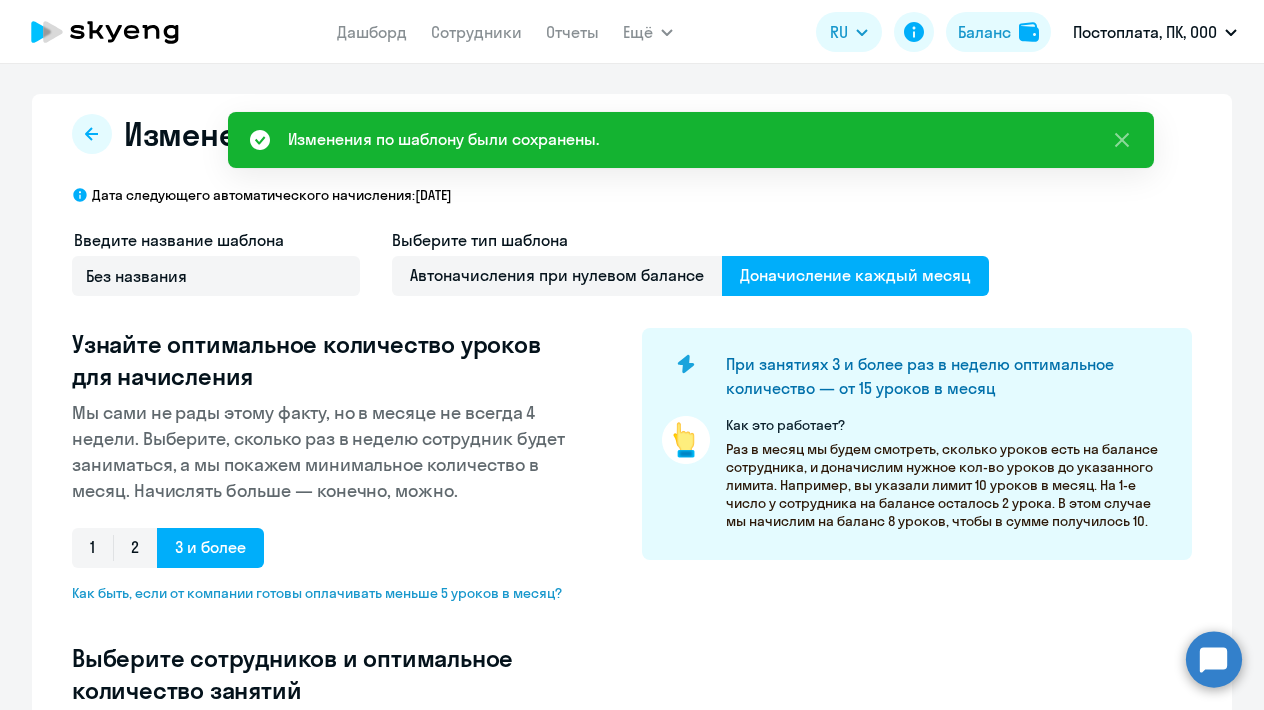 select on "10" 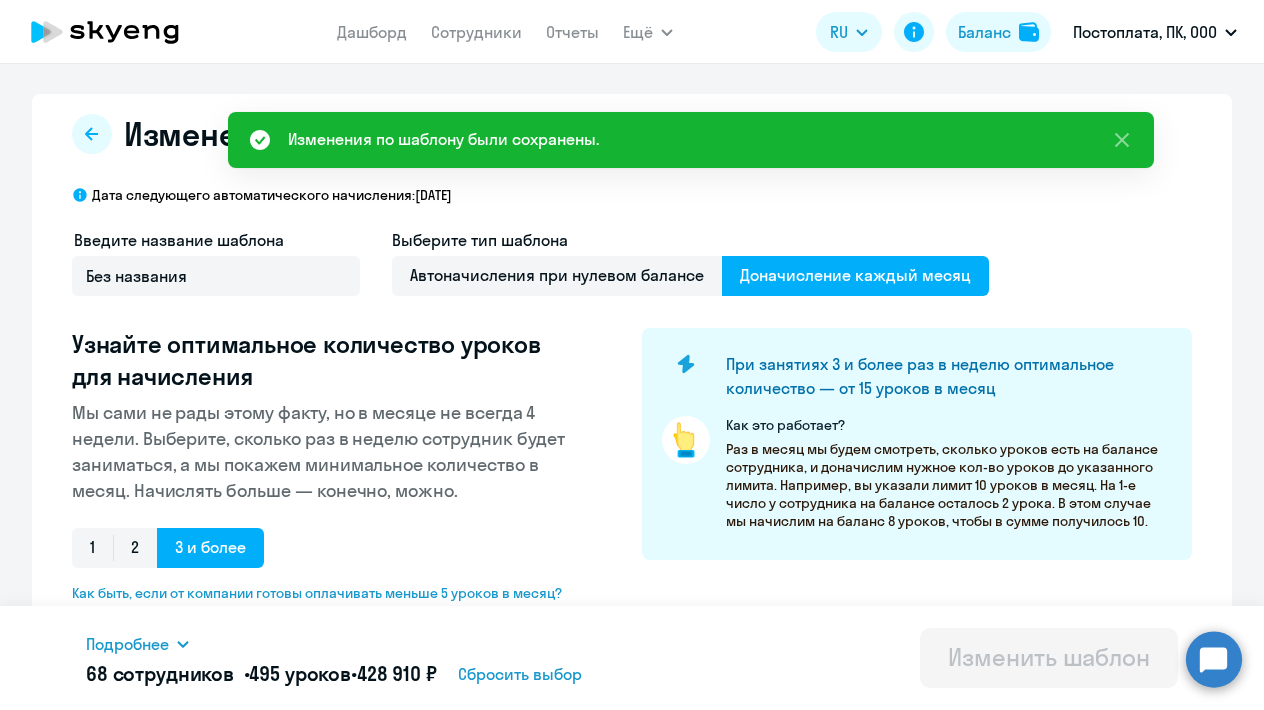 scroll, scrollTop: 434, scrollLeft: 0, axis: vertical 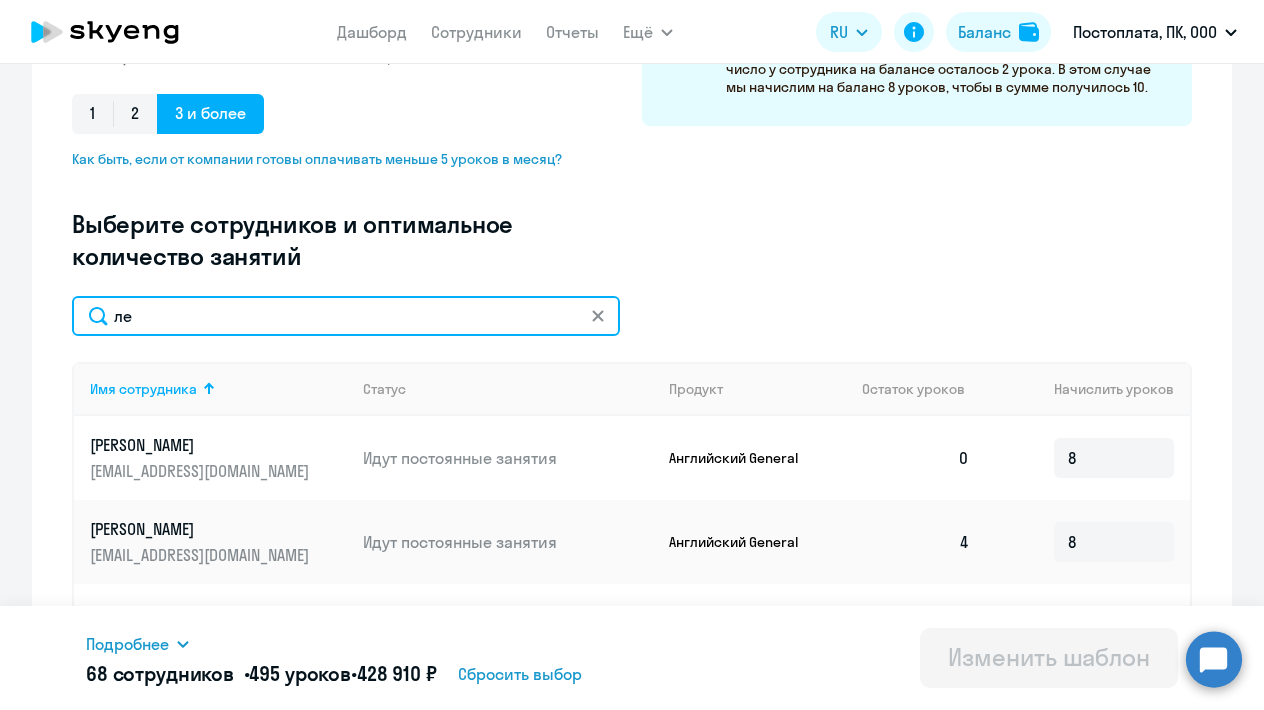 type on "леб" 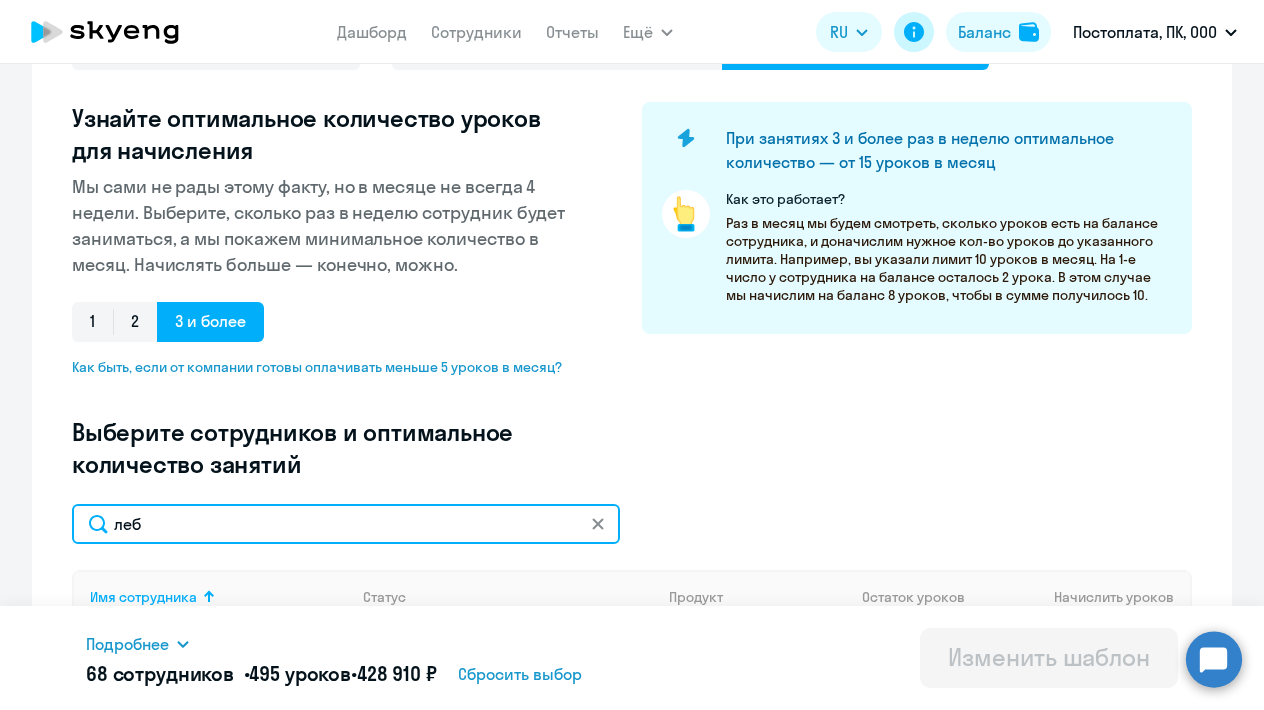 scroll, scrollTop: 164, scrollLeft: 0, axis: vertical 